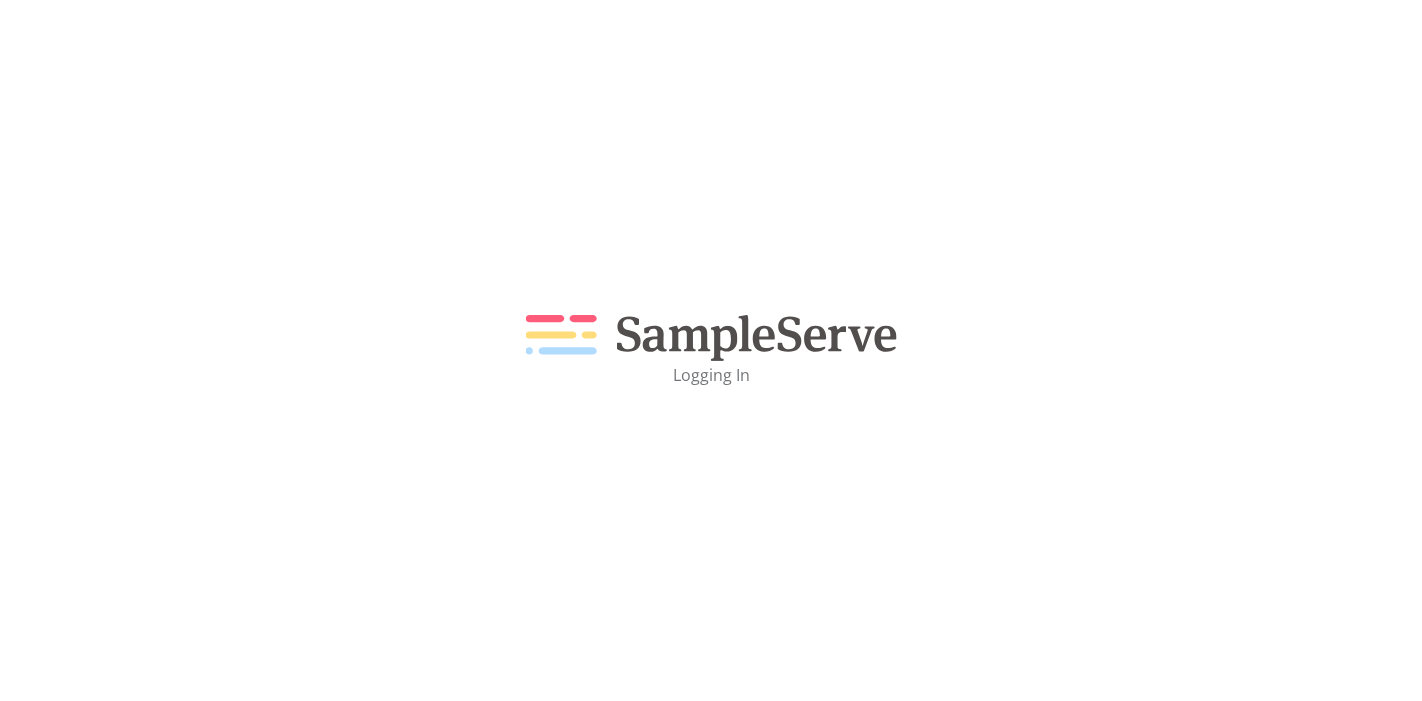 scroll, scrollTop: 0, scrollLeft: 0, axis: both 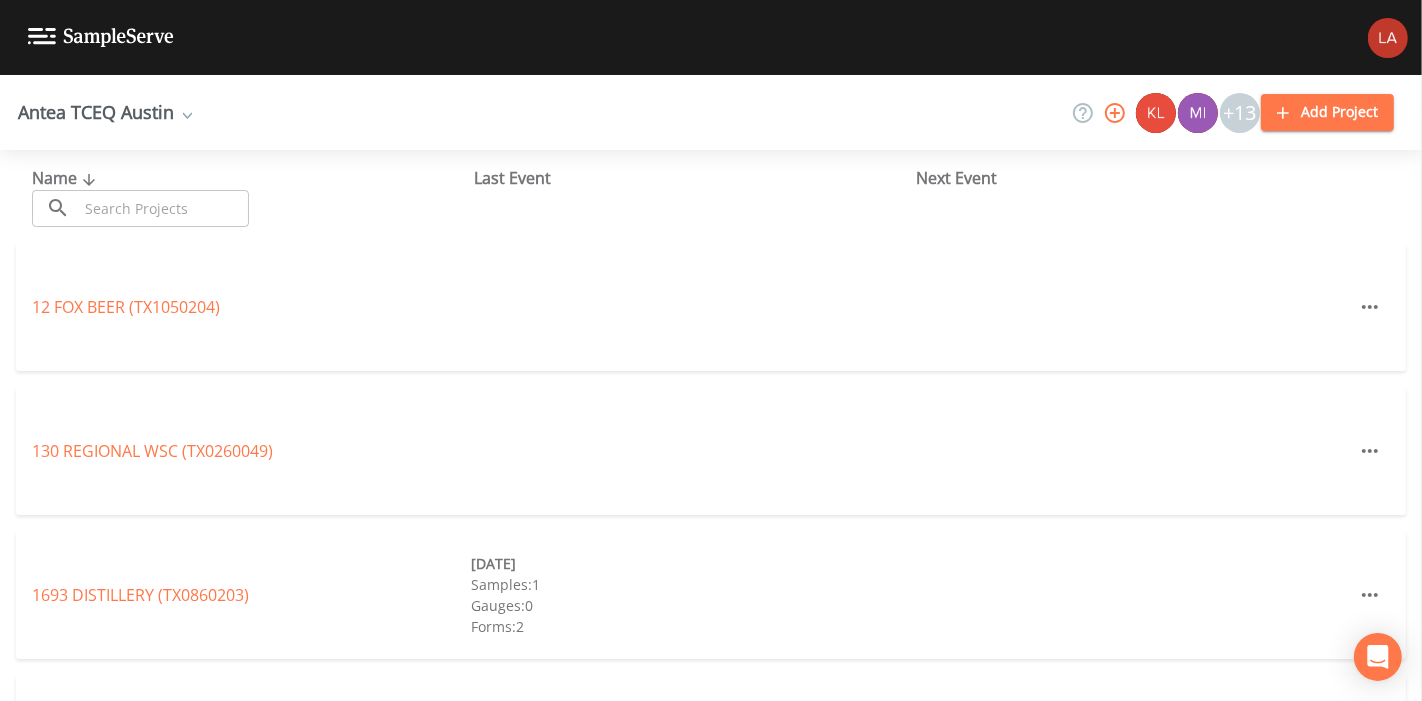 click on "Antea TCEQ Austin Antea TCEQ Austin Antea TCEQ Houston San Antonio Antea TCEQ North Antea TCEQ SiteX  Add workspace  +13 Add Project" at bounding box center [711, 112] 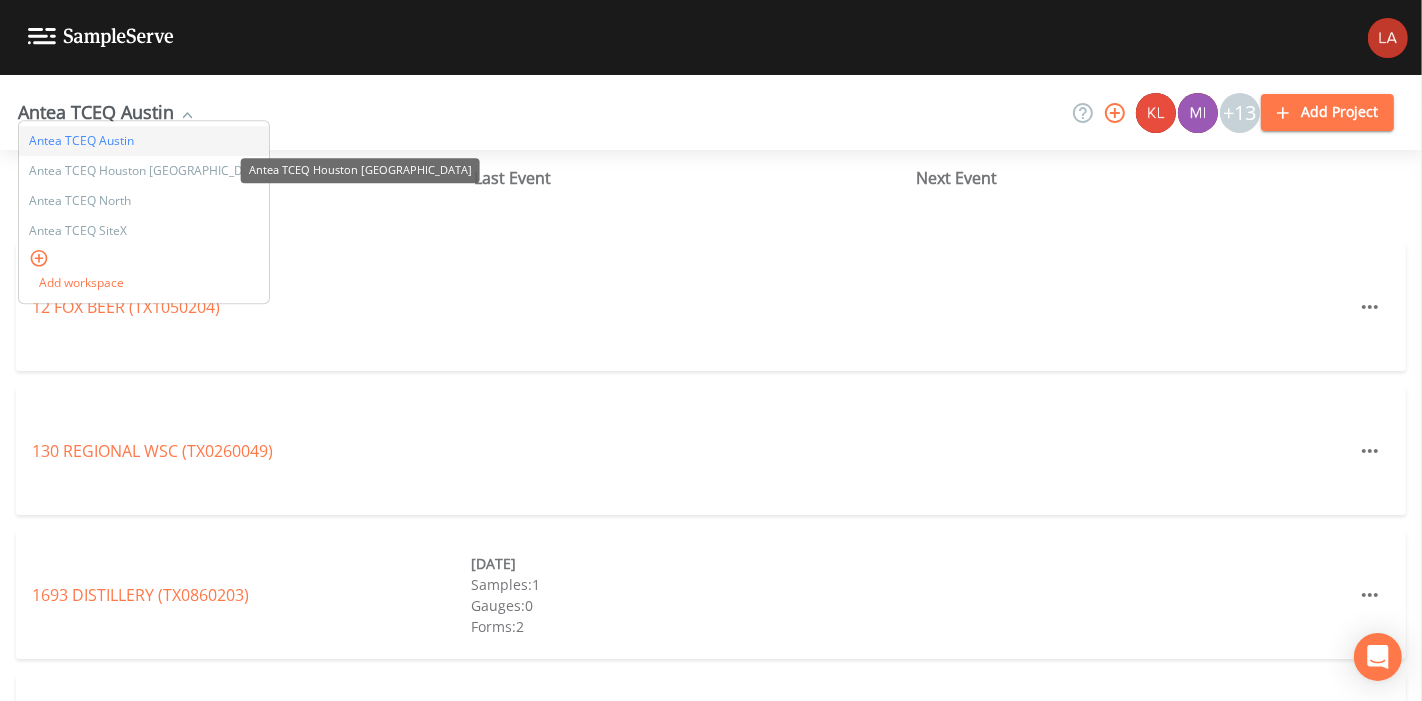click on "Antea TCEQ Houston [GEOGRAPHIC_DATA]" at bounding box center (144, 172) 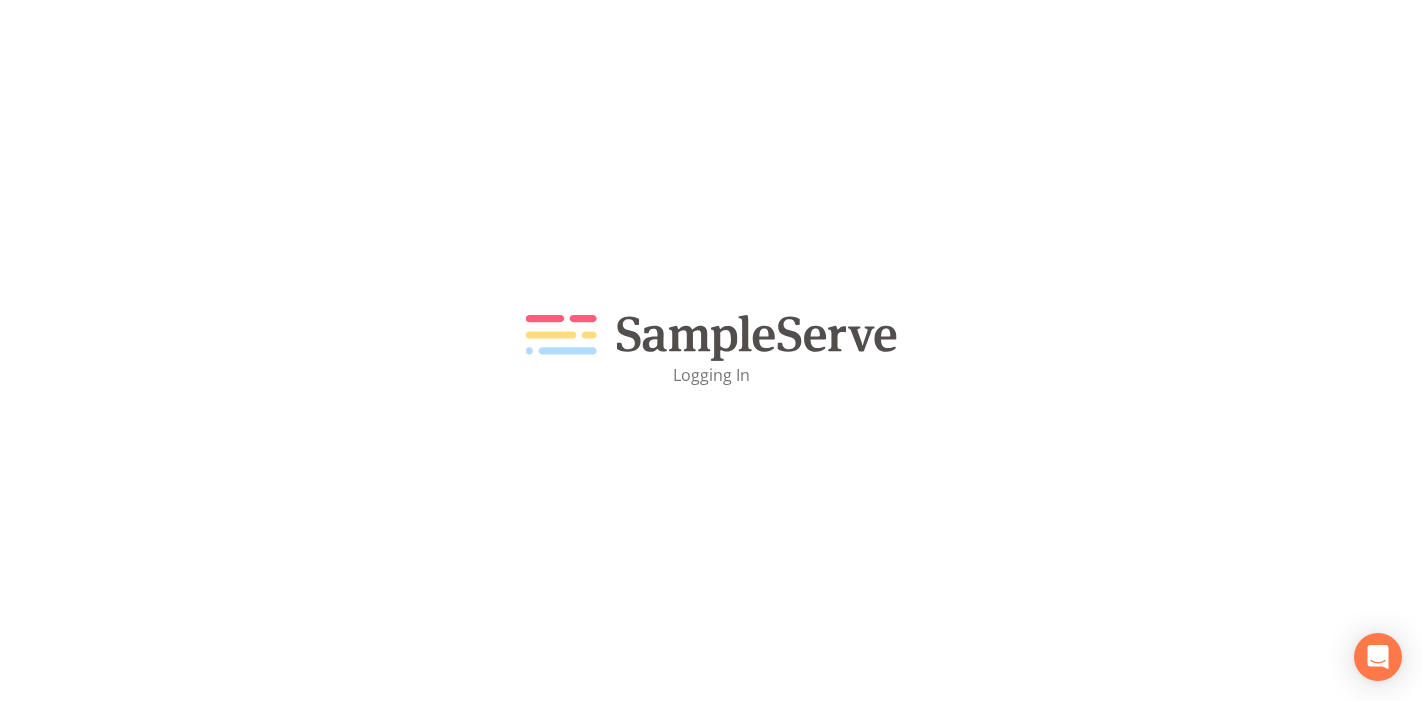 scroll, scrollTop: 0, scrollLeft: 0, axis: both 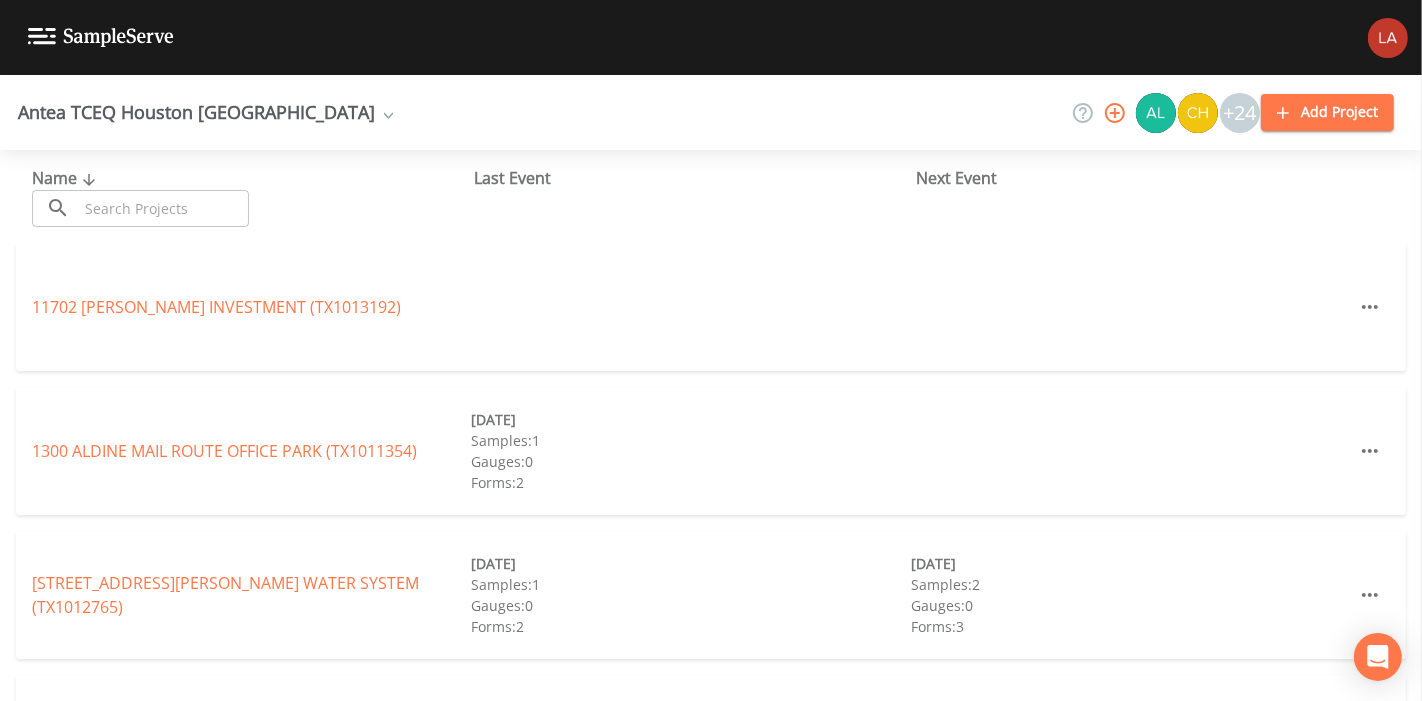 click at bounding box center [163, 208] 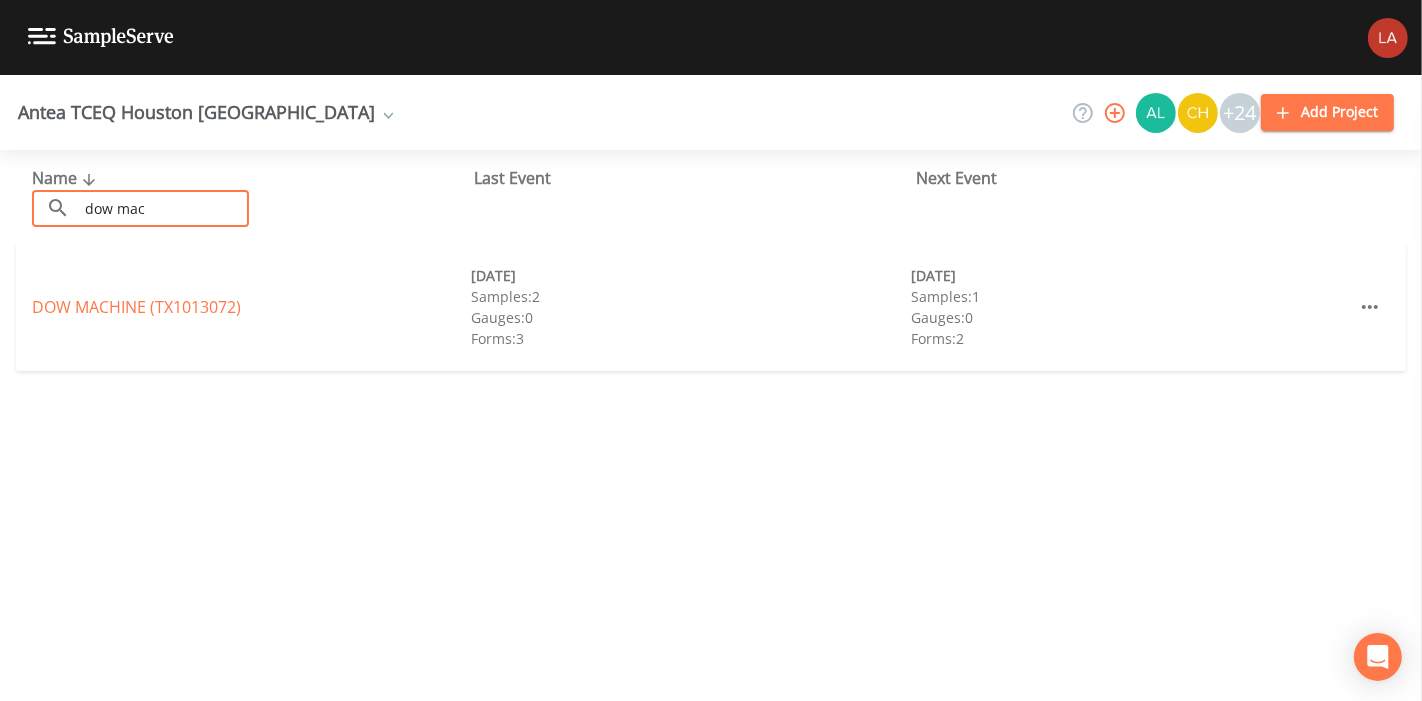 type on "DOW MACHINE" 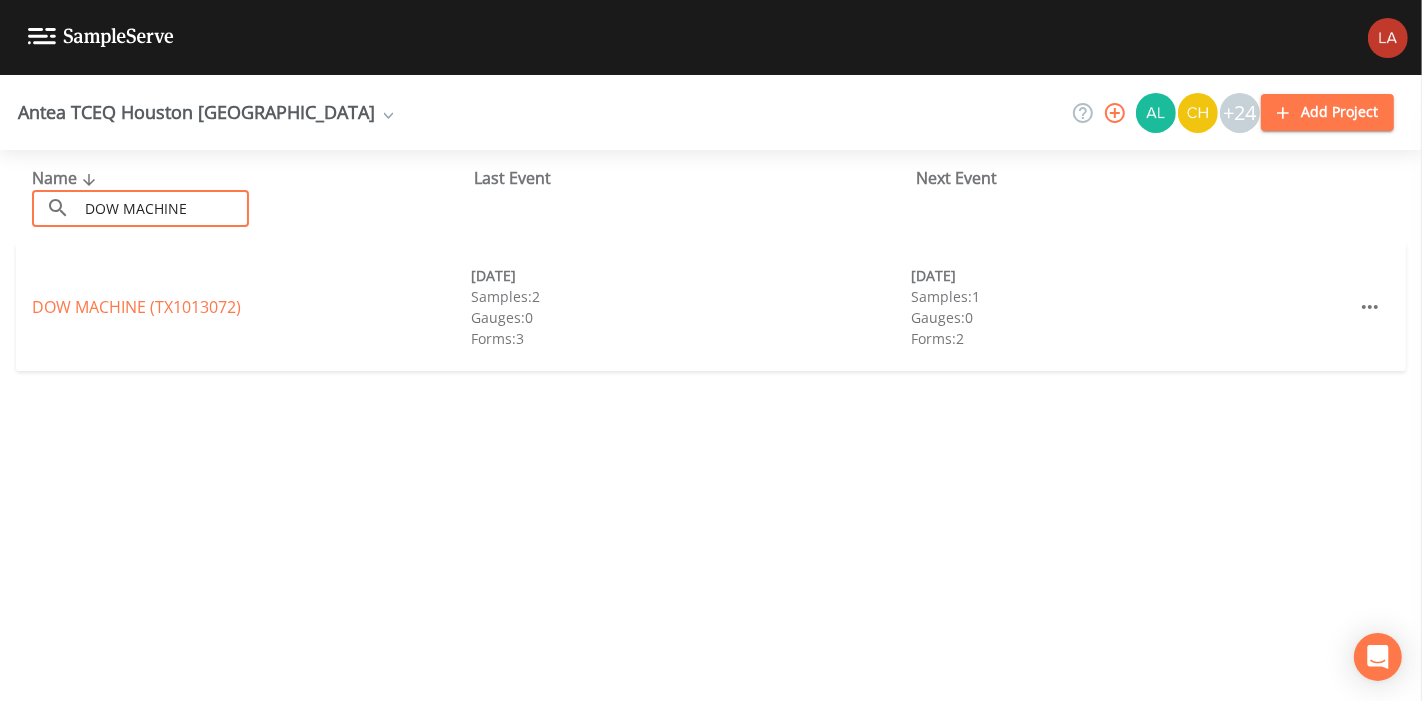 click on "DOW MACHINE   (TX1013072)" at bounding box center (136, 307) 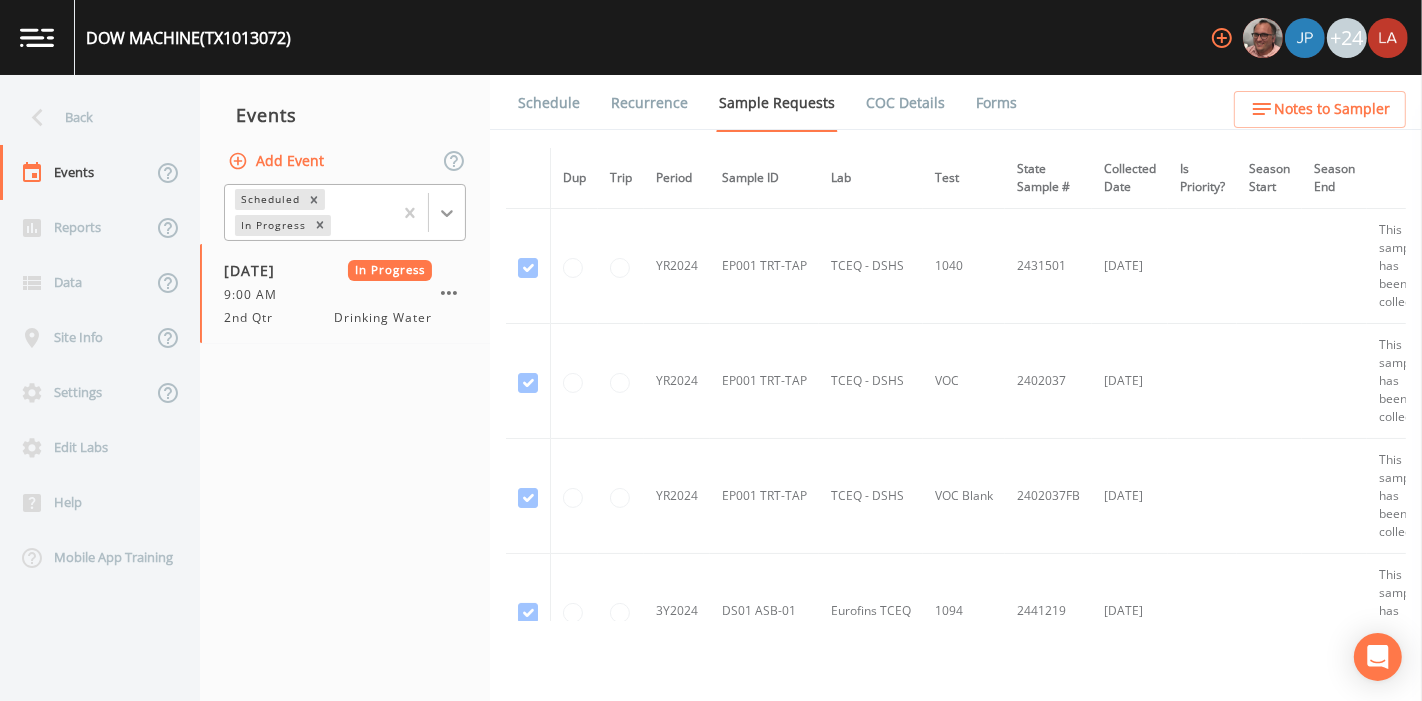 click at bounding box center (447, 213) 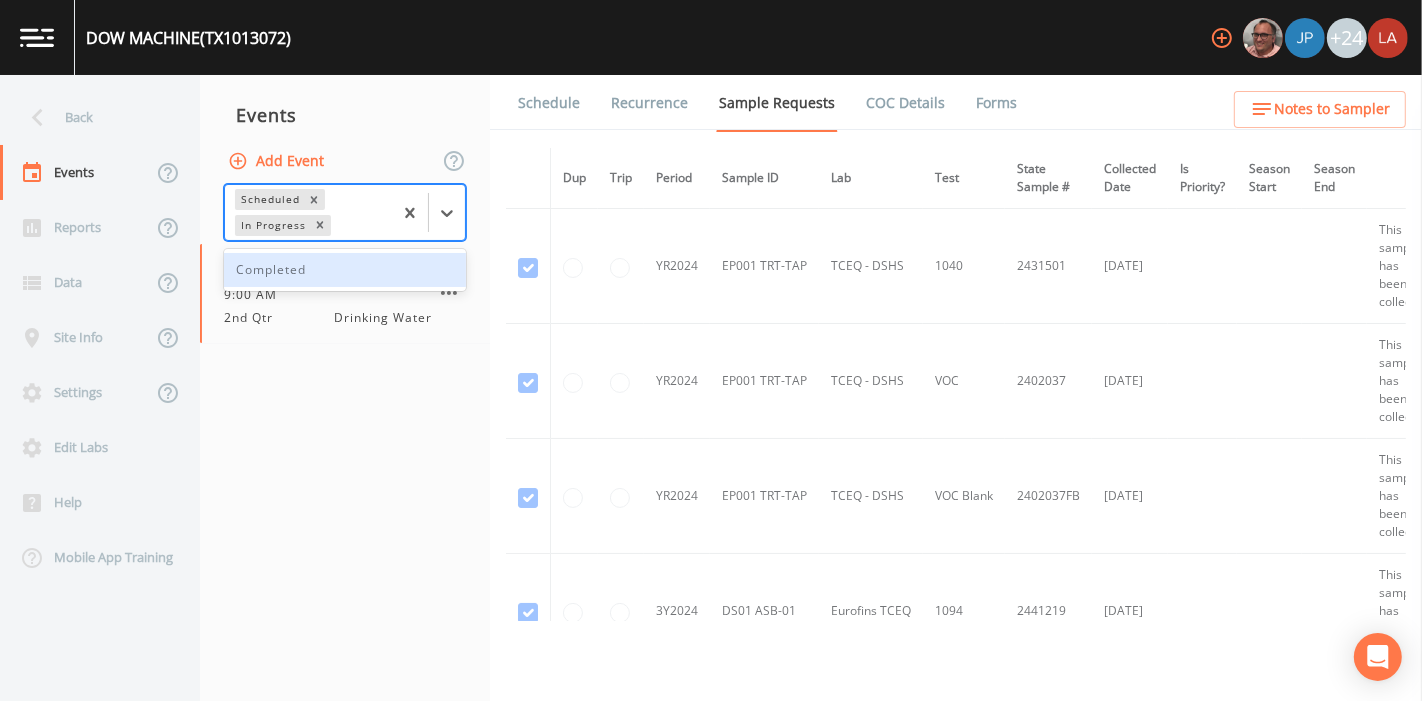 click on "Completed" at bounding box center [345, 270] 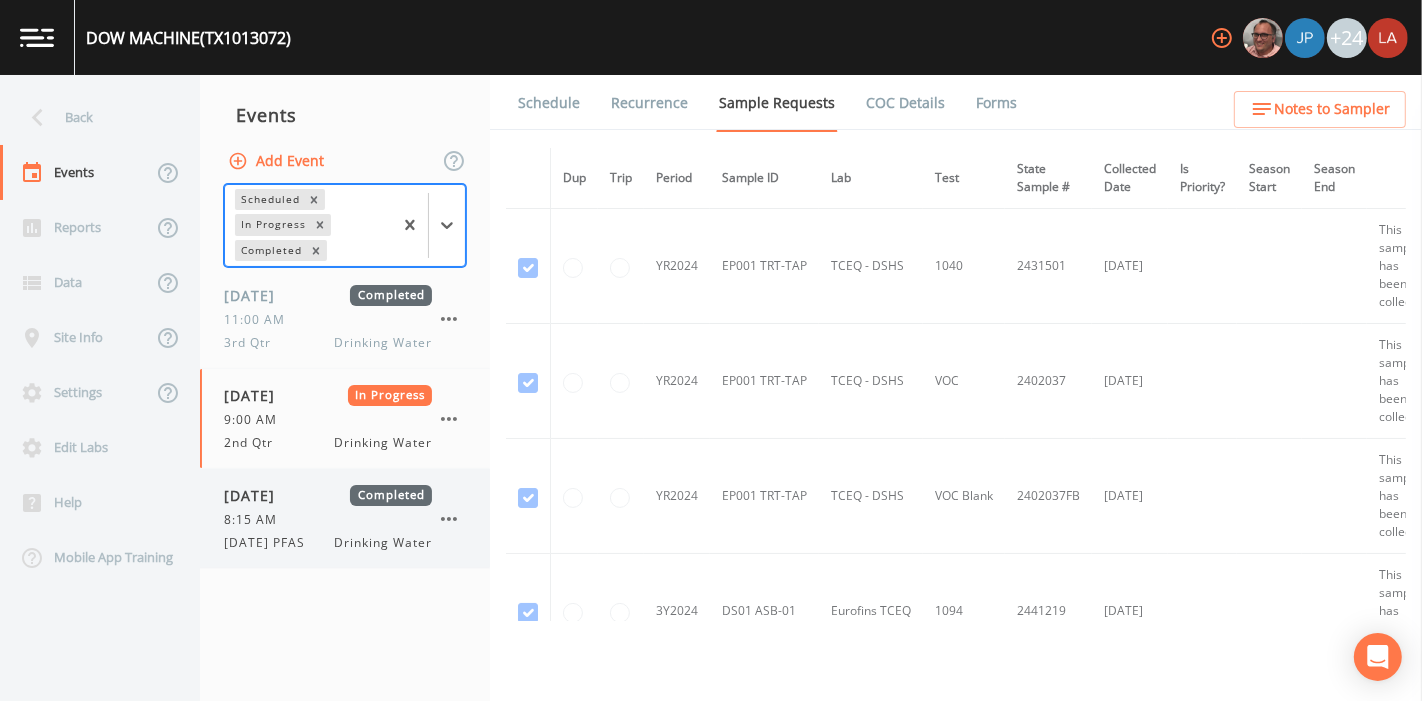 click on "8:15 AM" at bounding box center (328, 520) 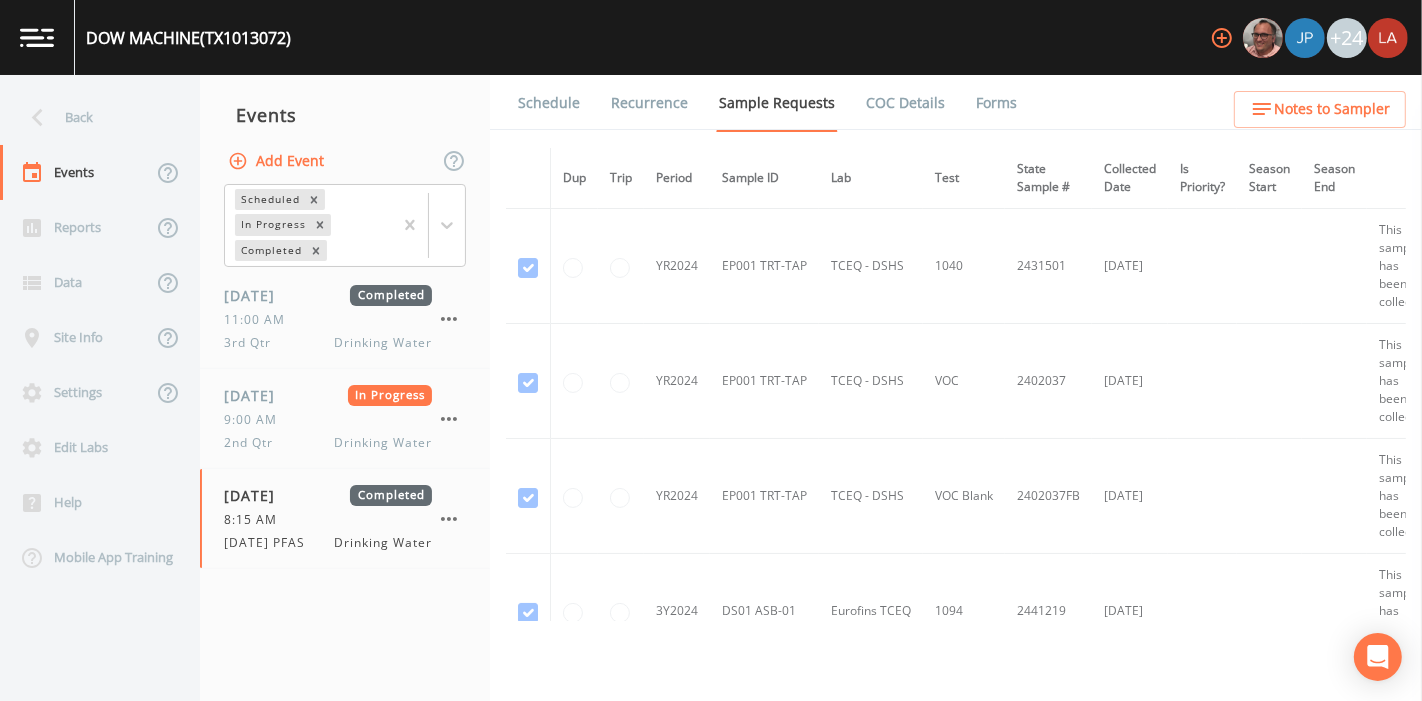 click on "Forms" at bounding box center [996, 103] 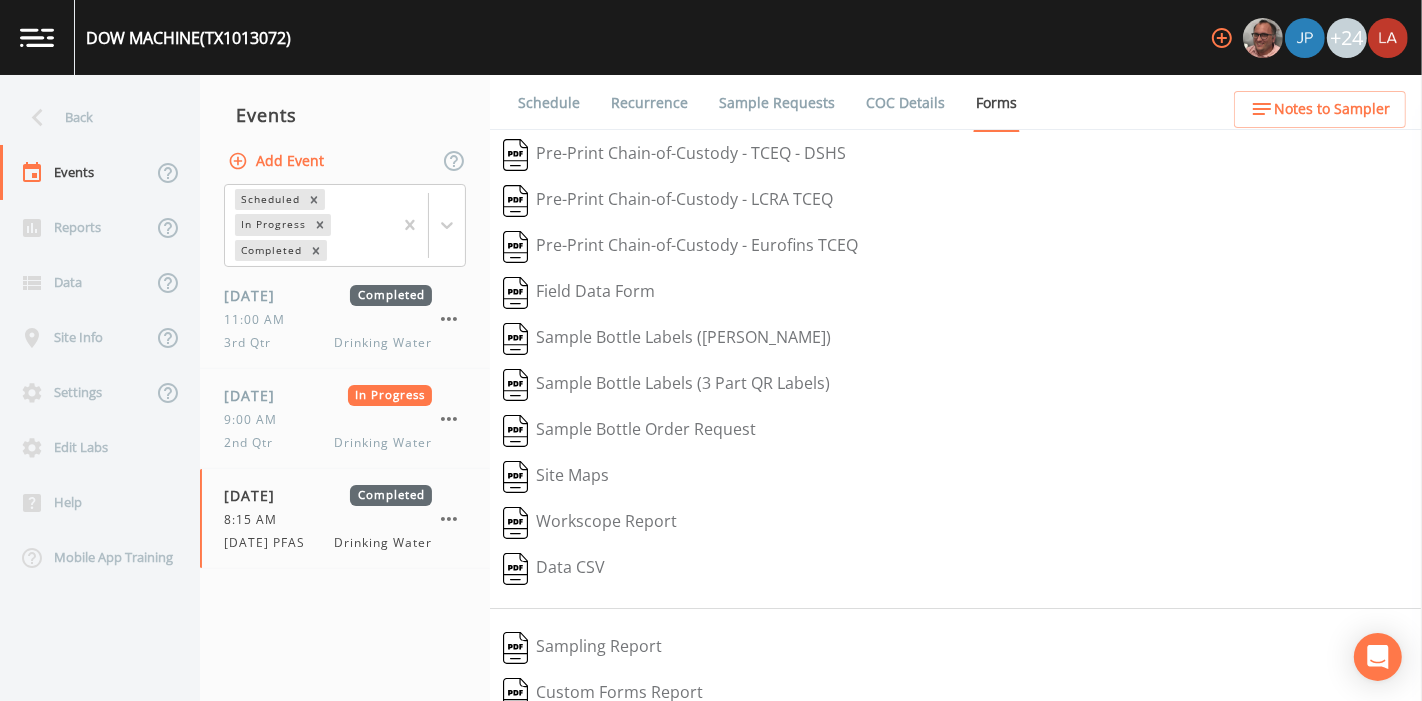 scroll, scrollTop: 300, scrollLeft: 0, axis: vertical 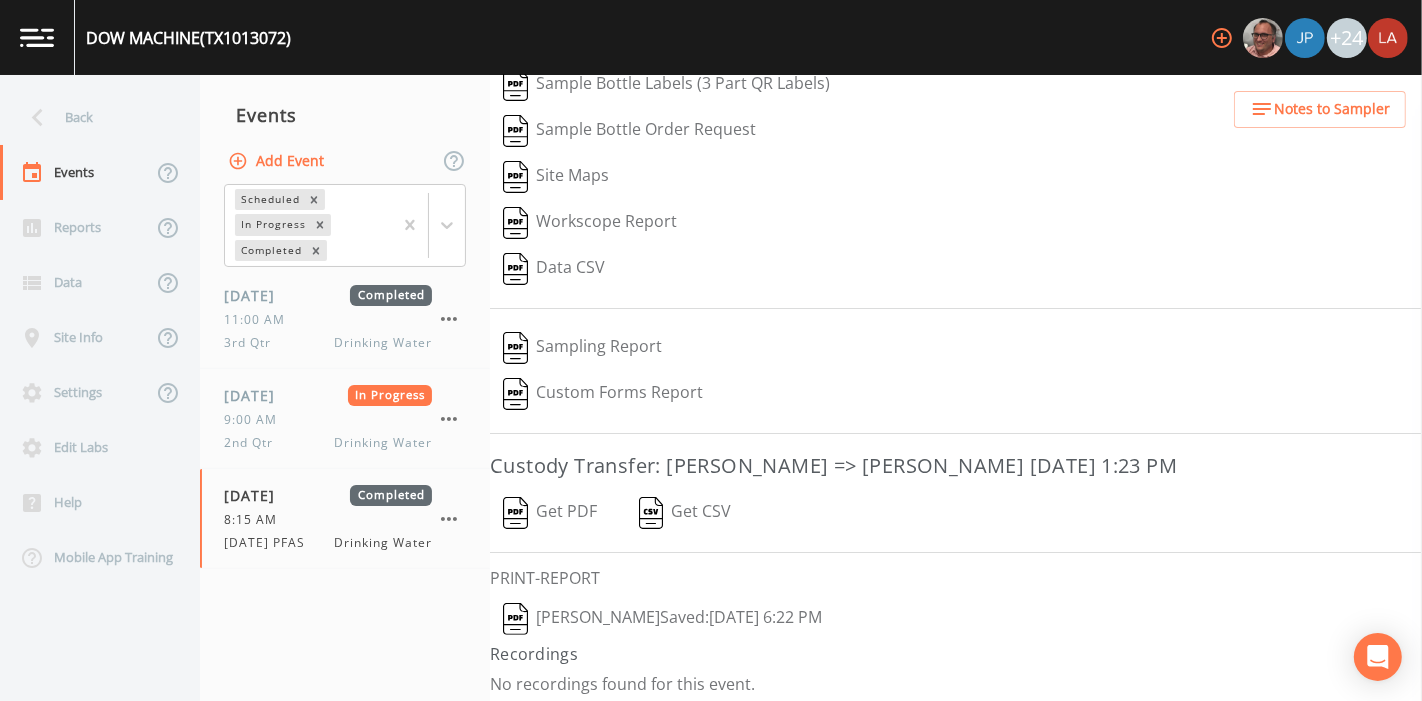 click on "Lauren Saenz  Saved:  July 30, 2025 6:22 PM" at bounding box center (662, 619) 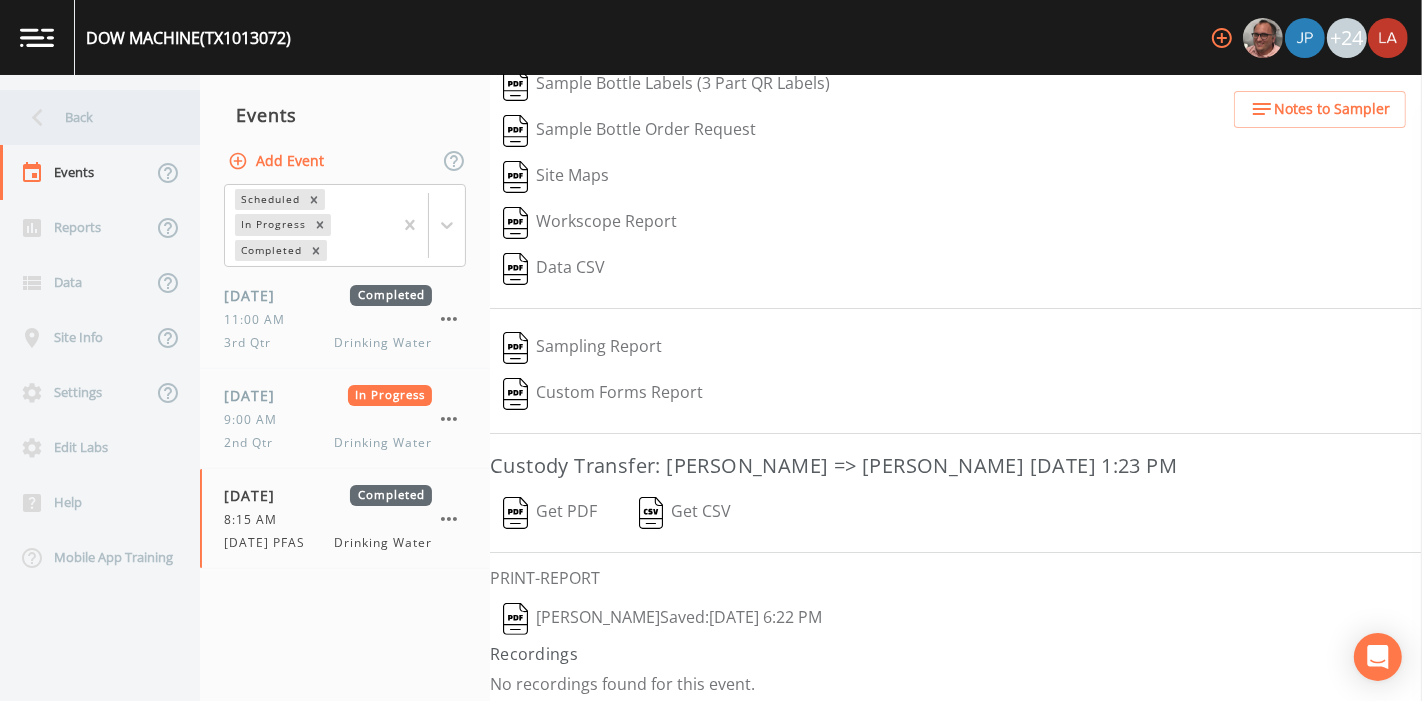 click on "Back" at bounding box center (90, 117) 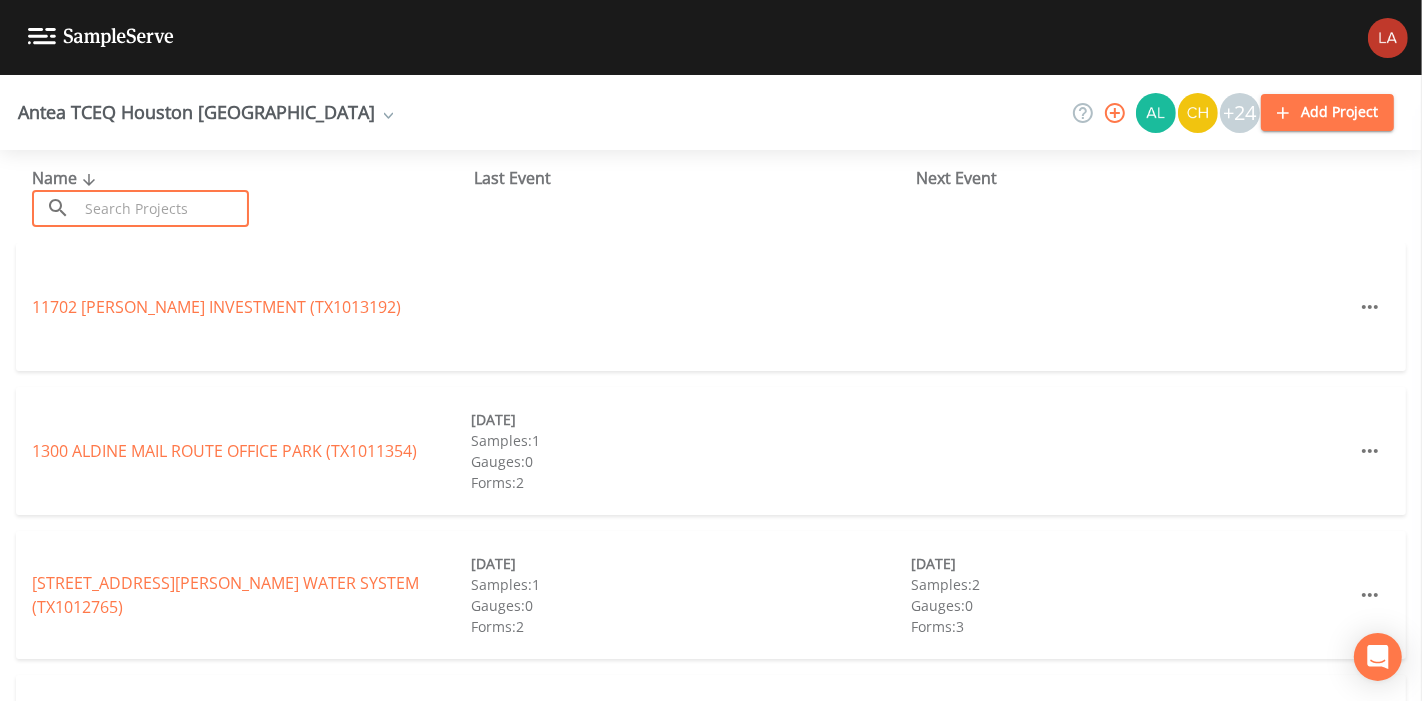 click at bounding box center [163, 208] 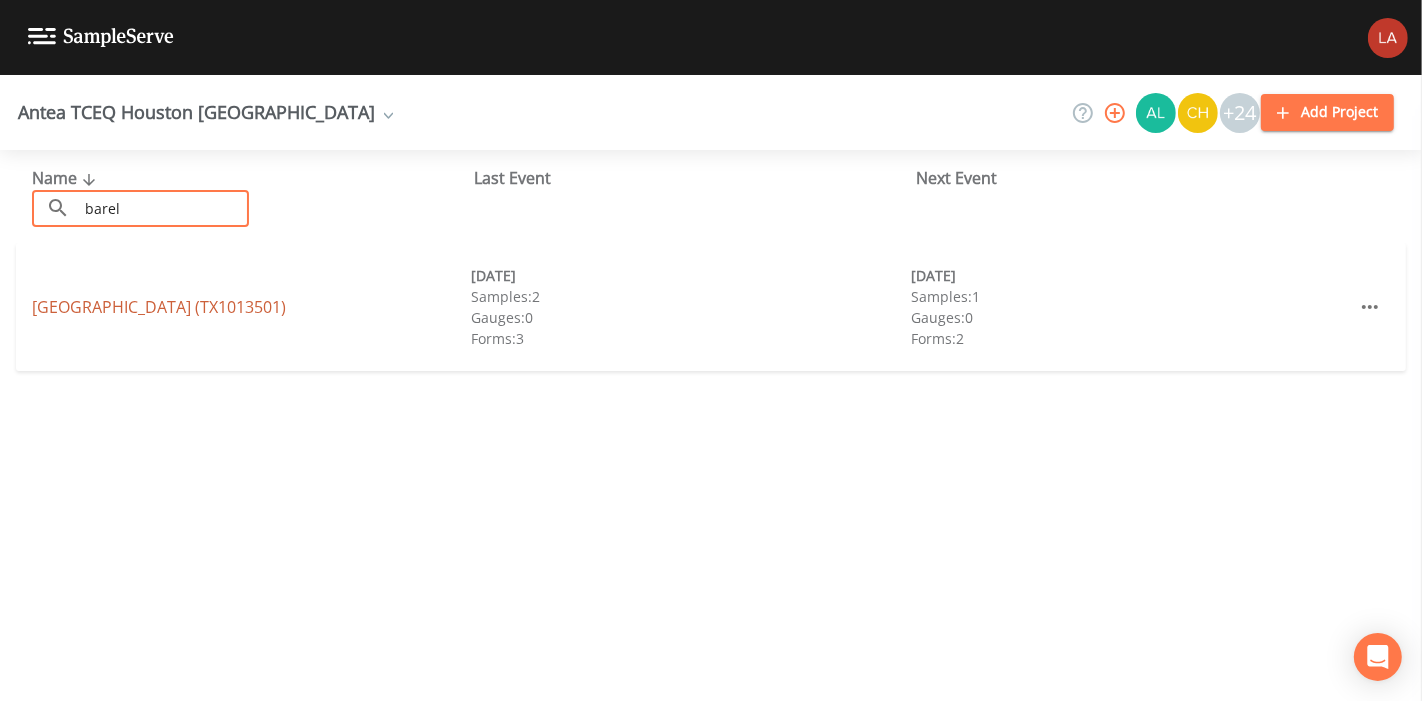 type on "barel" 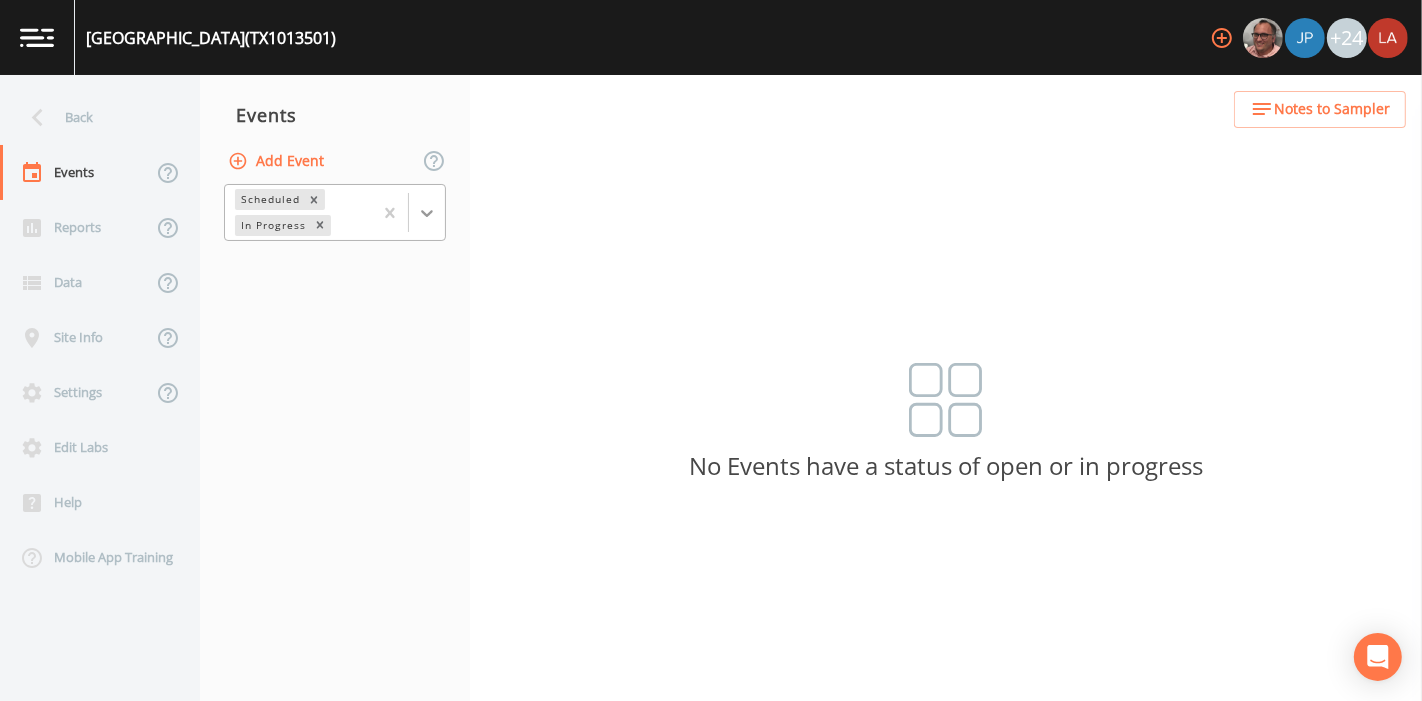 click 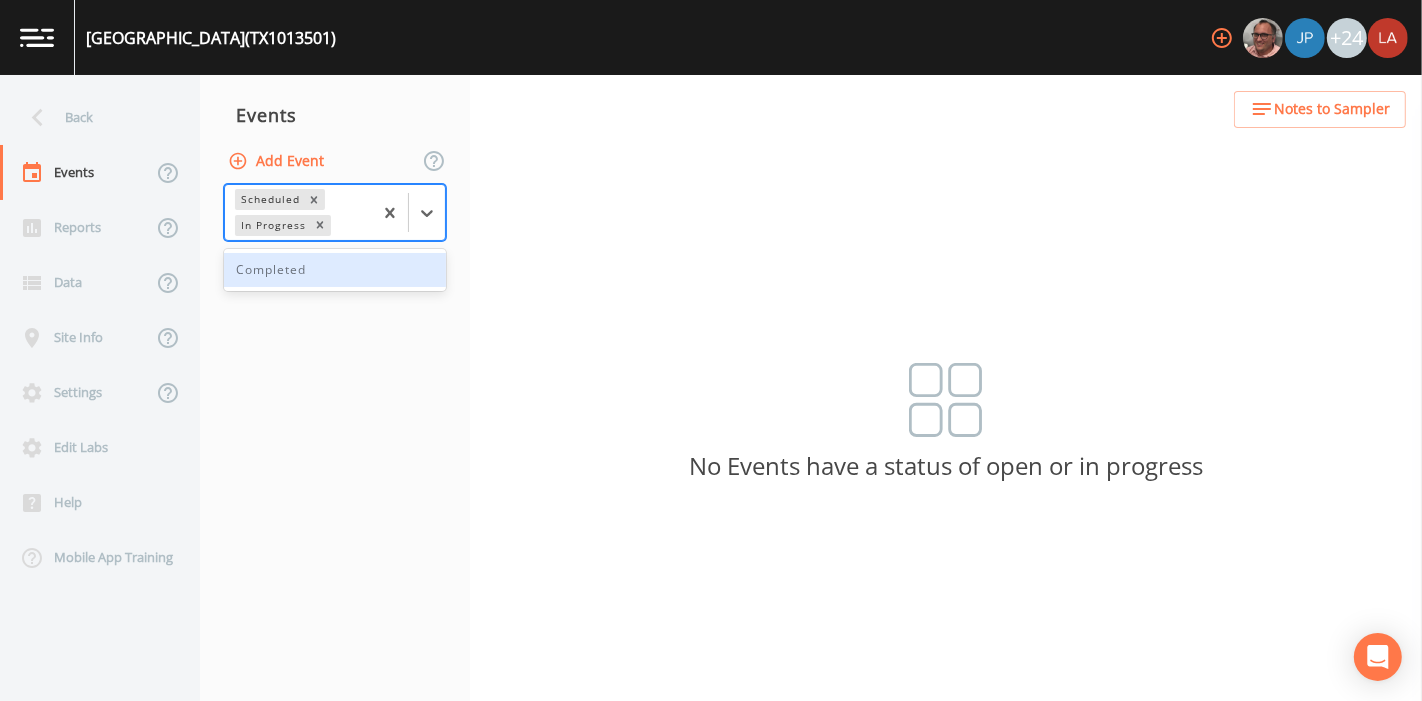 click on "Completed" at bounding box center [335, 270] 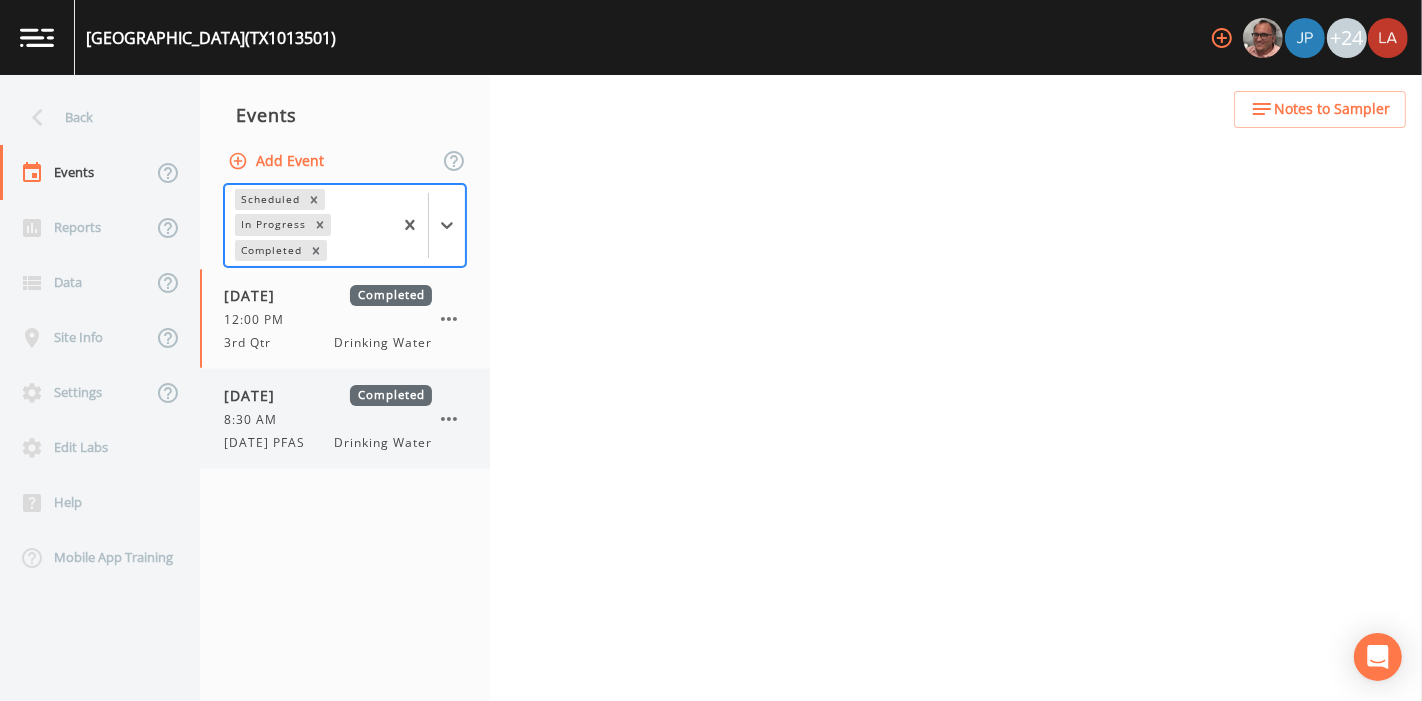 click on "07/30/2025 Completed 8:30 AM 7/30/25 PFAS Drinking Water" at bounding box center (328, 418) 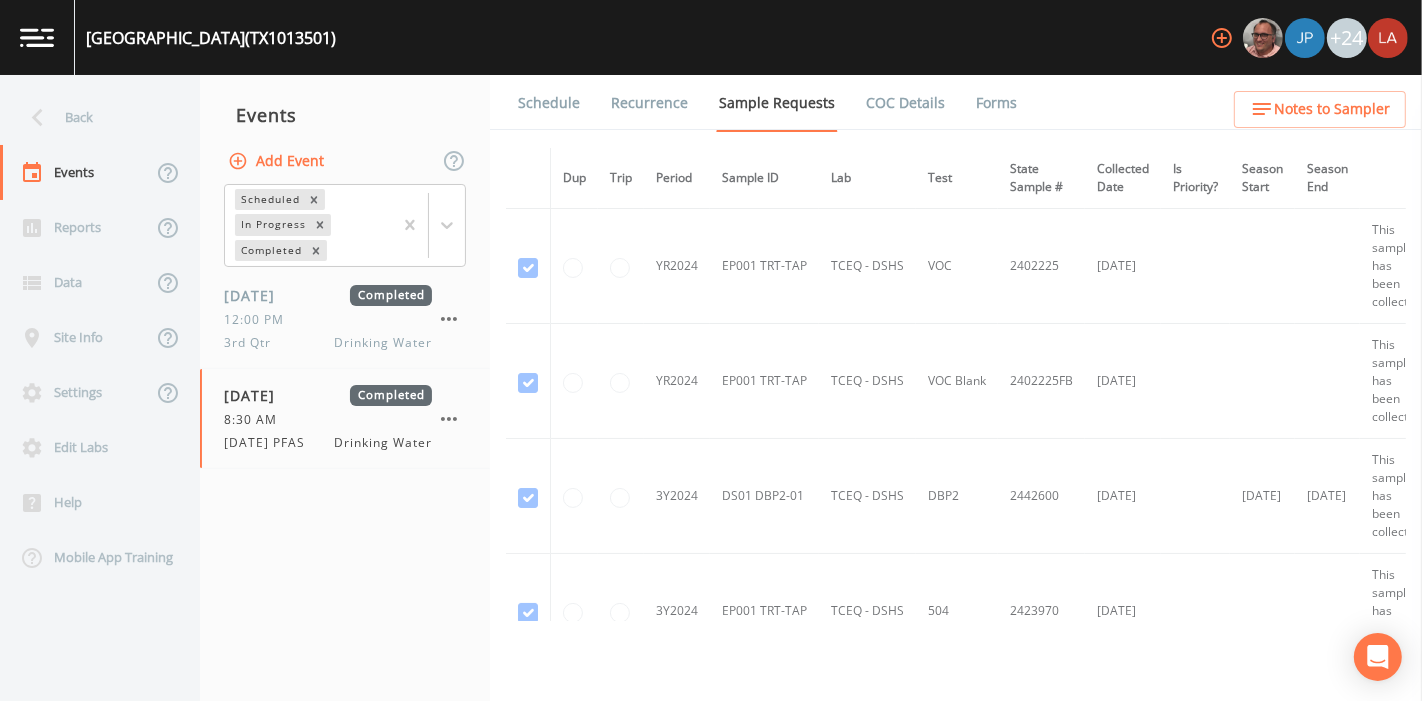 click on "Forms" at bounding box center (996, 103) 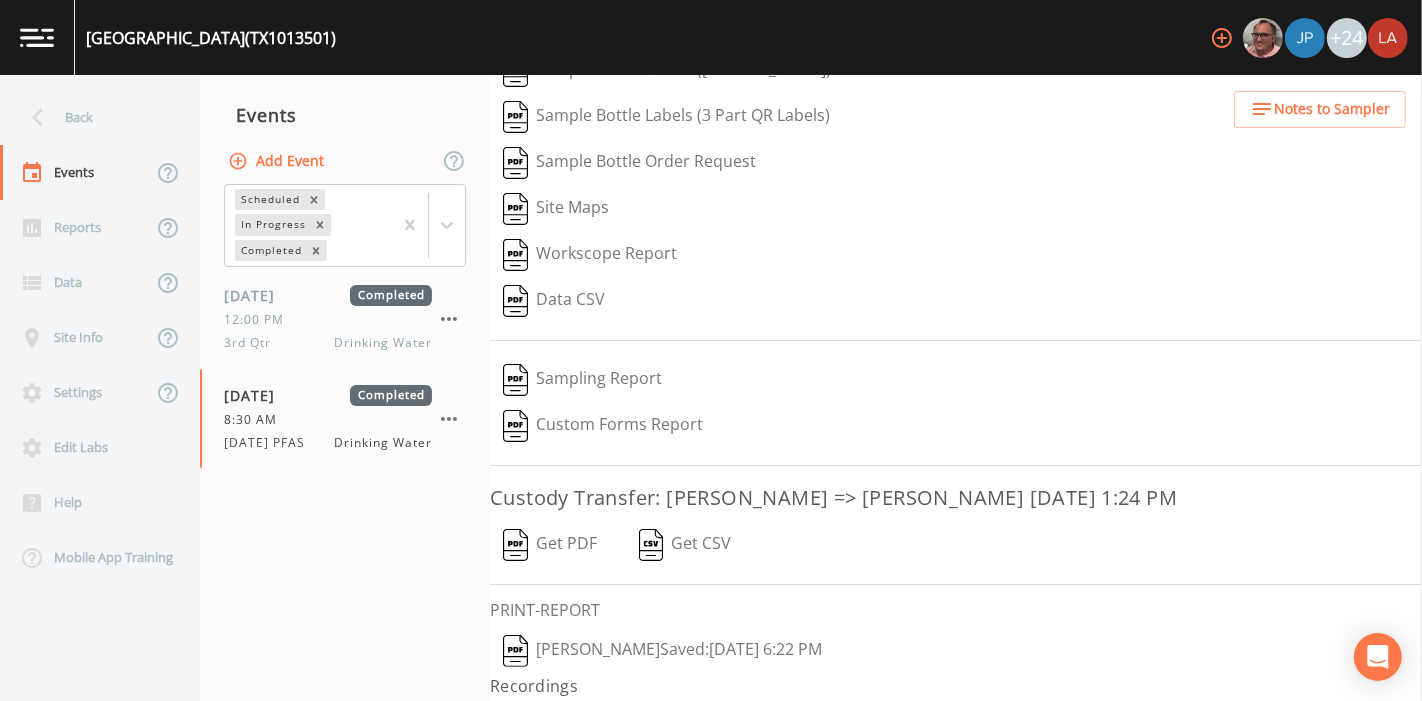 scroll, scrollTop: 254, scrollLeft: 0, axis: vertical 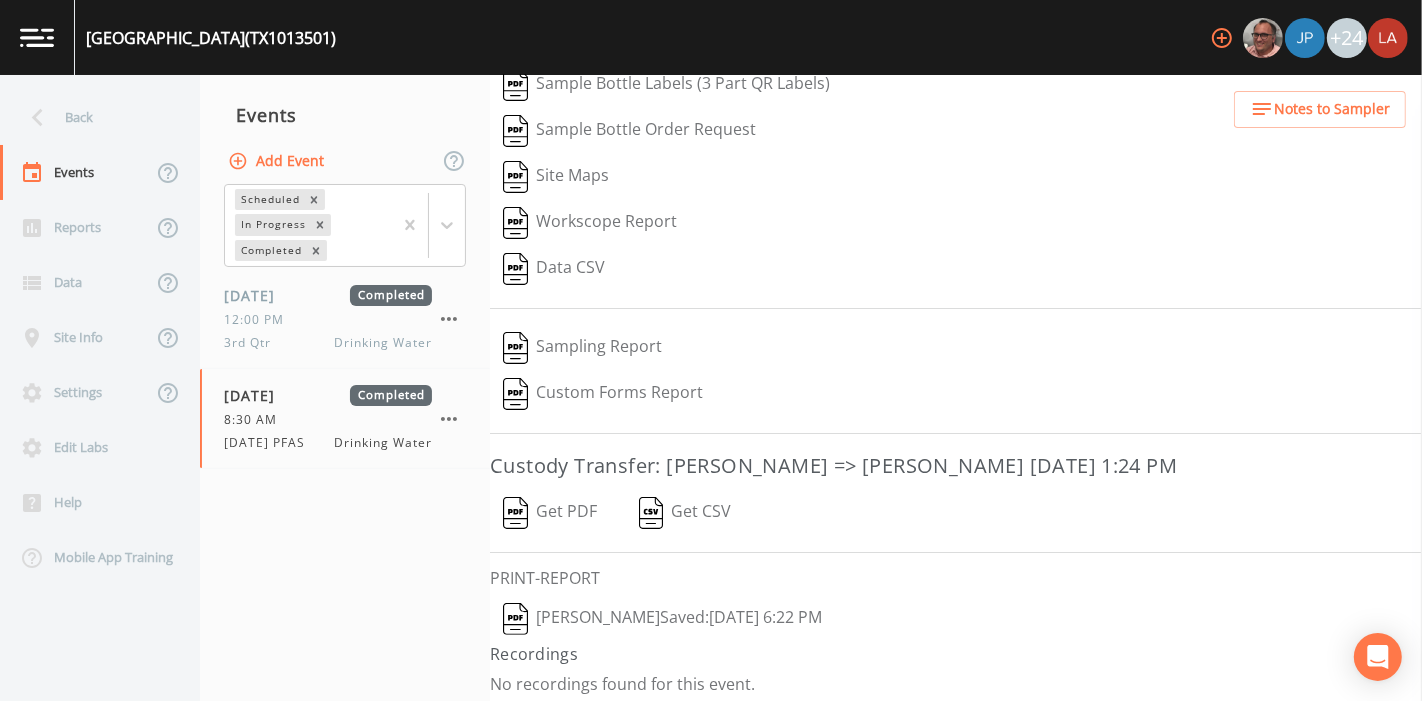 click on "Lauren Saenz  Saved:  July 30, 2025 6:22 PM" at bounding box center (662, 619) 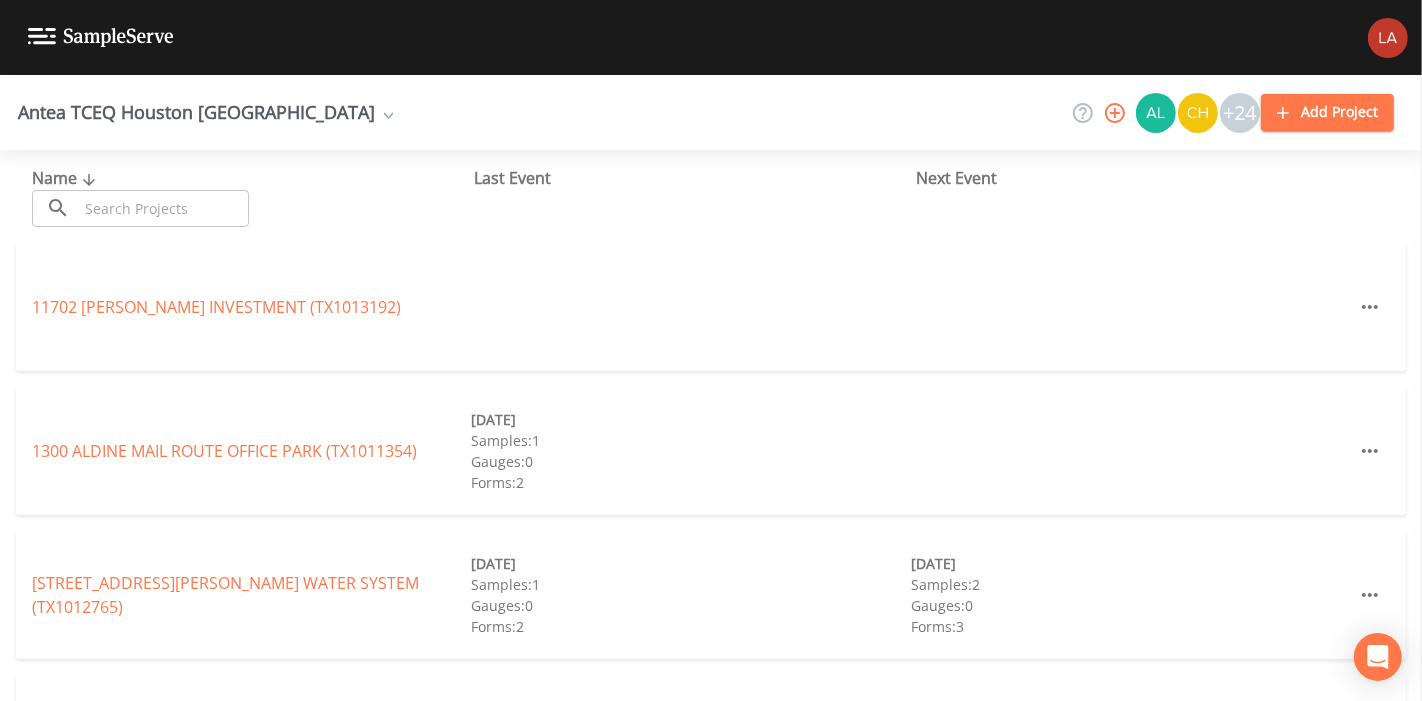 click at bounding box center (163, 208) 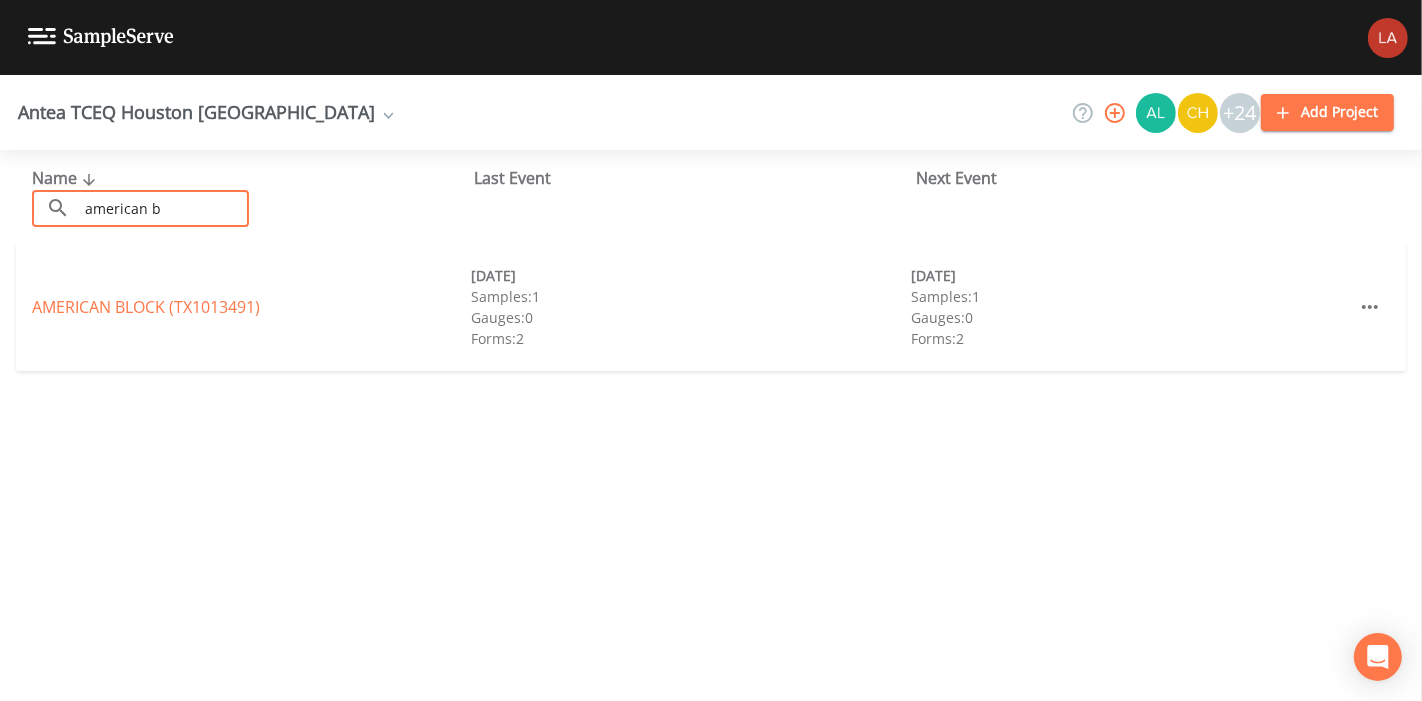 type on "american b" 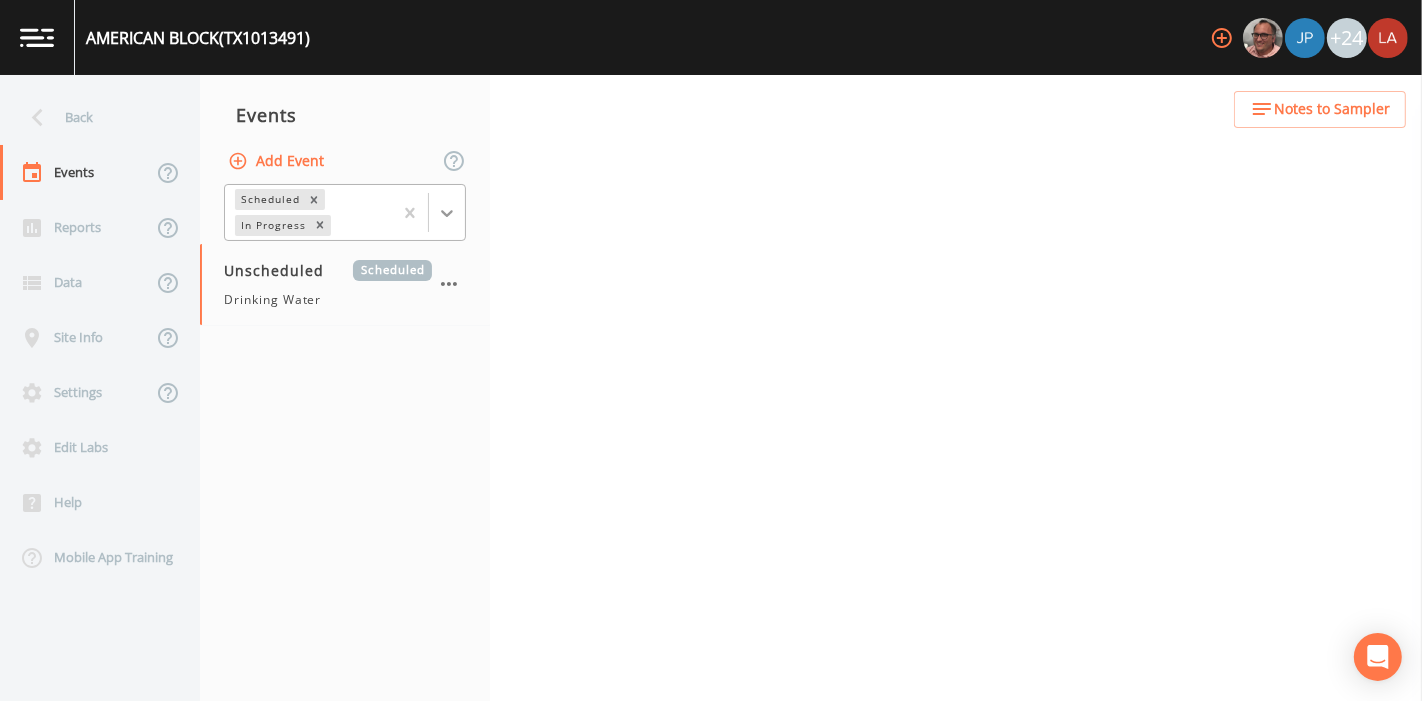 click at bounding box center [447, 213] 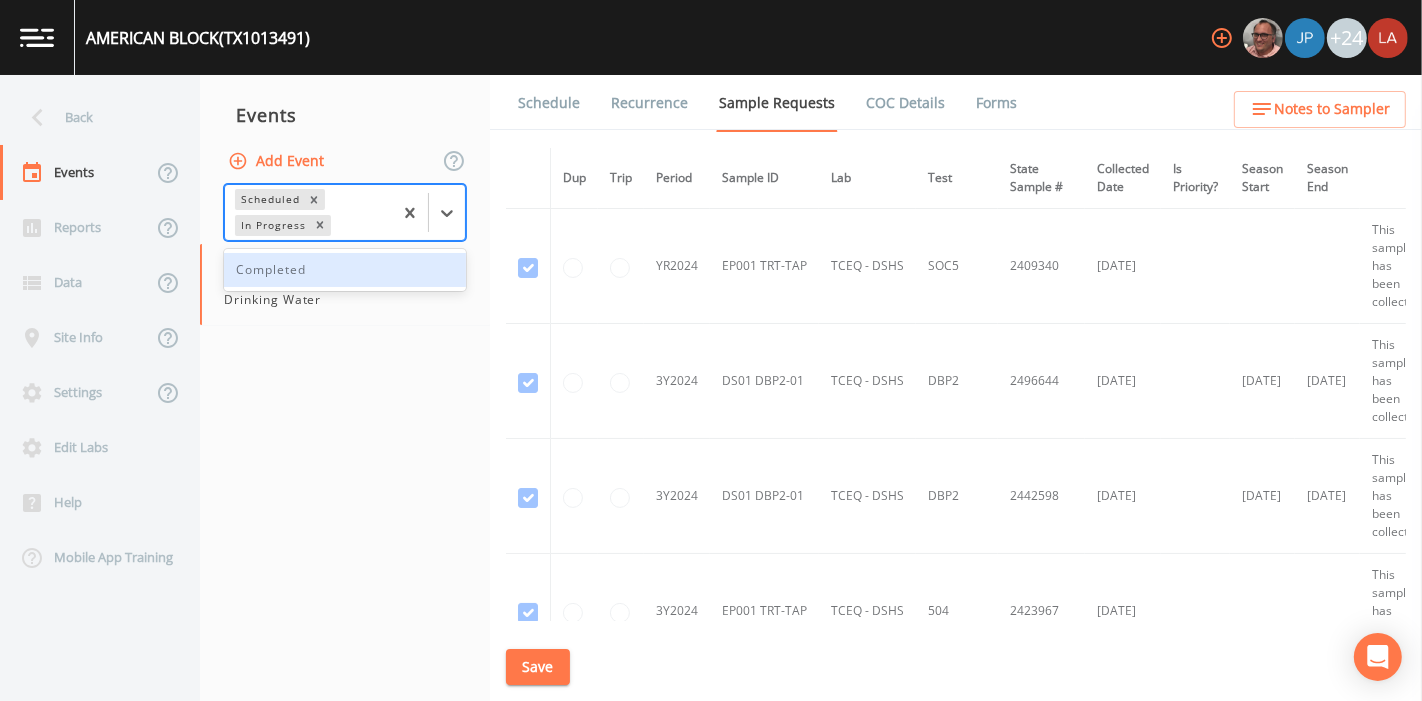 click on "Completed" at bounding box center (345, 270) 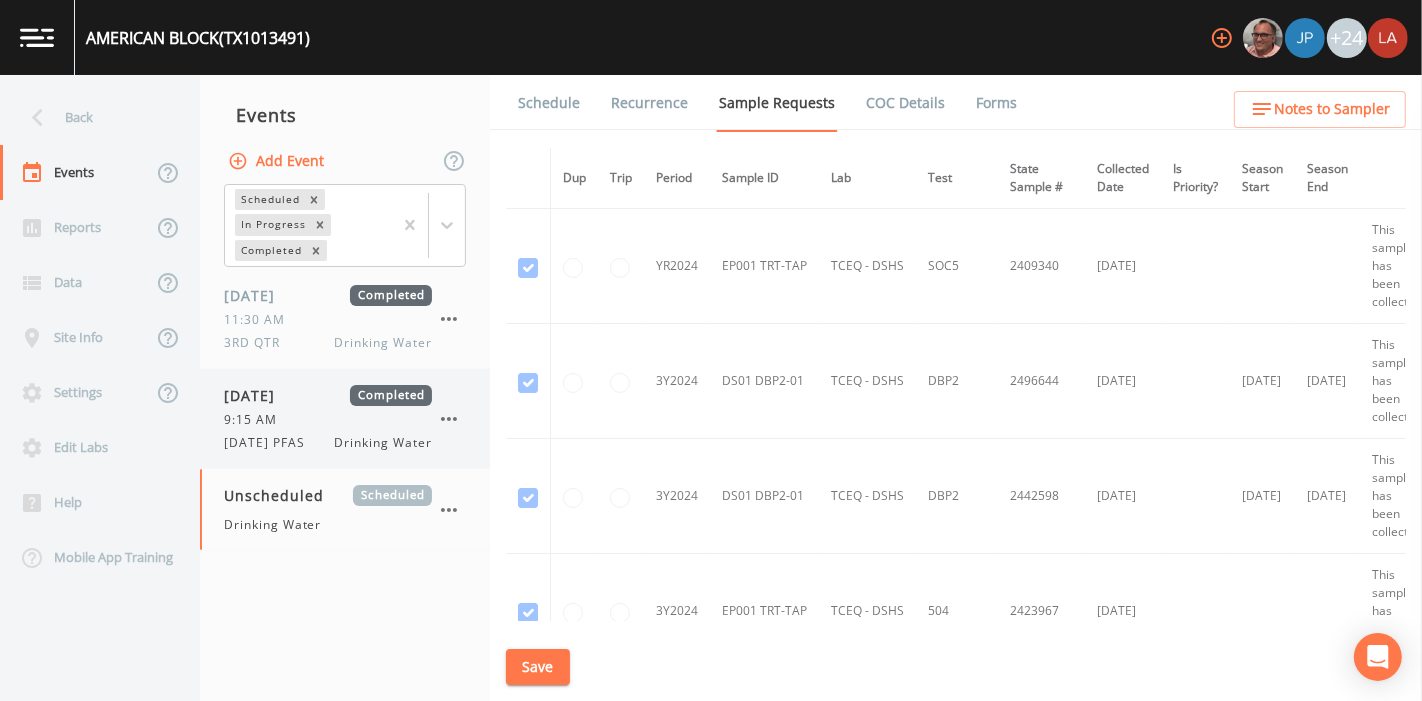 click on "07/30/2025 Completed 9:15 AM 7/30/25 PFAS Drinking Water" at bounding box center (328, 418) 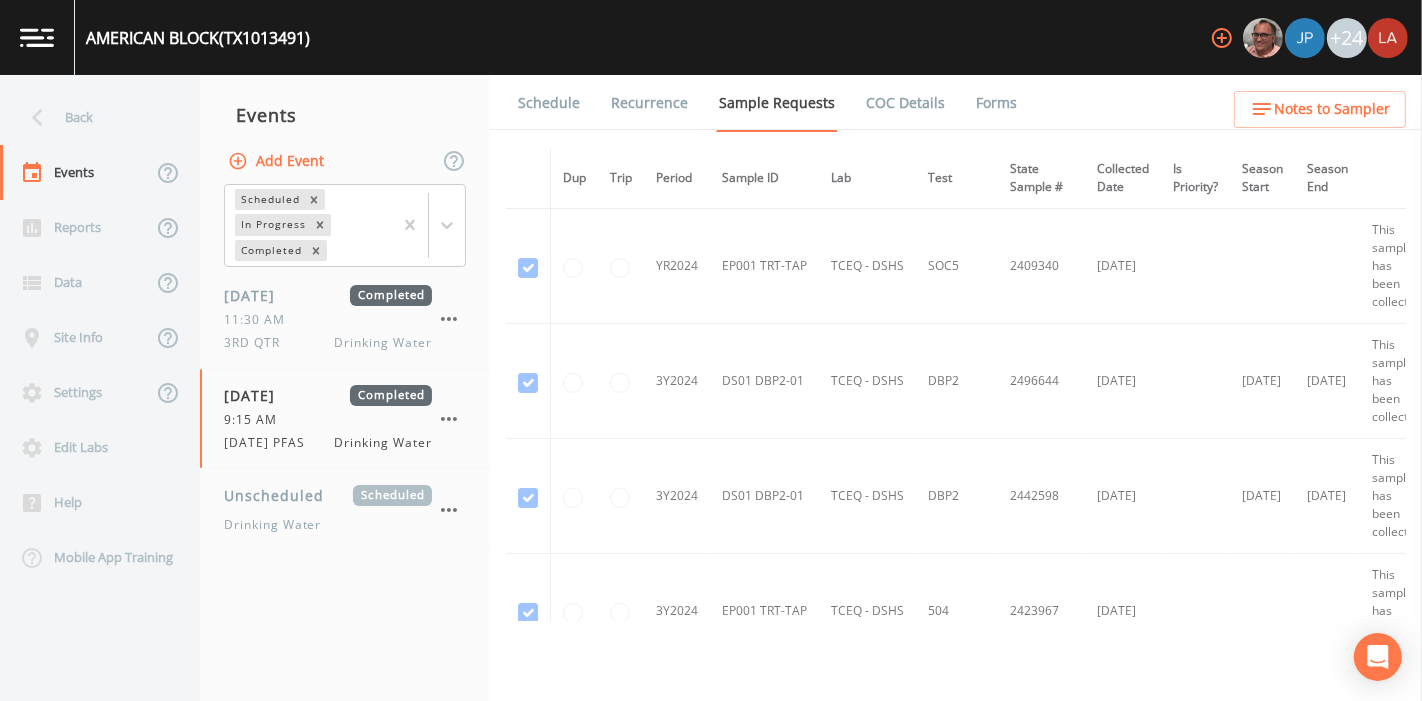 click on "Forms" at bounding box center (996, 103) 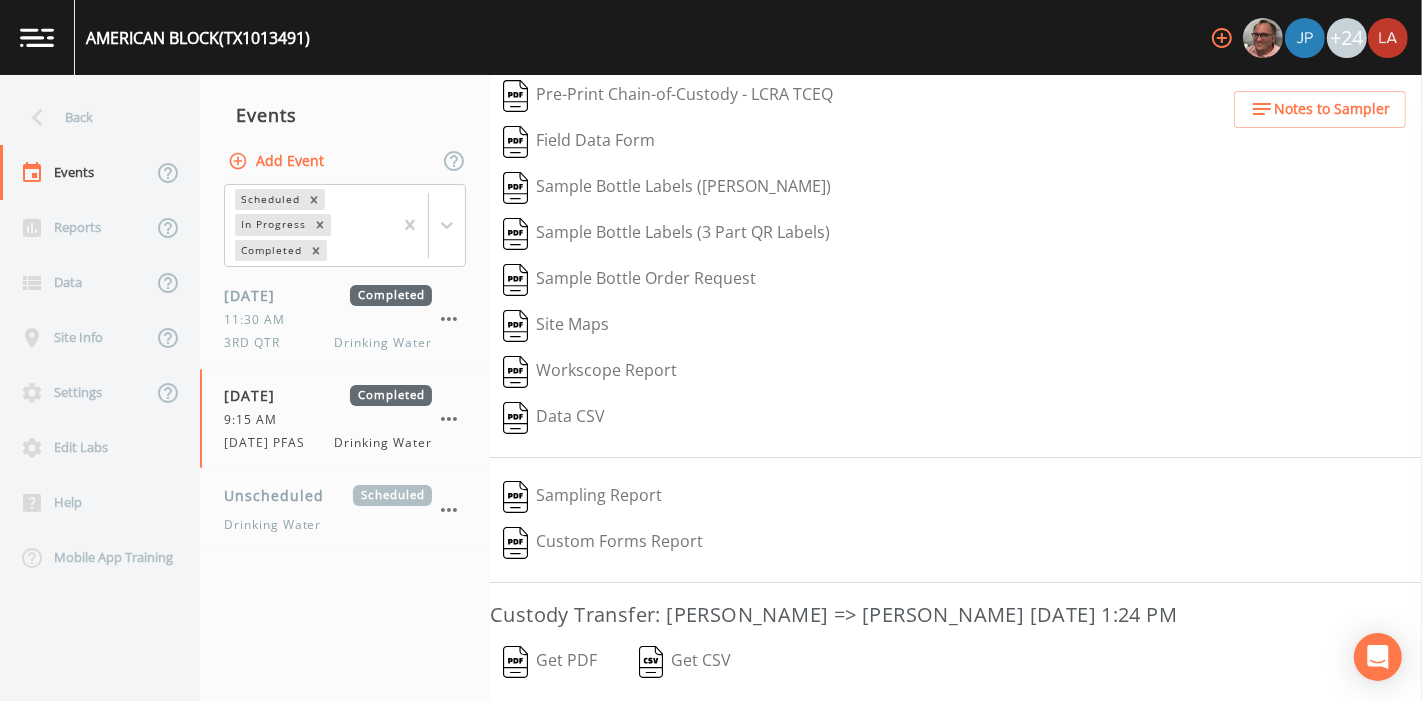 scroll, scrollTop: 254, scrollLeft: 0, axis: vertical 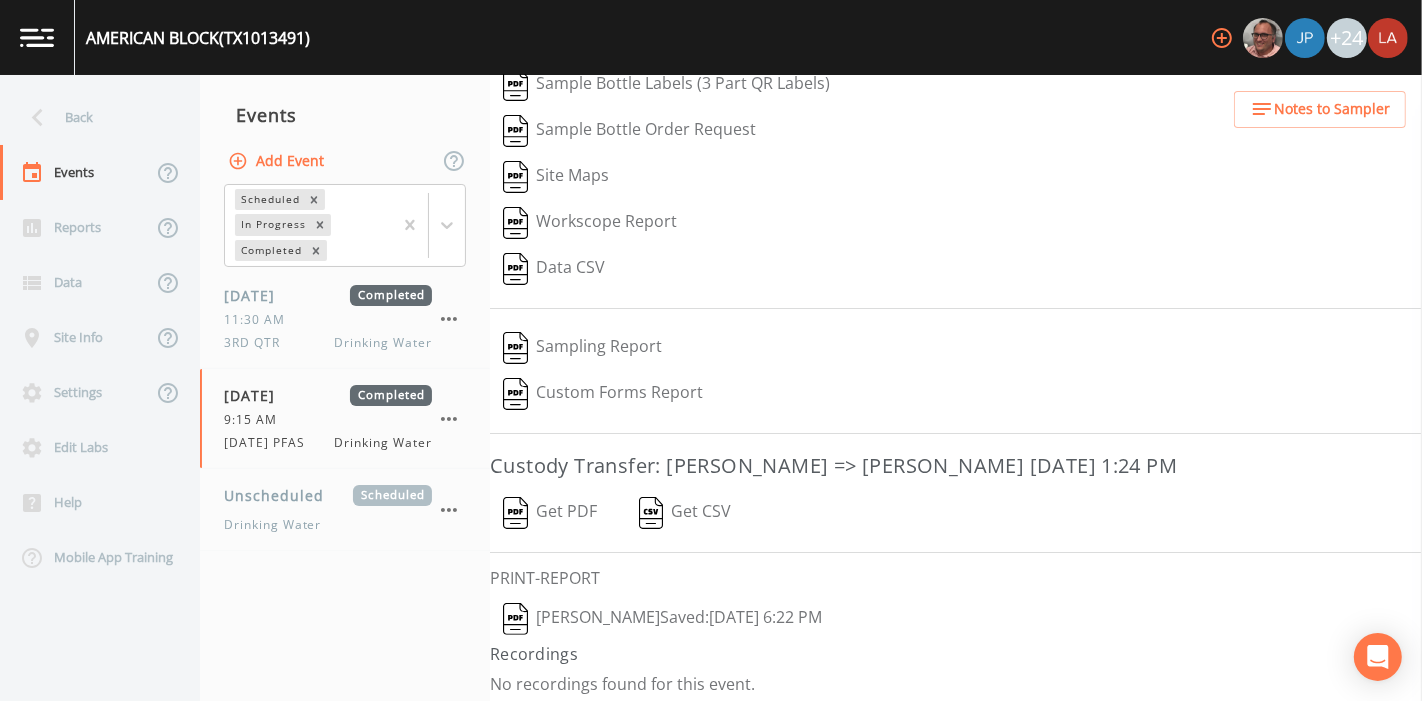 click on "Lauren Saenz  Saved:  July 30, 2025 6:22 PM" at bounding box center [662, 619] 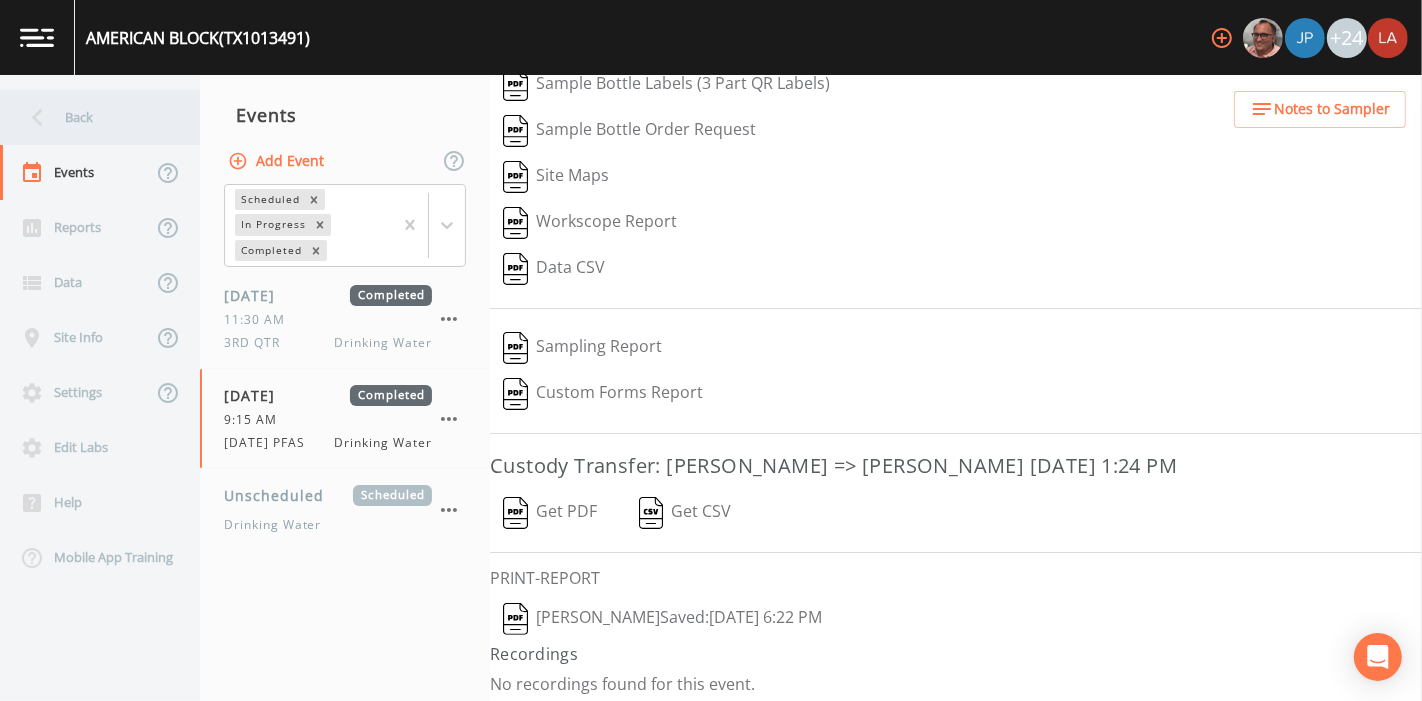 click on "Back" at bounding box center (90, 117) 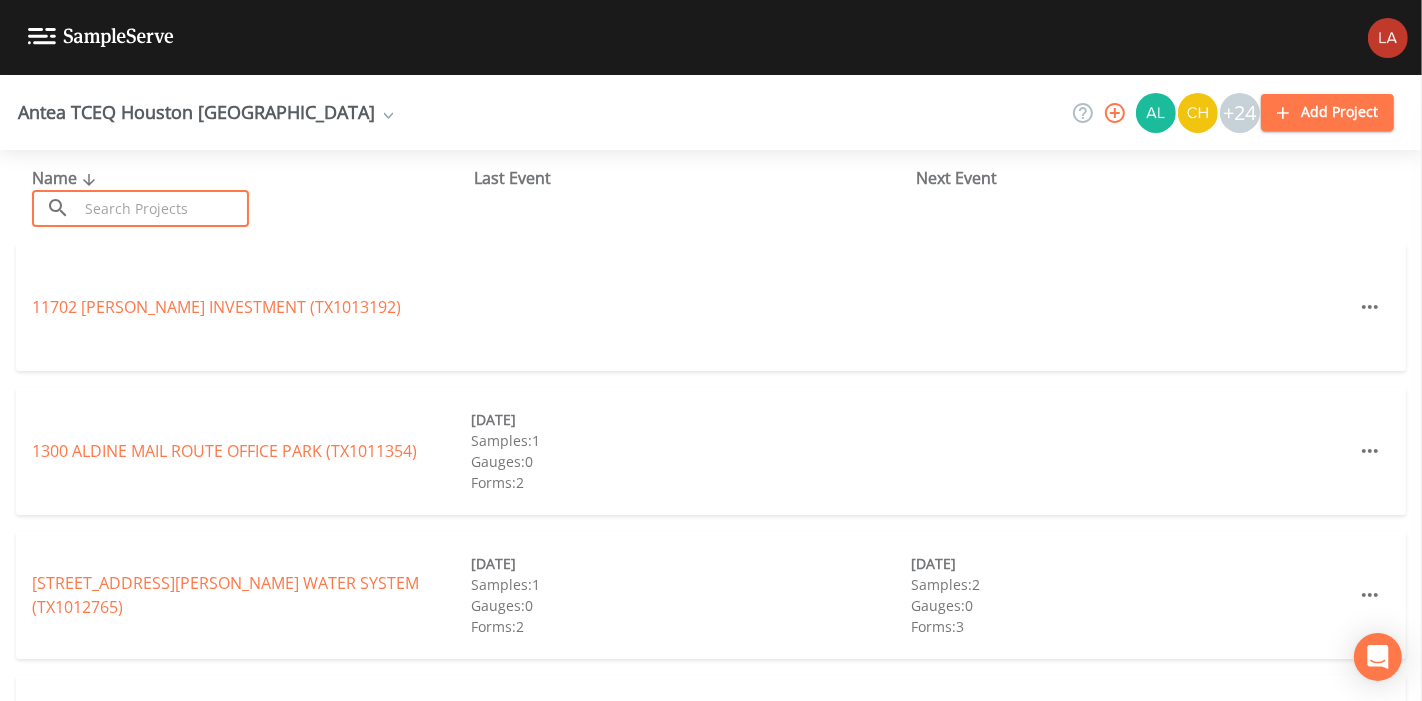click at bounding box center (163, 208) 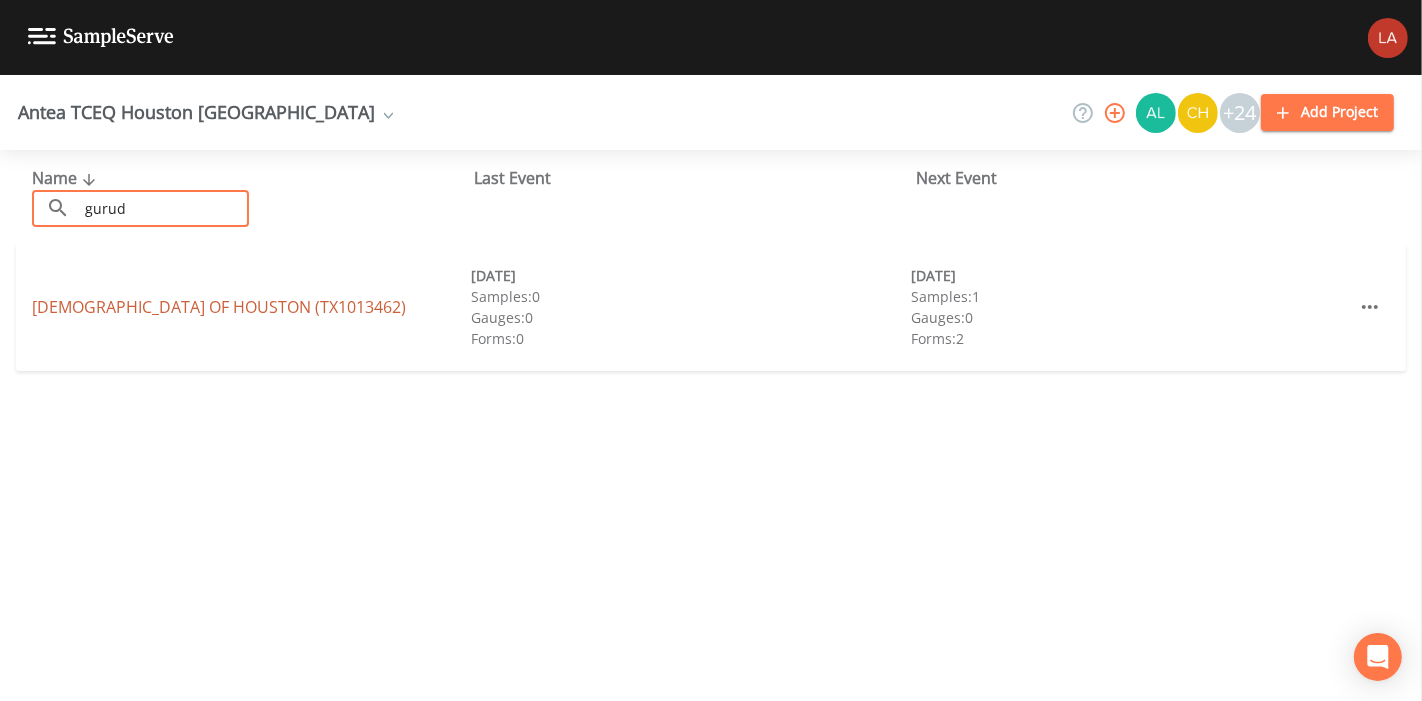 type on "gurud" 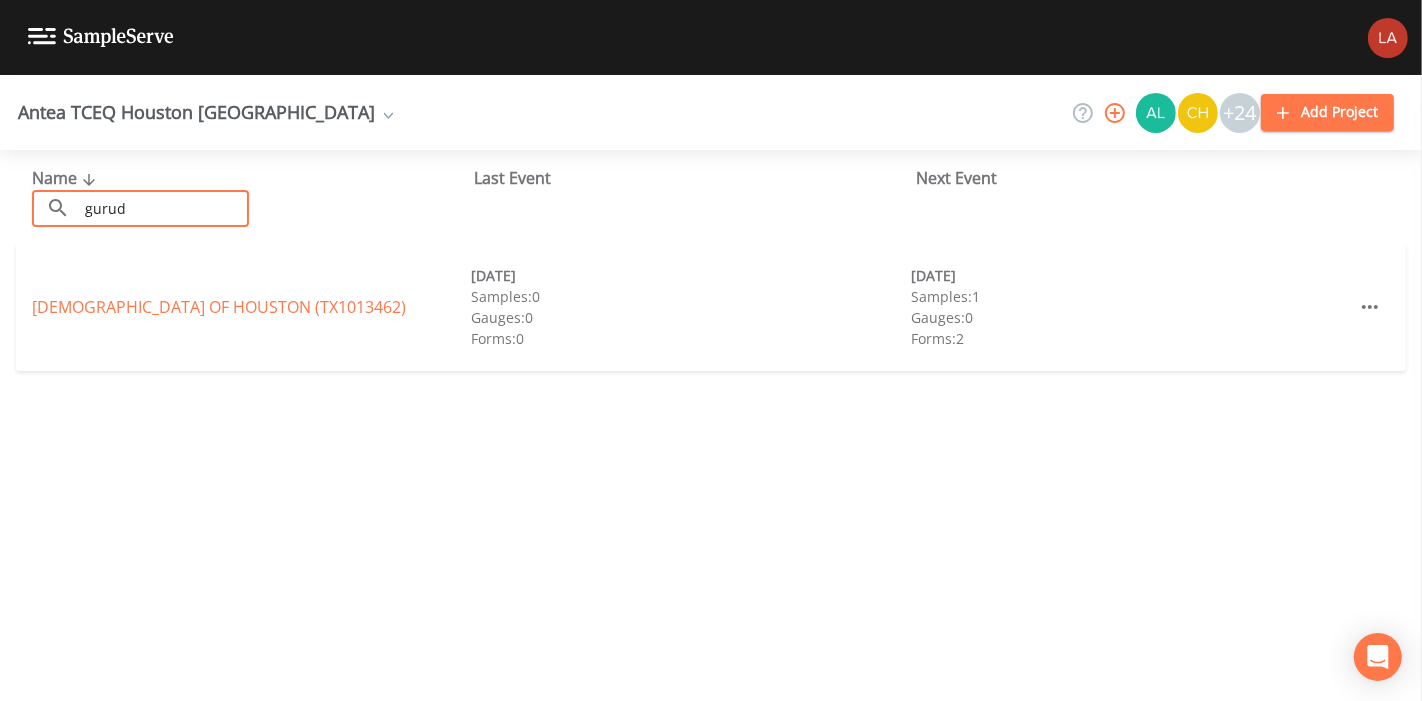 click on "GURUDWARA SAHIB OF HOUSTON   (TX1013462)" at bounding box center [219, 307] 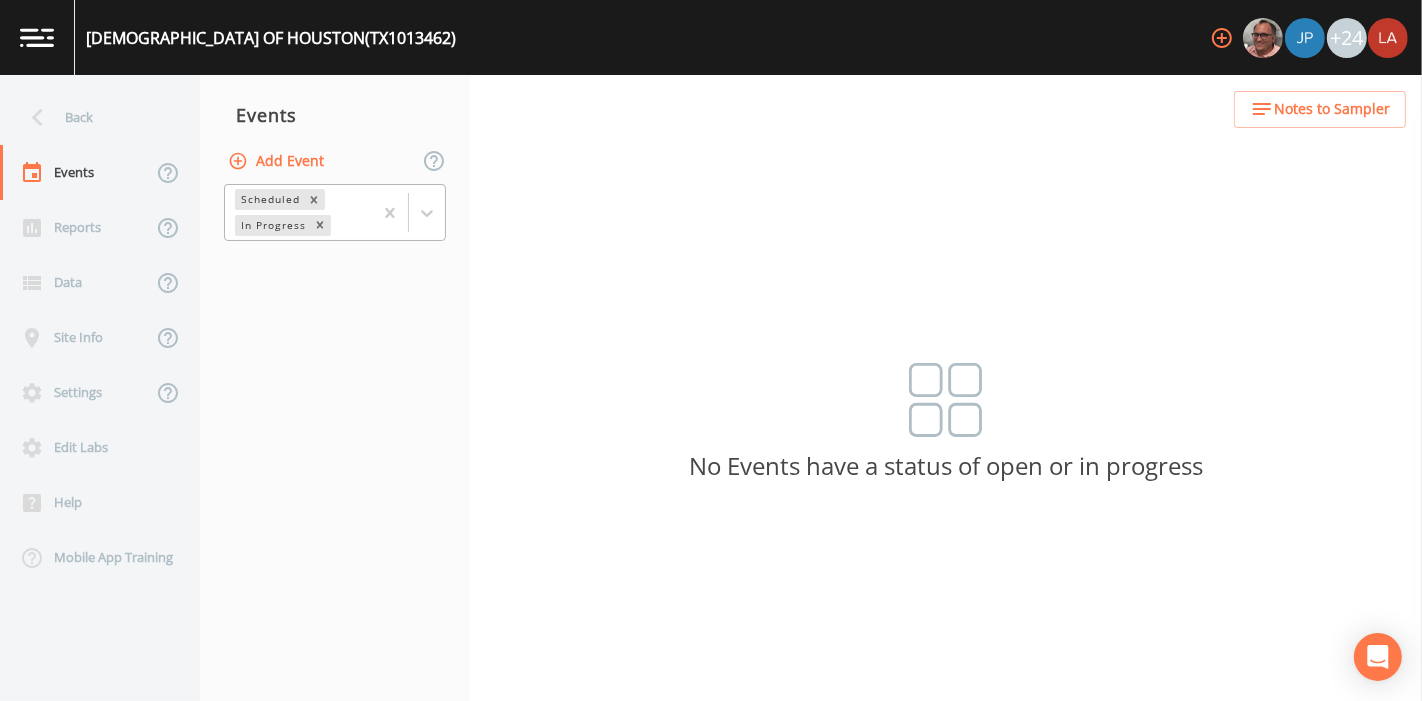 drag, startPoint x: 422, startPoint y: 226, endPoint x: 389, endPoint y: 235, distance: 34.20526 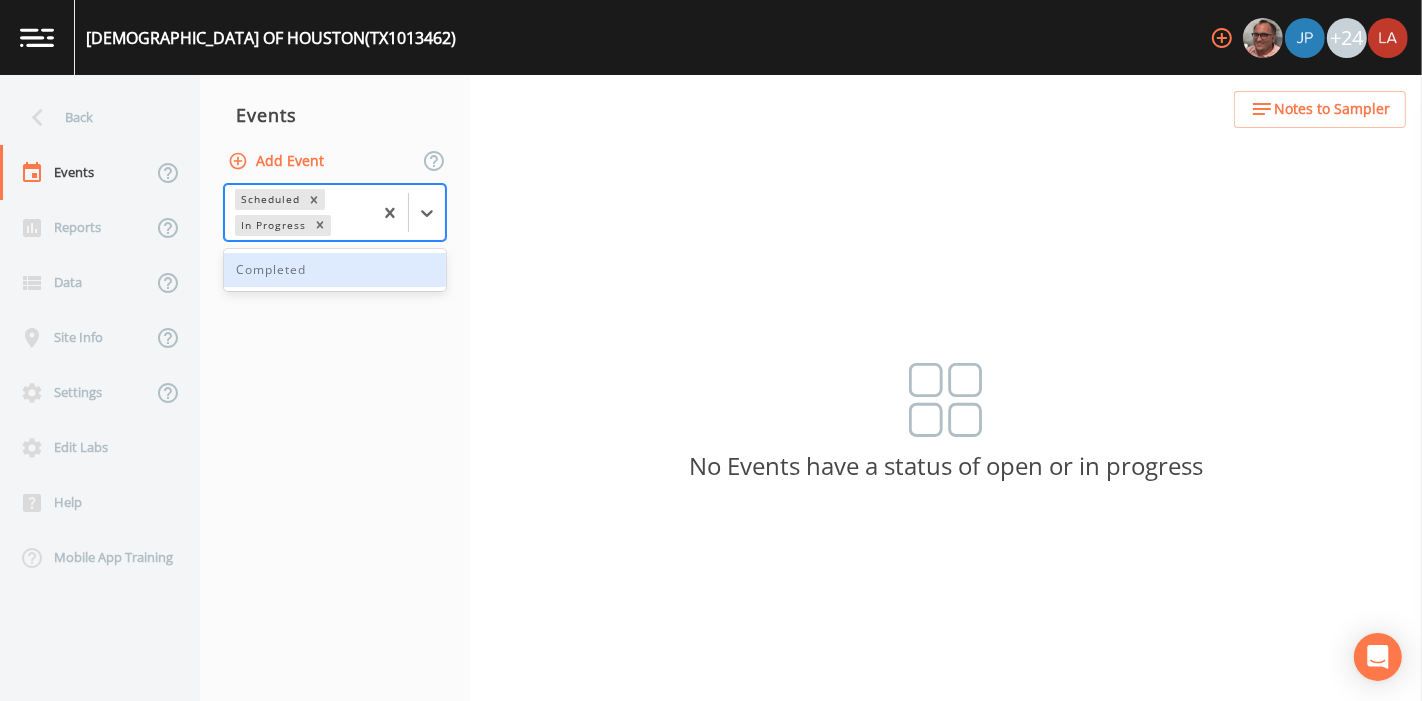 click on "Completed" at bounding box center (335, 270) 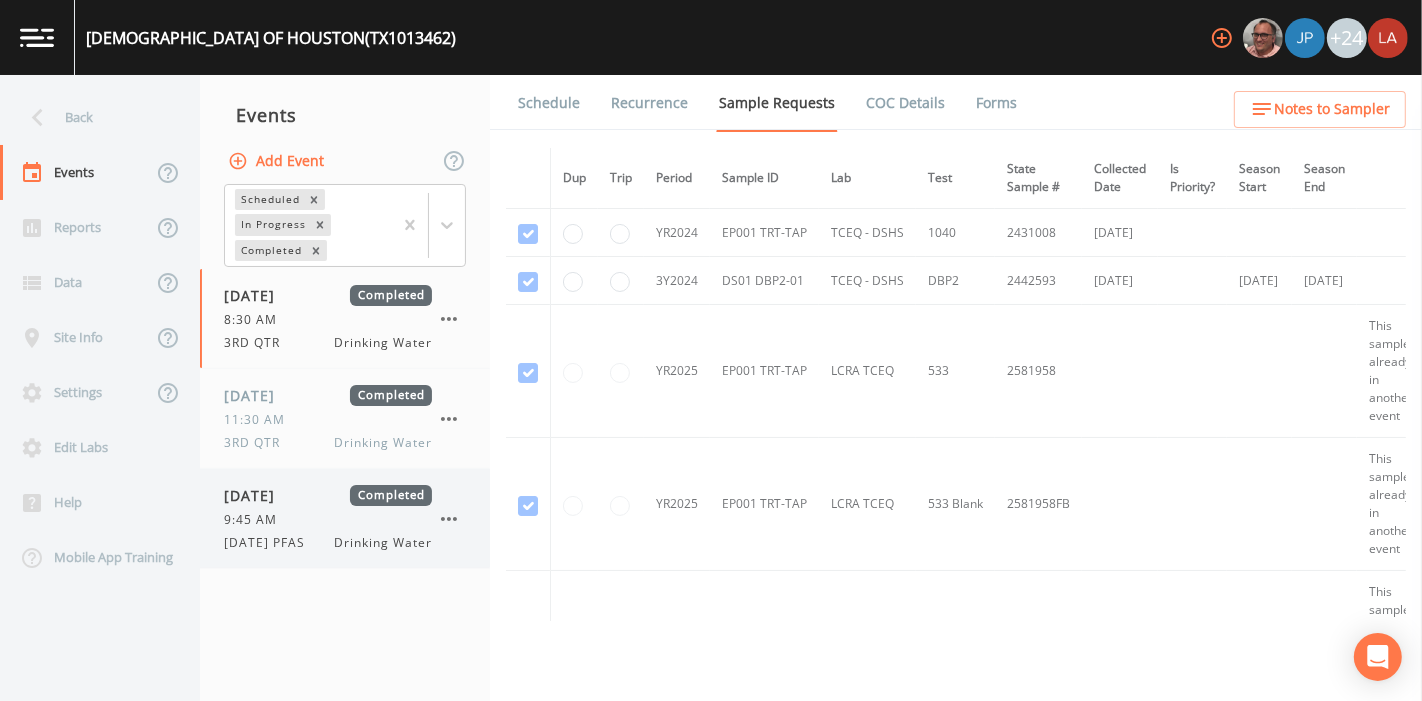 click on "07/30/2025" at bounding box center [256, 495] 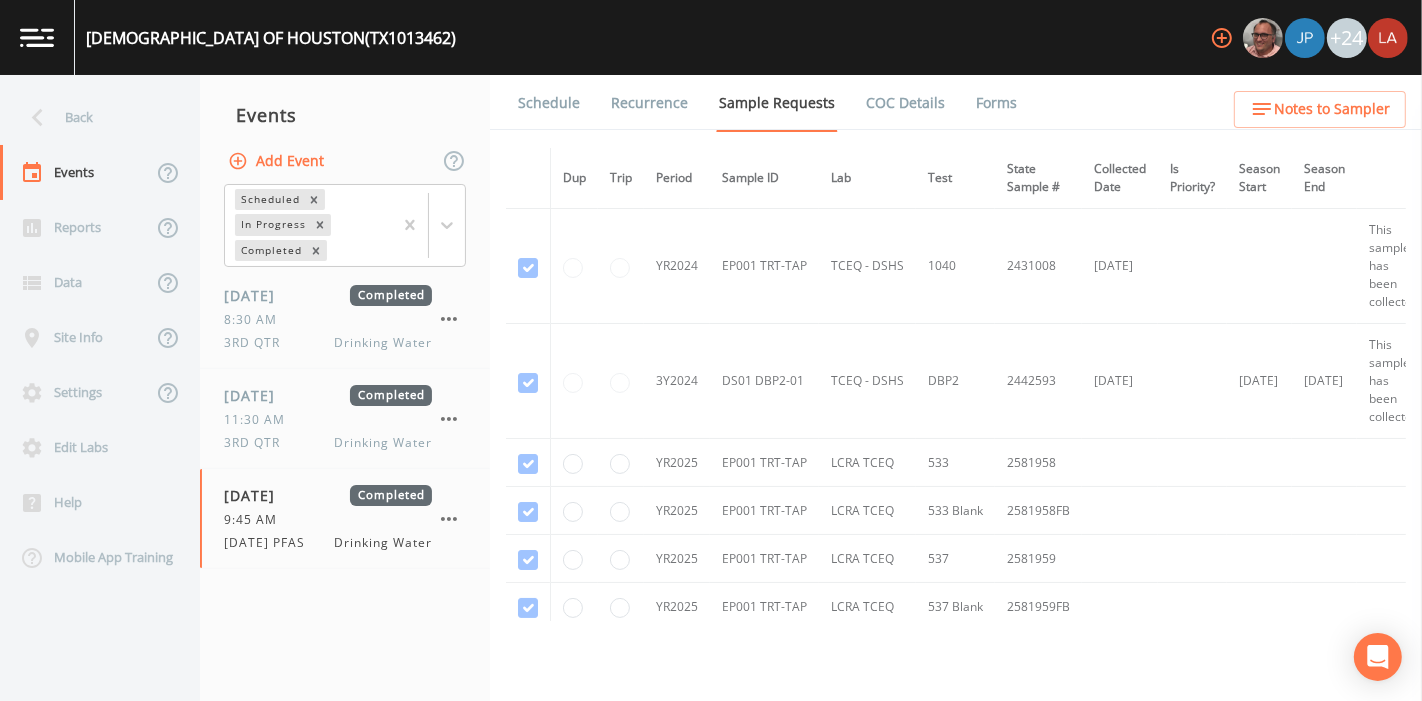 click on "Forms" at bounding box center (996, 103) 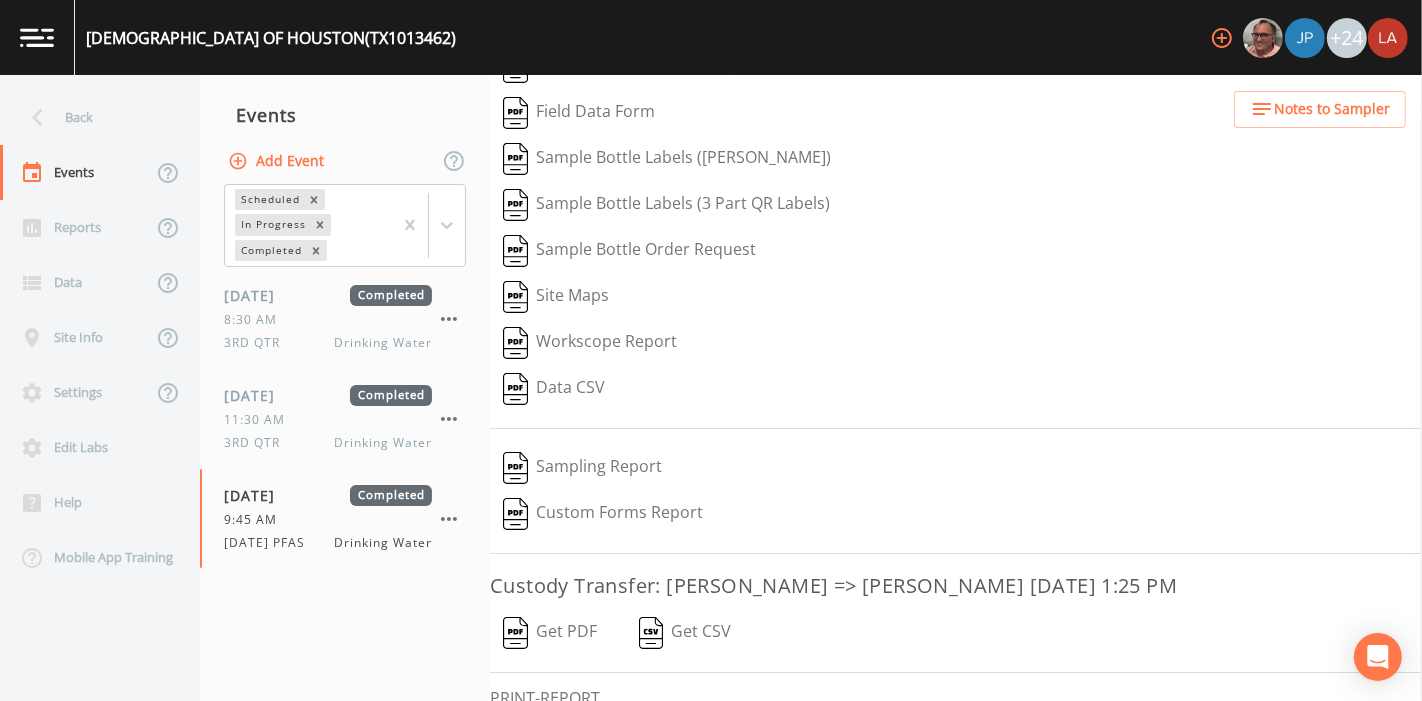 scroll, scrollTop: 254, scrollLeft: 0, axis: vertical 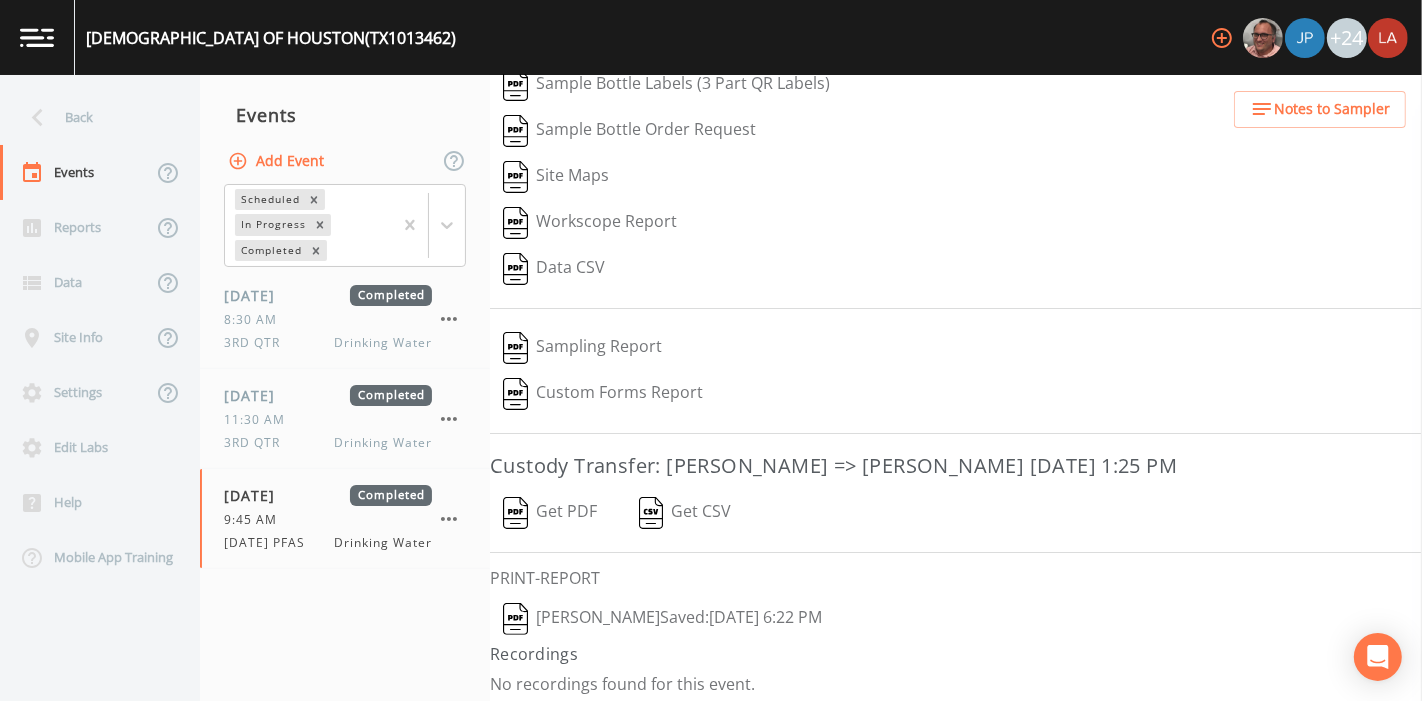 click on "Lauren Saenz  Saved:  July 30, 2025 6:22 PM" at bounding box center [662, 619] 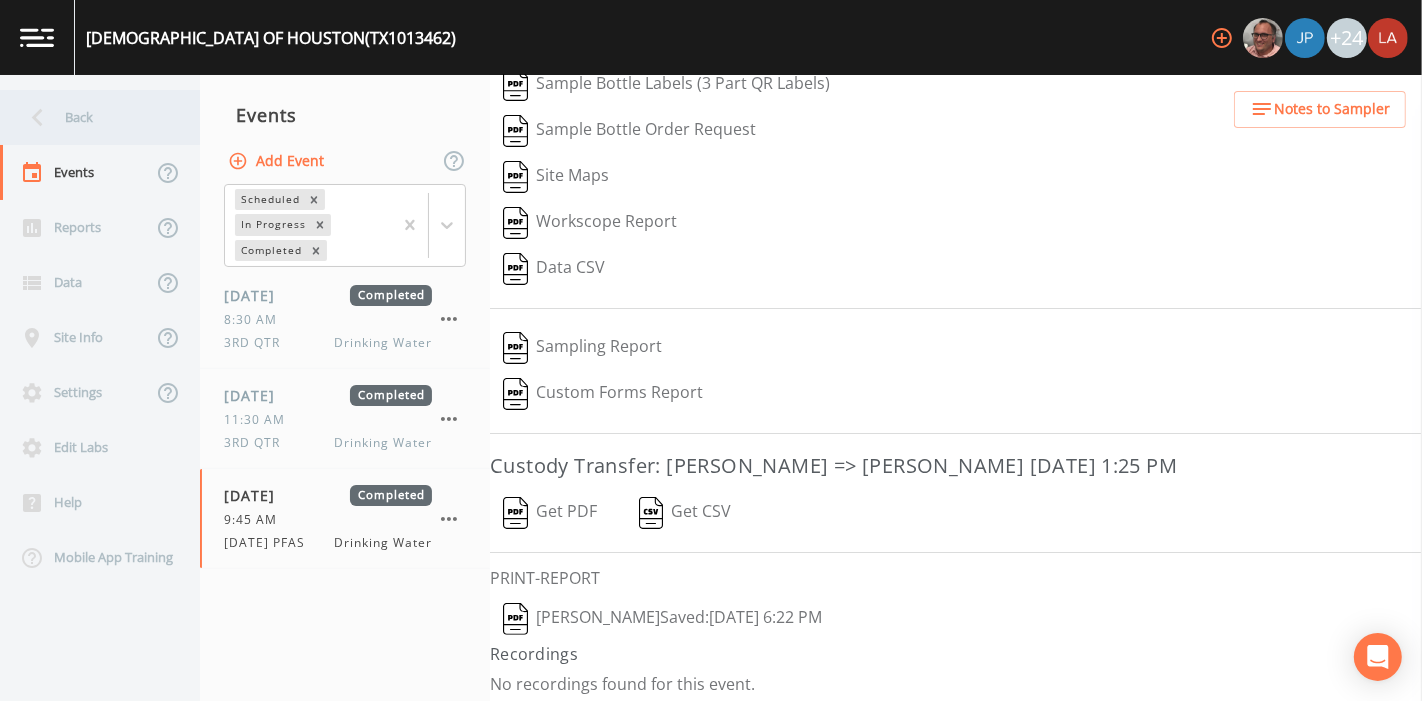 click on "Back" at bounding box center [90, 117] 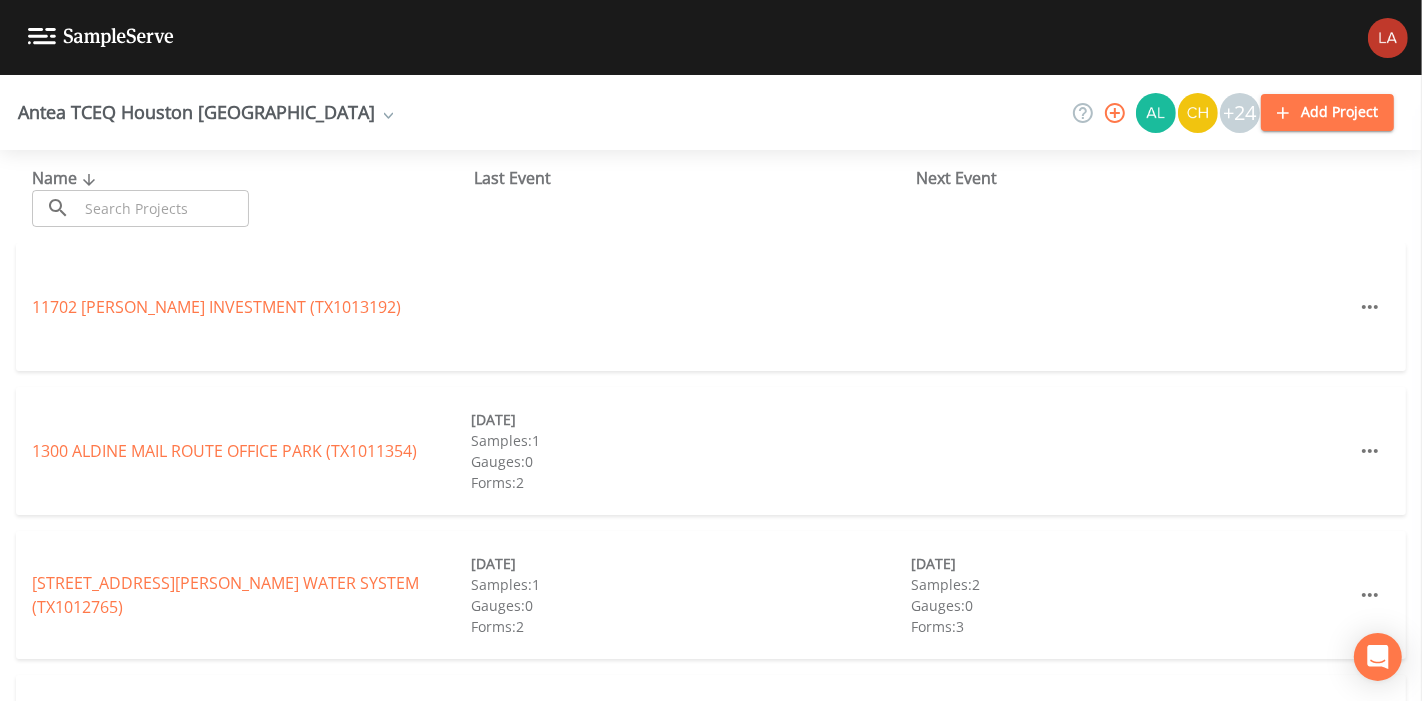 drag, startPoint x: 115, startPoint y: 201, endPoint x: 130, endPoint y: 204, distance: 15.297058 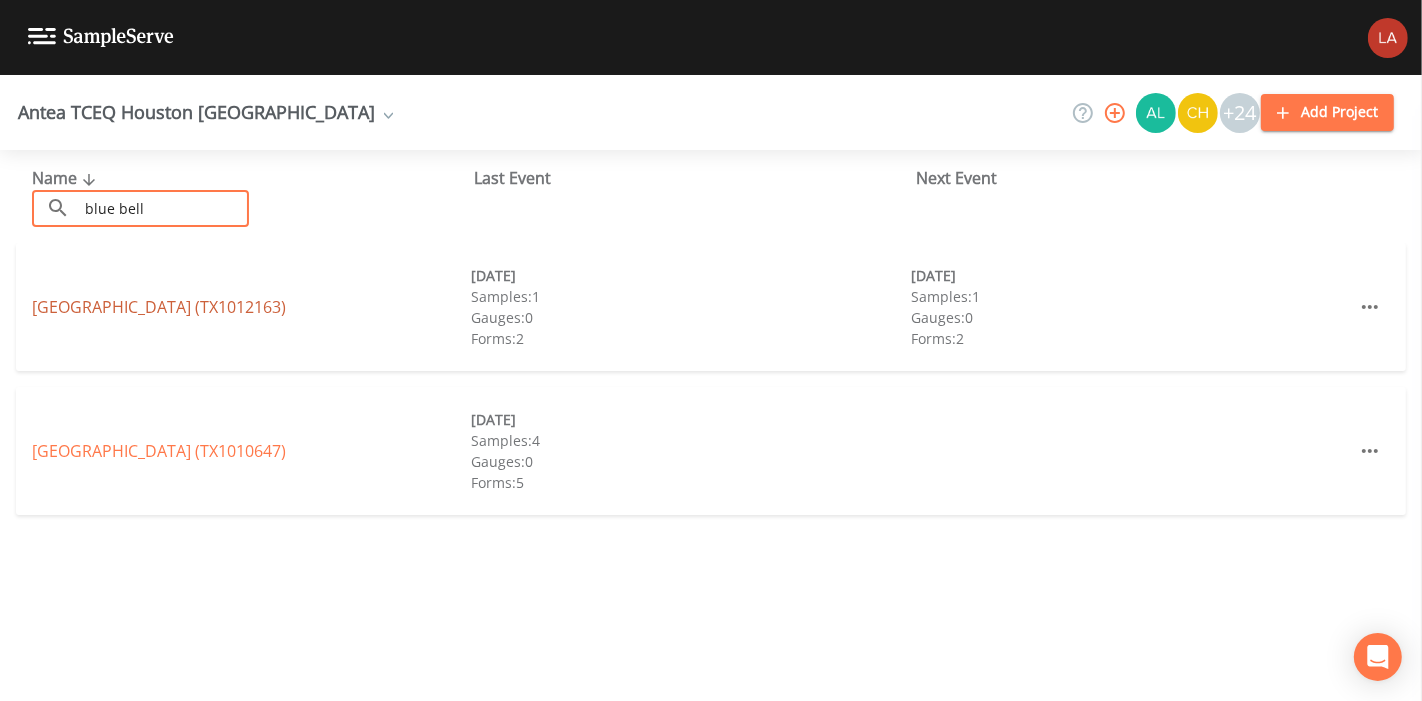 type on "blue bell" 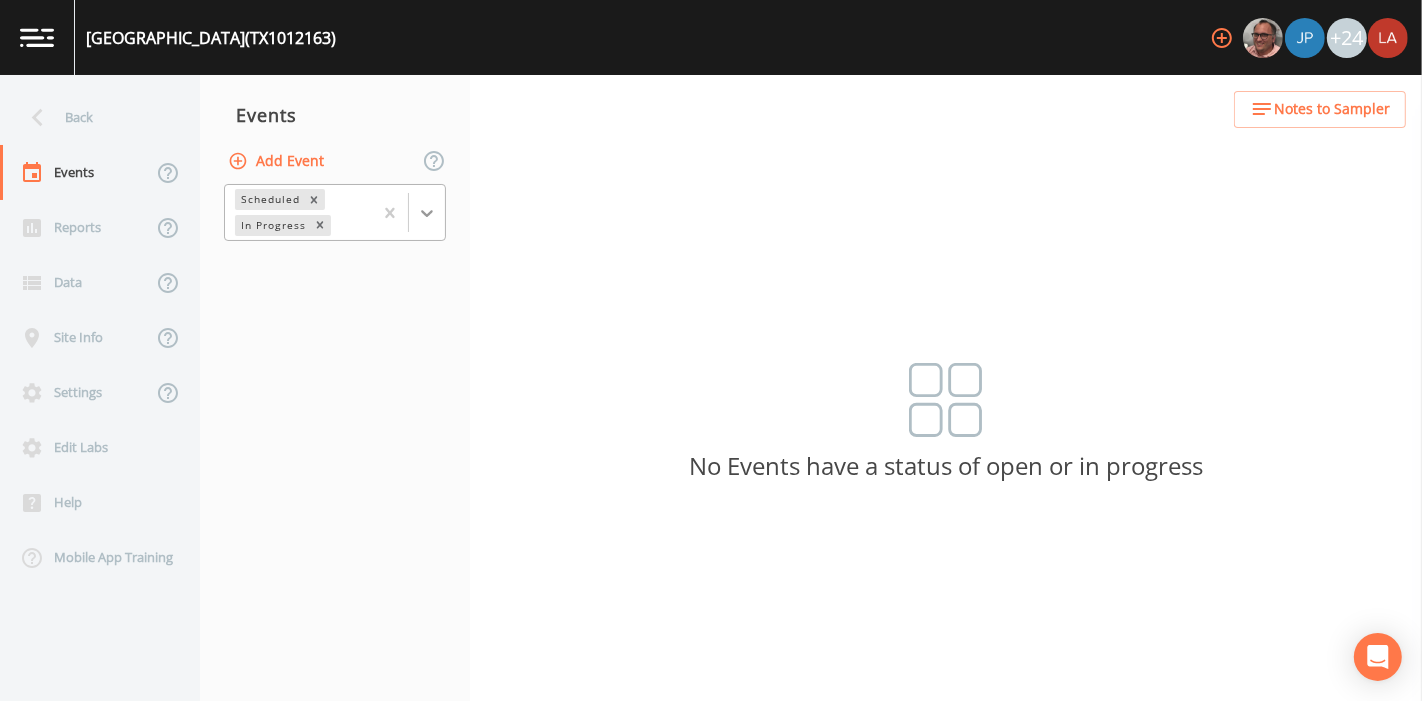 click 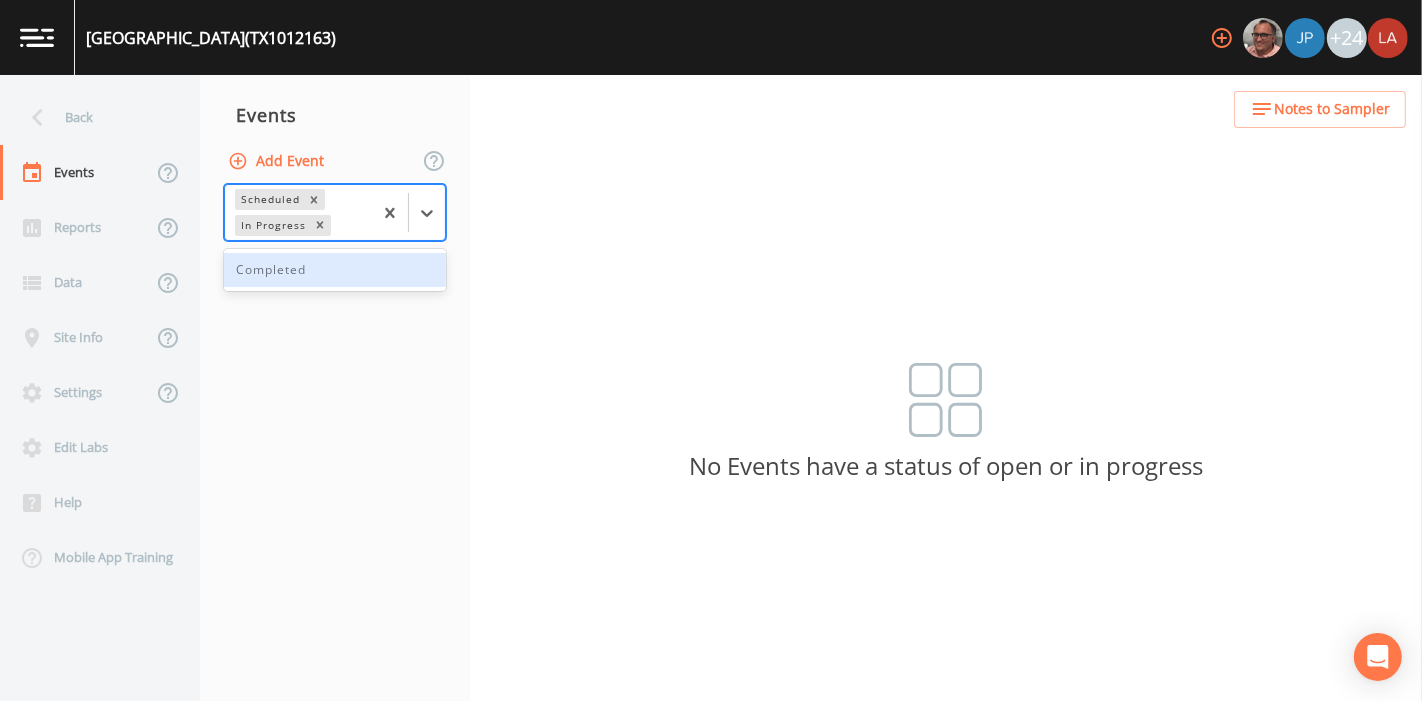 click on "Completed" at bounding box center [335, 270] 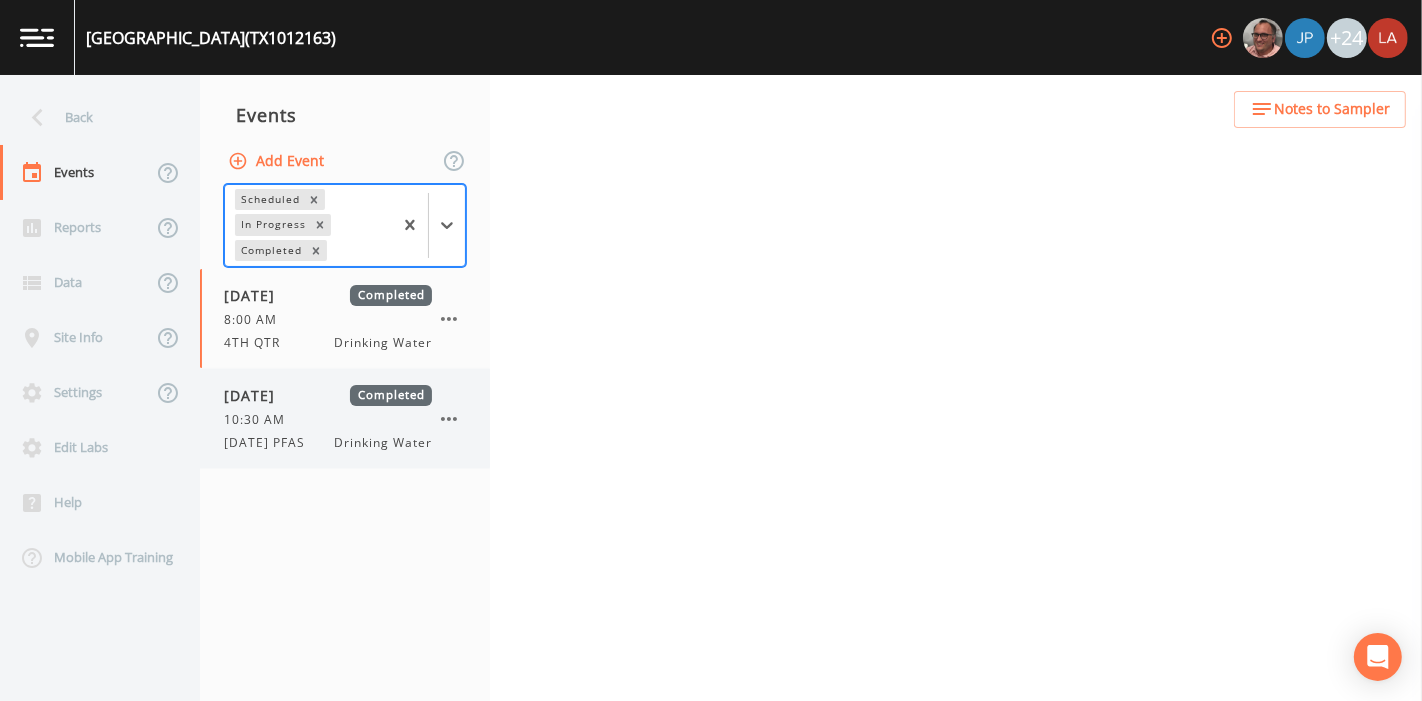 click on "10:30 AM" at bounding box center (260, 420) 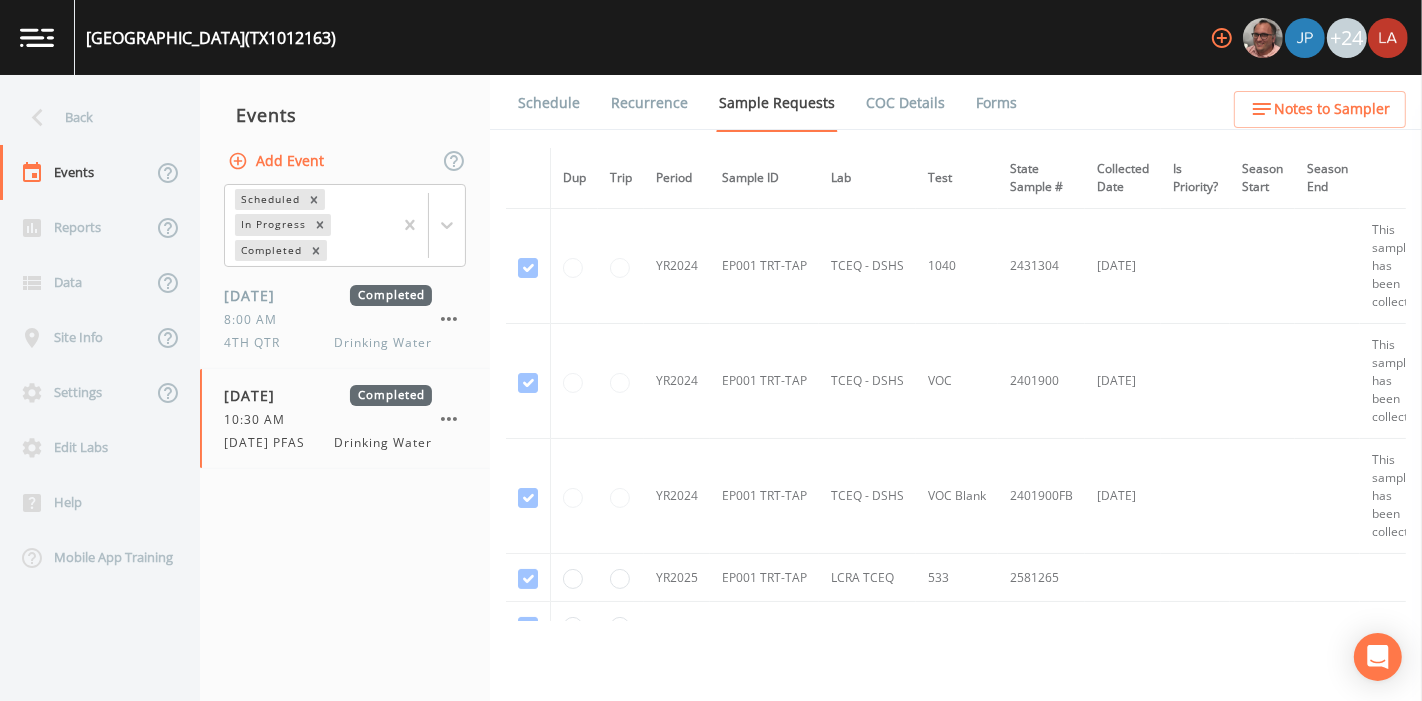 click on "Forms" at bounding box center (996, 103) 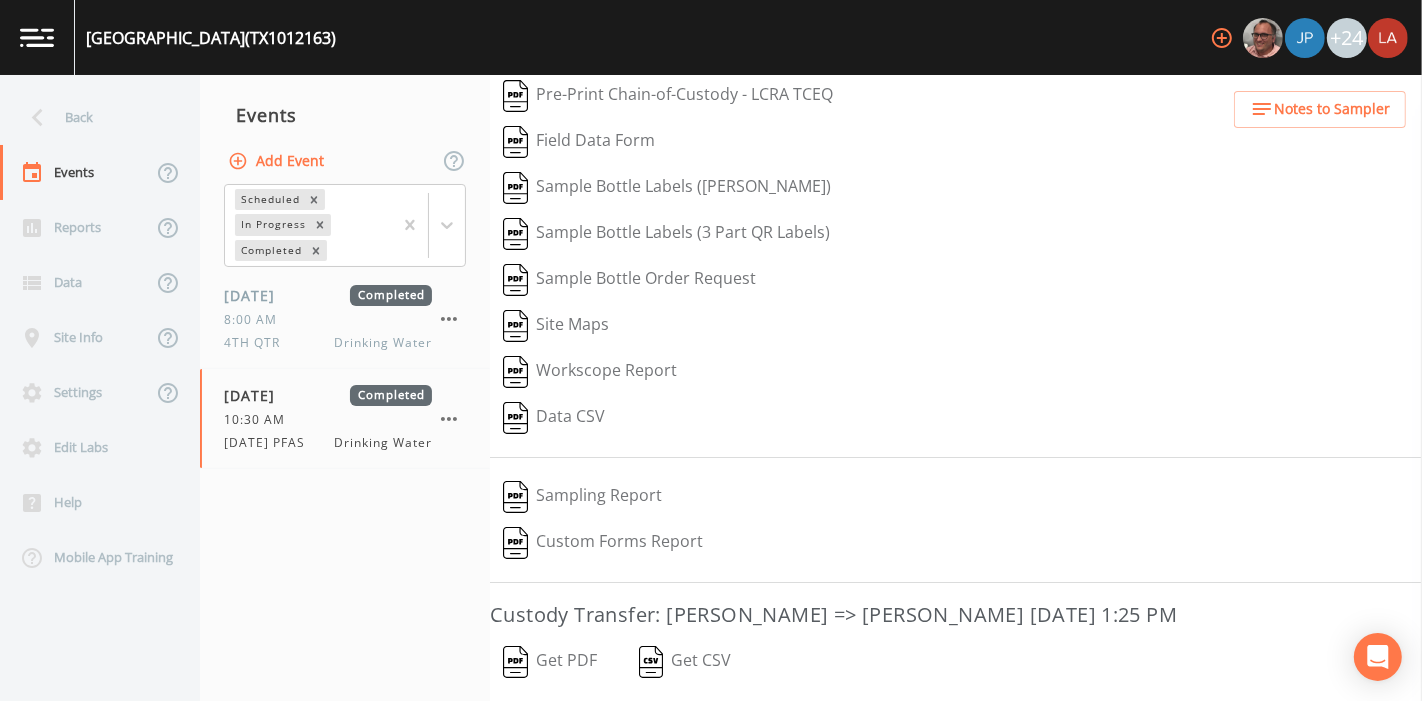 scroll, scrollTop: 254, scrollLeft: 0, axis: vertical 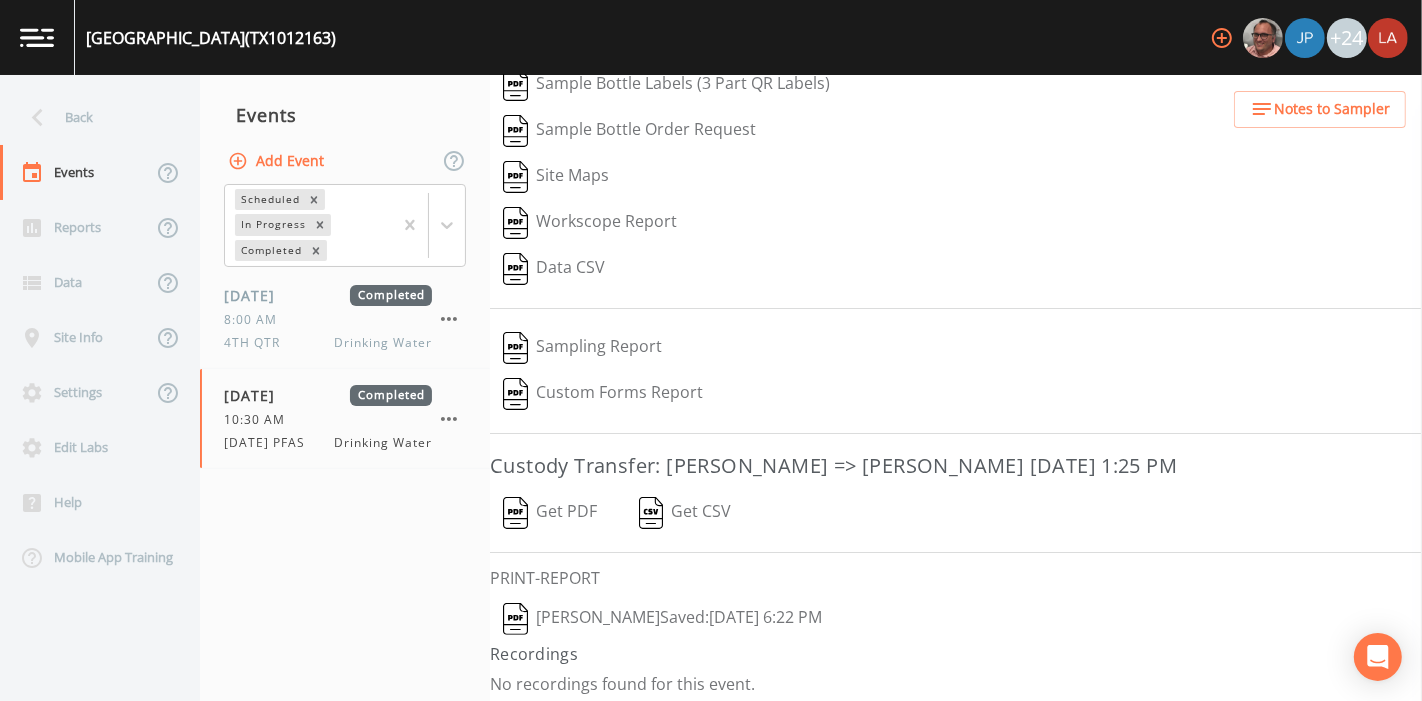 click on "Lauren Saenz  Saved:  July 30, 2025 6:22 PM" at bounding box center [662, 619] 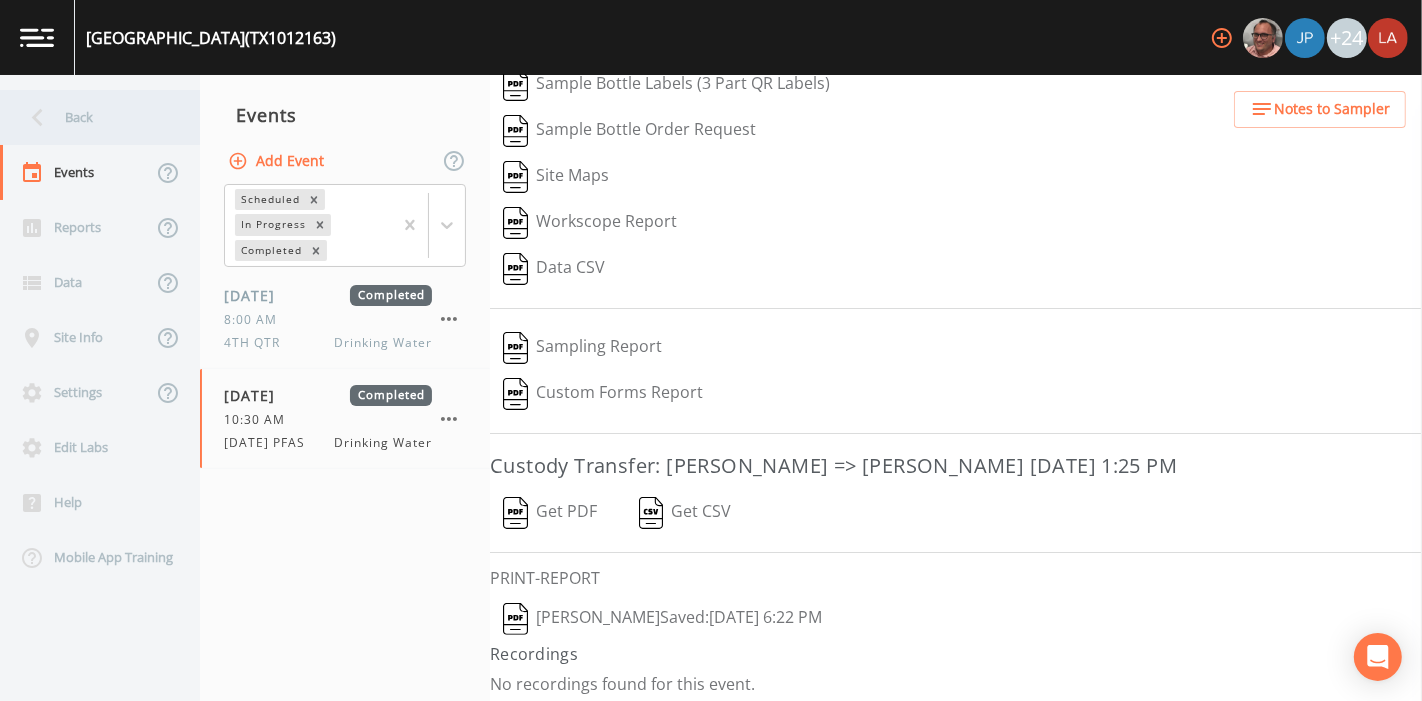 click on "Back" at bounding box center [90, 117] 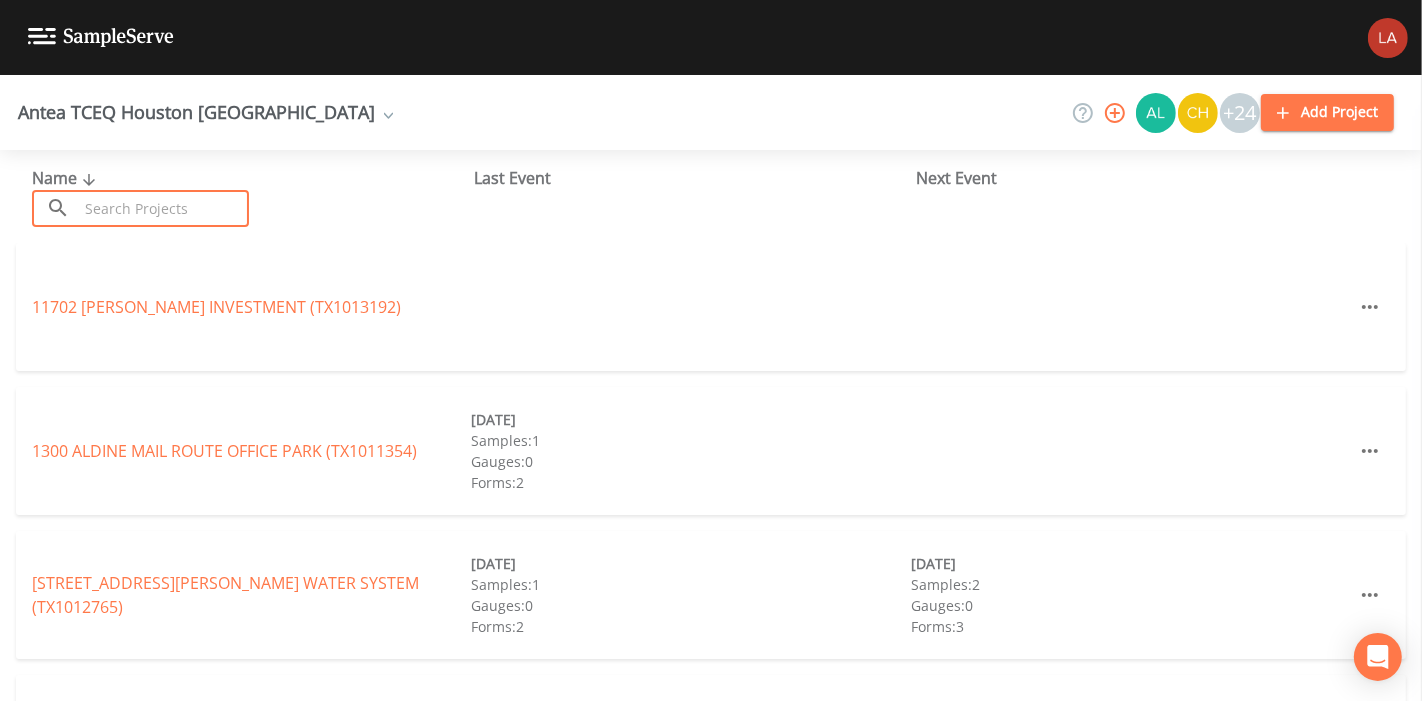click at bounding box center [163, 208] 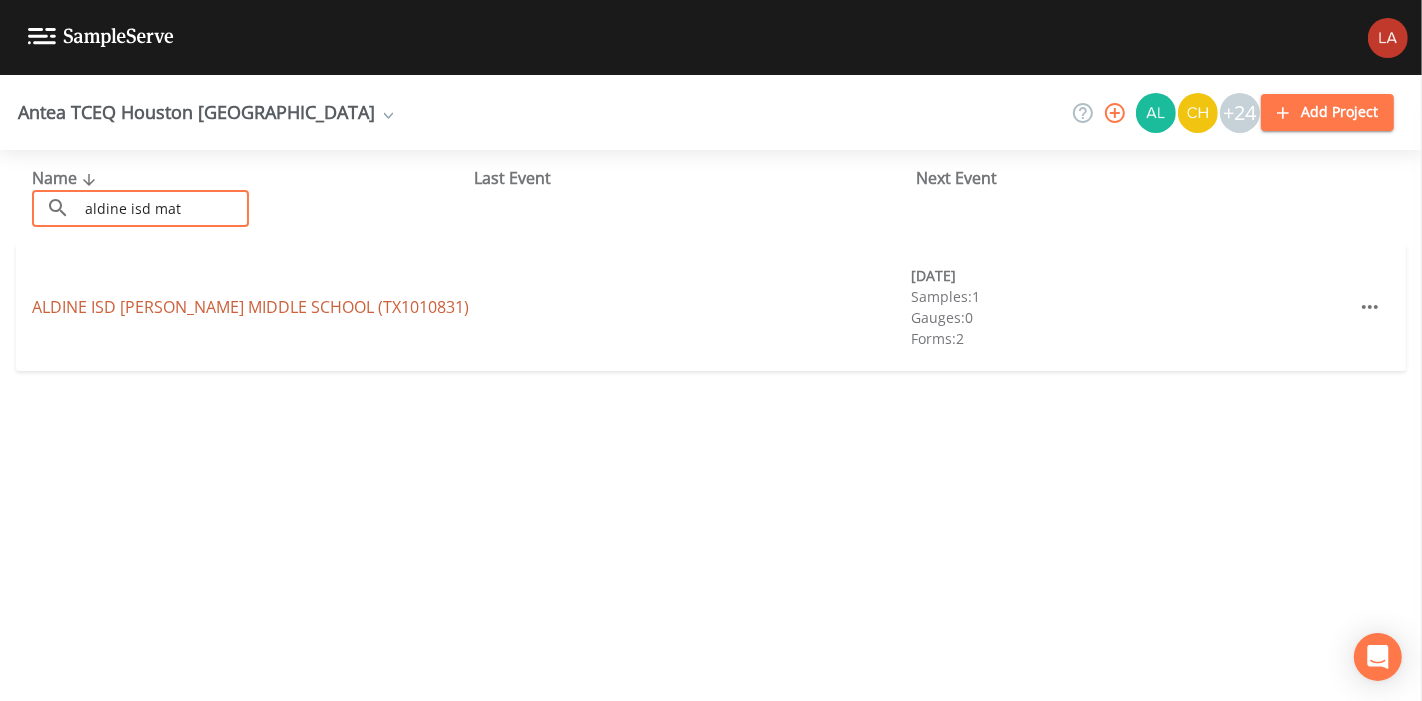type on "aldine isd mat" 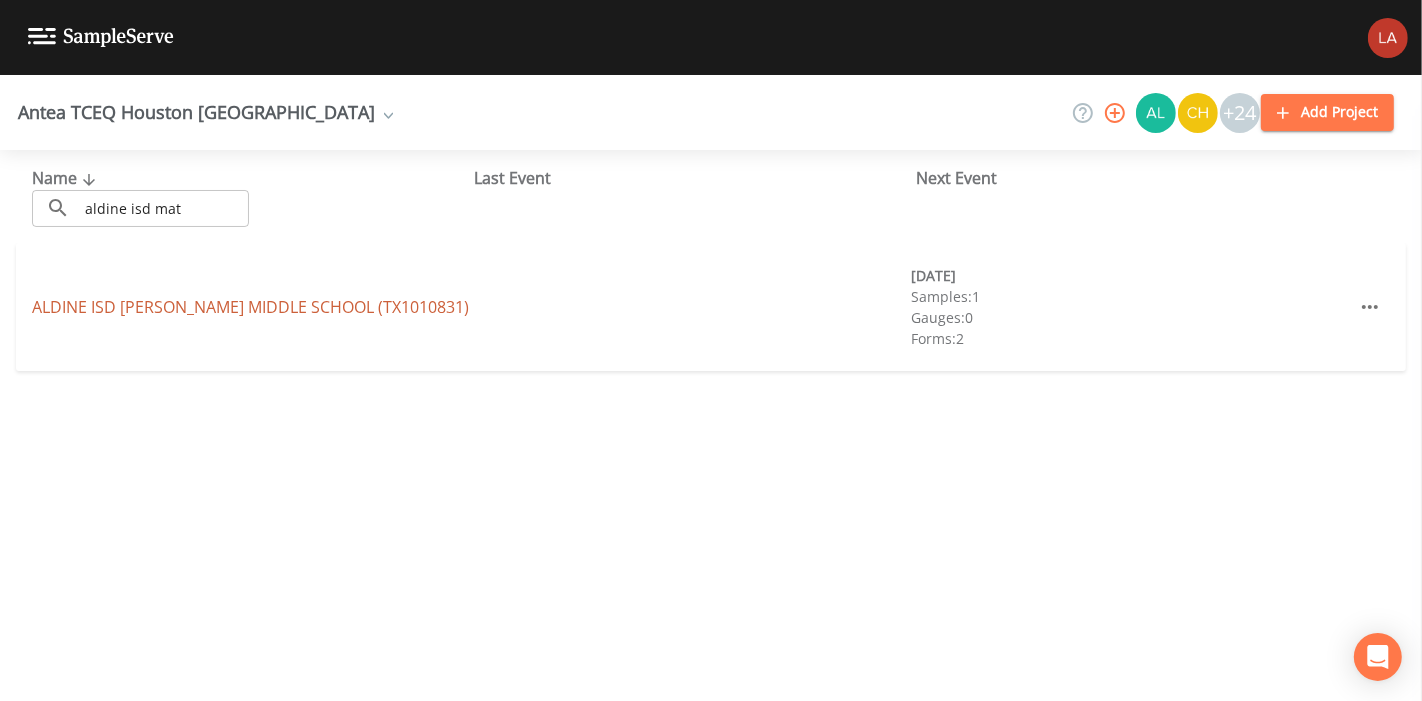 click on "ALDINE ISD MATTIE A TEAGUE MIDDLE SCHOOL   (TX1010831)" at bounding box center [250, 307] 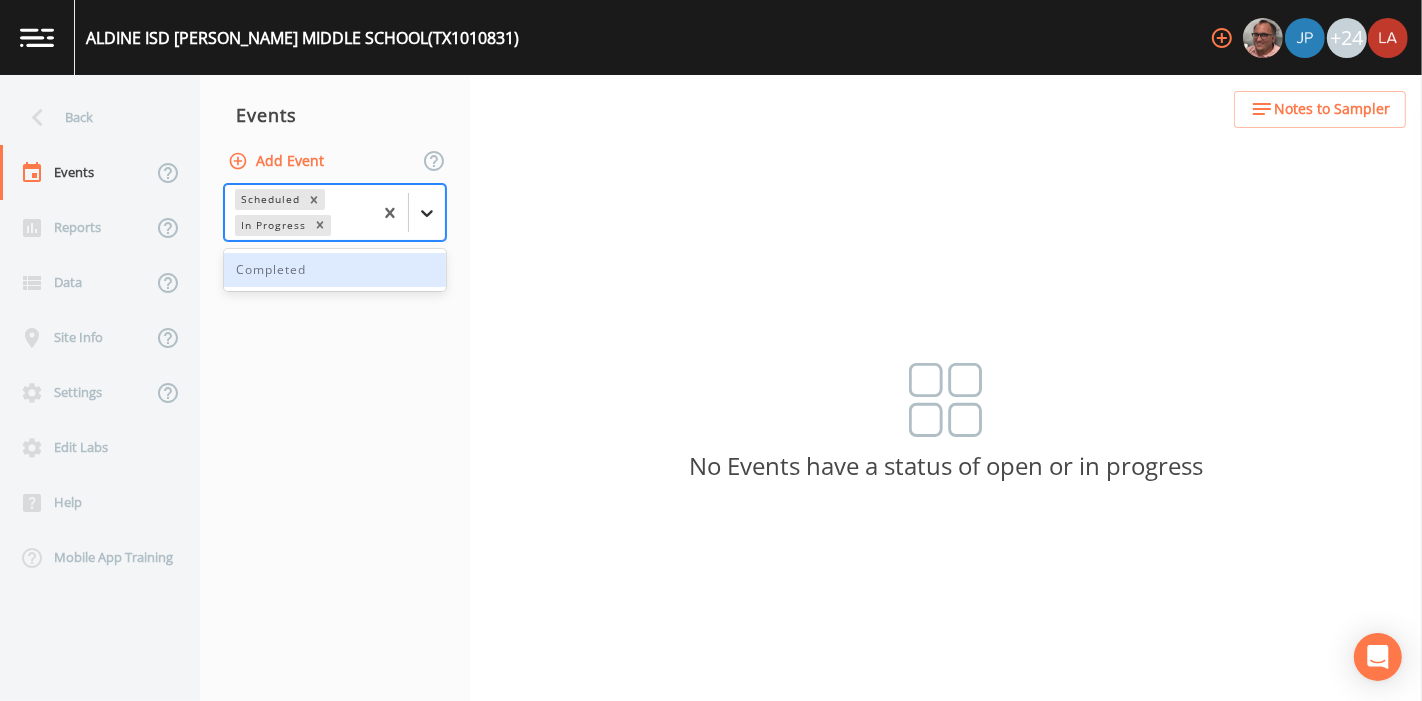 click 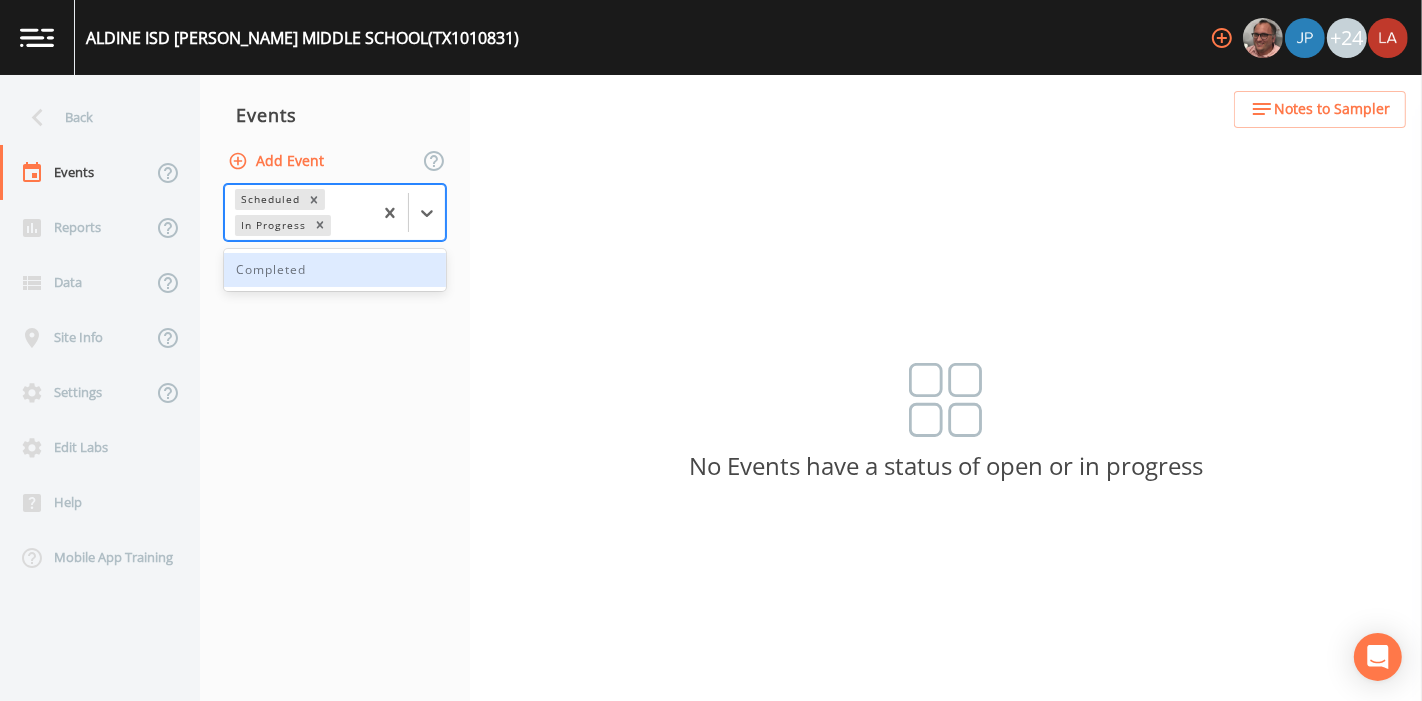 click on "Completed" at bounding box center (335, 270) 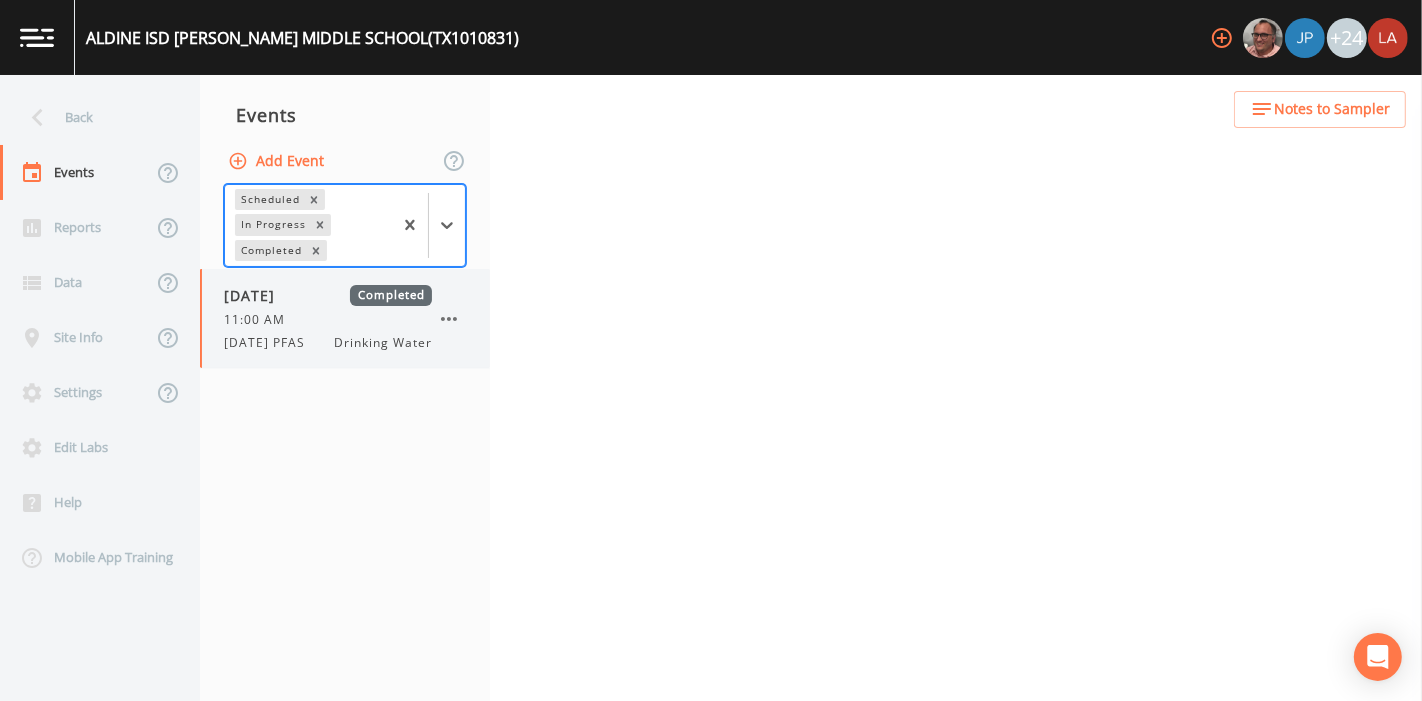 click on "7/30/25 PFAS" at bounding box center [270, 343] 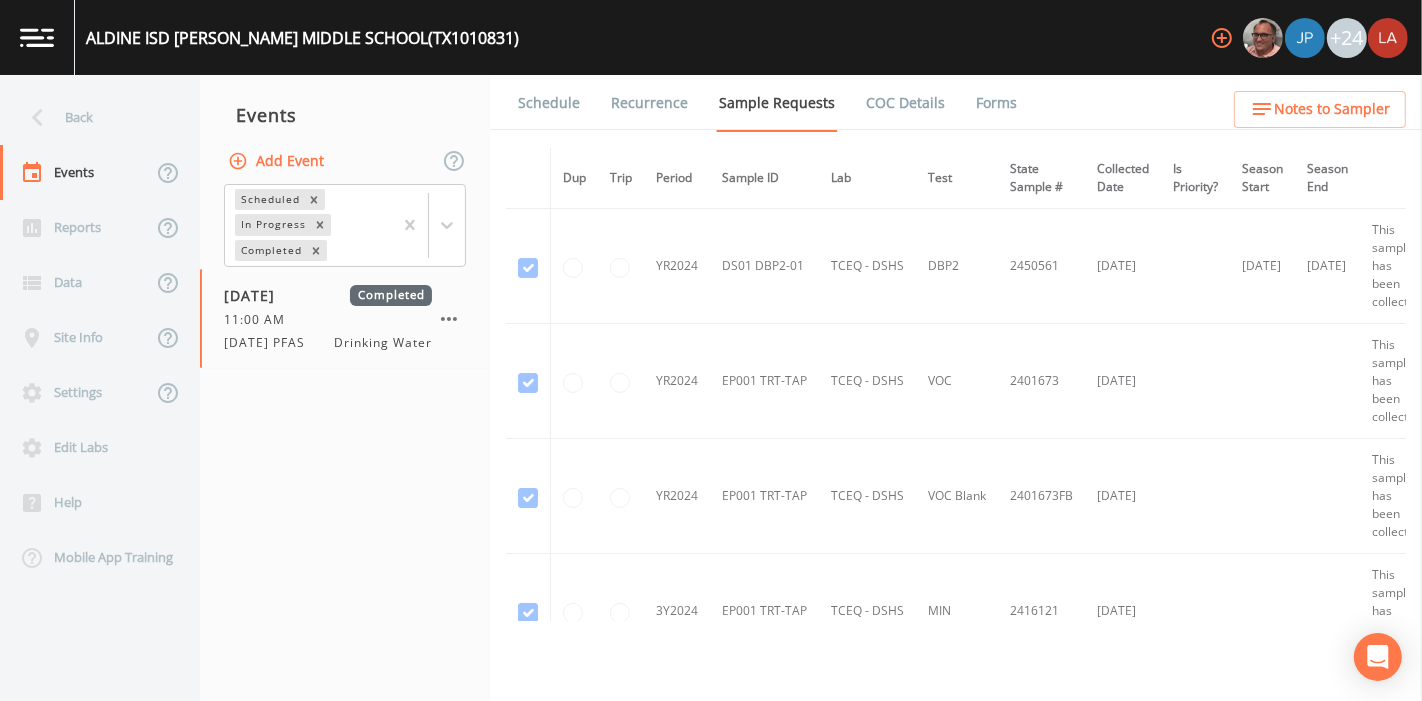 click on "Forms" at bounding box center [996, 103] 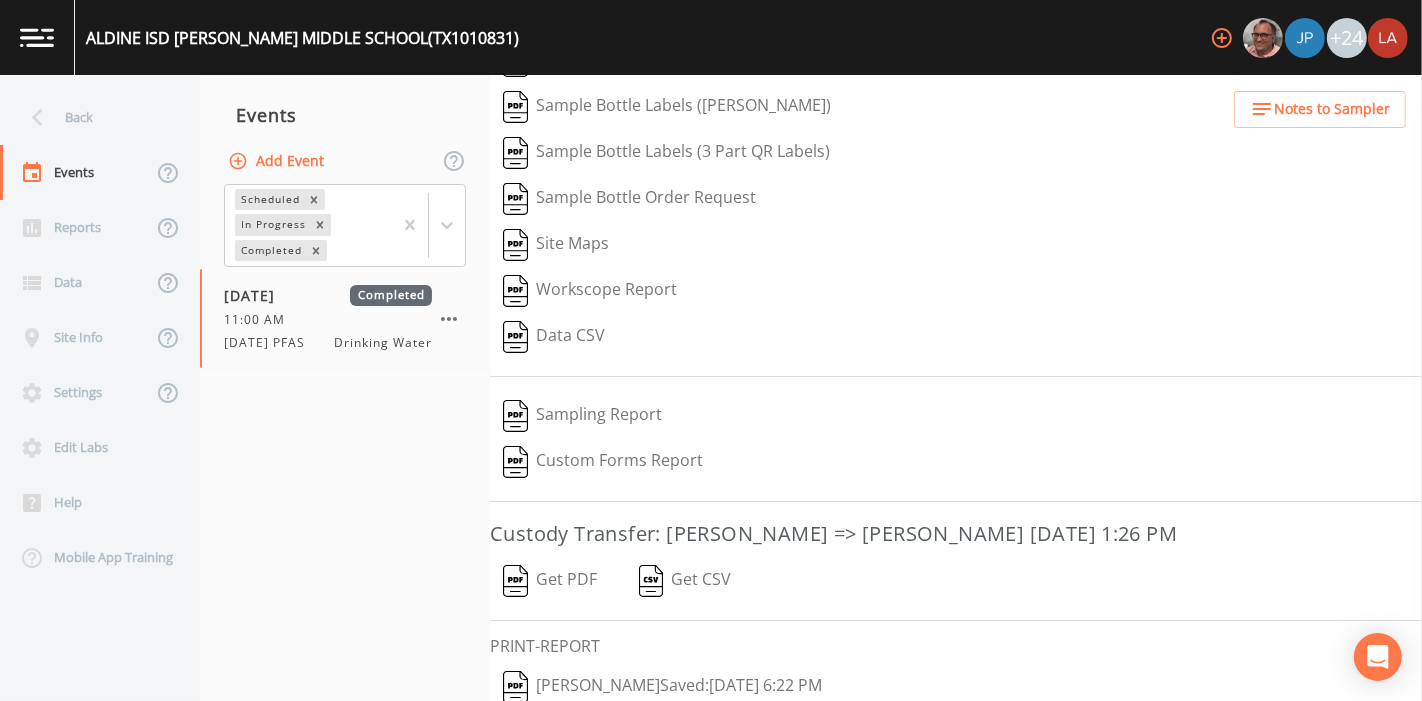 scroll, scrollTop: 254, scrollLeft: 0, axis: vertical 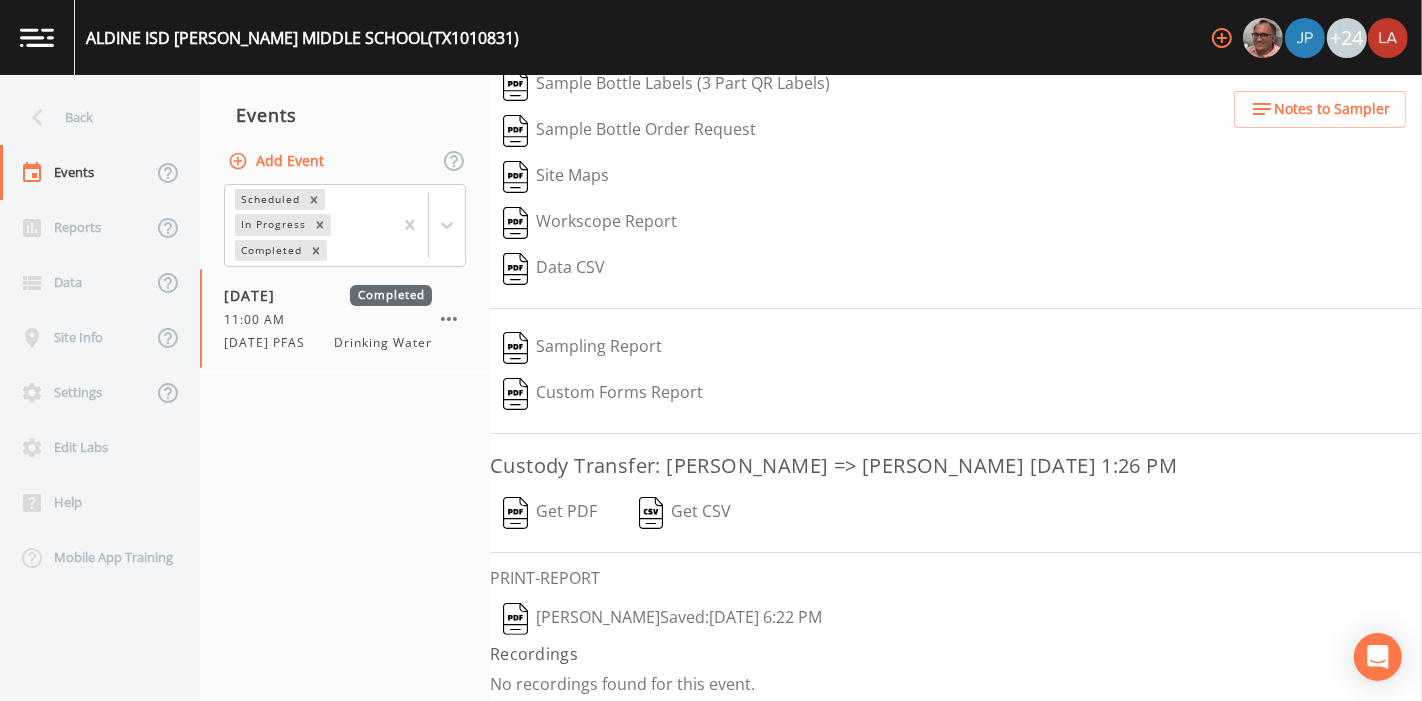 click on "Lauren Saenz  Saved:  July 30, 2025 6:22 PM" at bounding box center [662, 619] 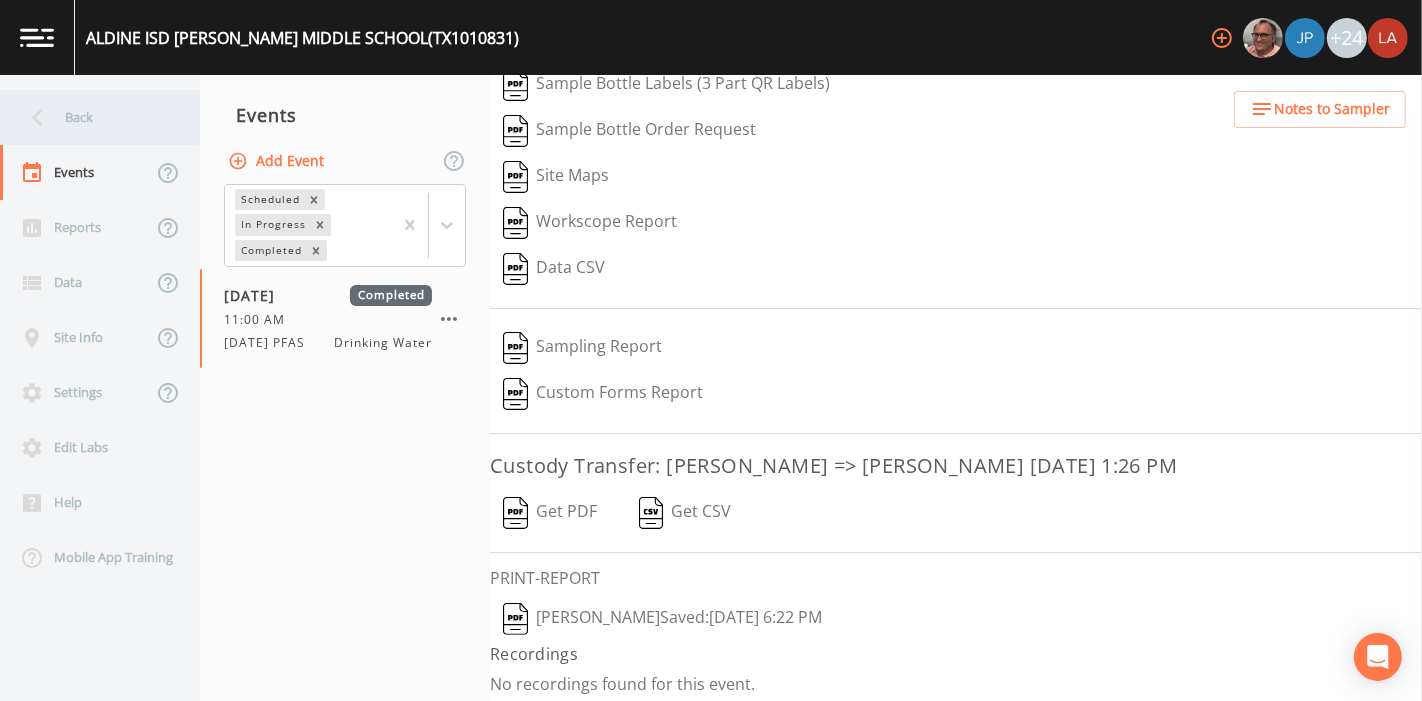 click on "Back" at bounding box center [90, 117] 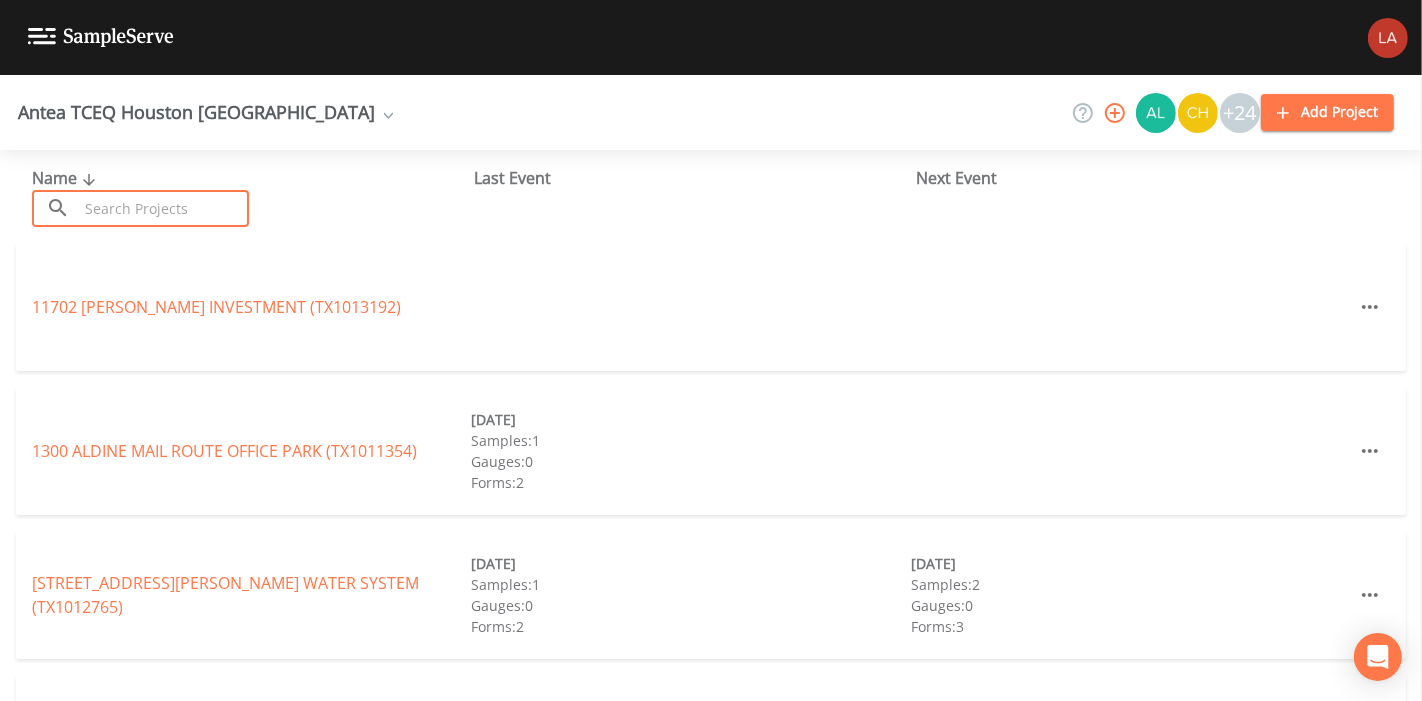 click at bounding box center (163, 208) 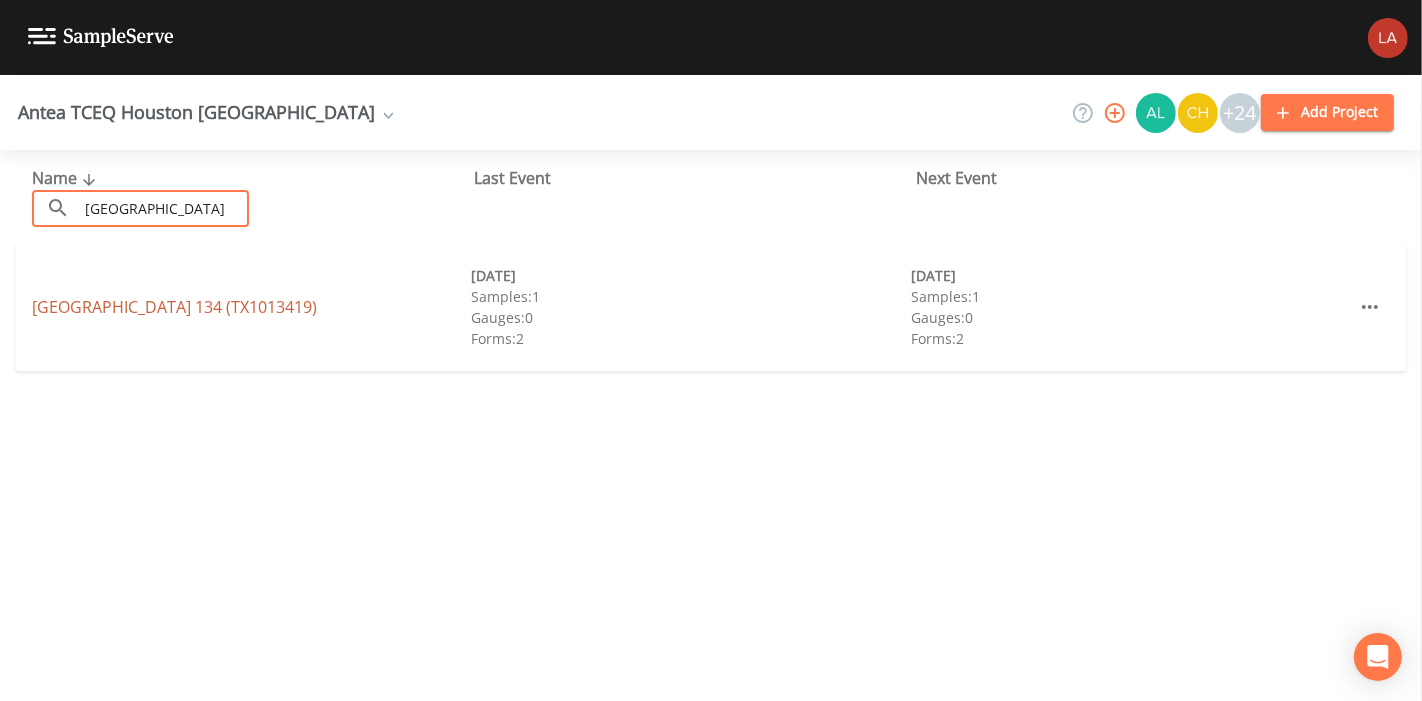 type on "gosling center" 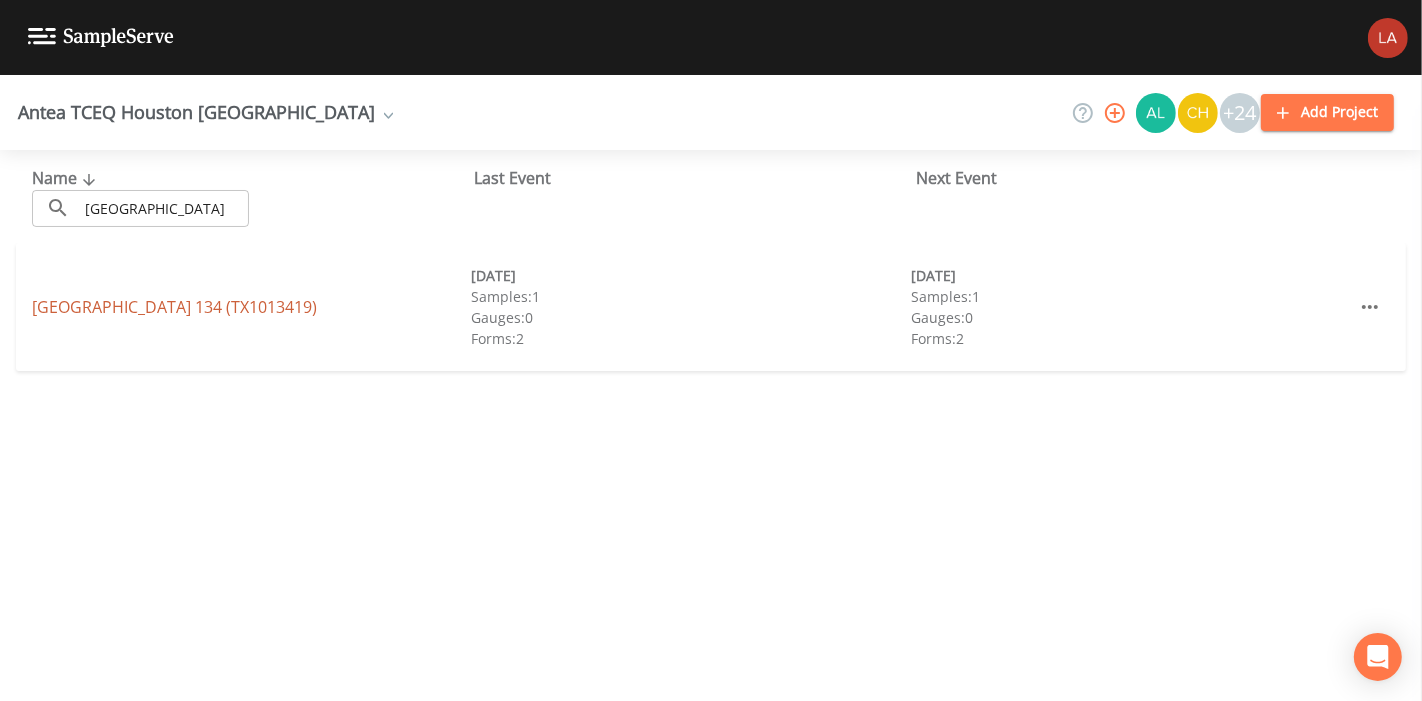 click on "GOSLING CENTER 134   (TX1013419)" at bounding box center [174, 307] 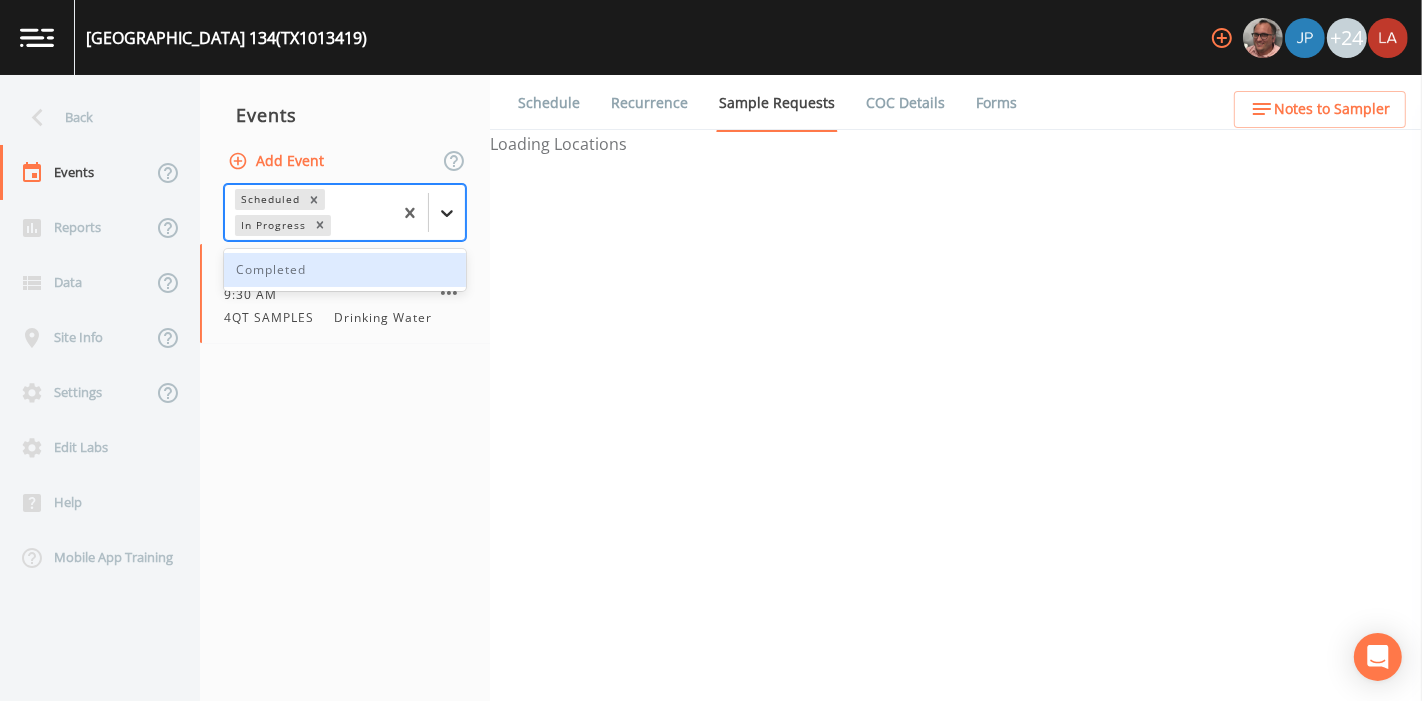 click 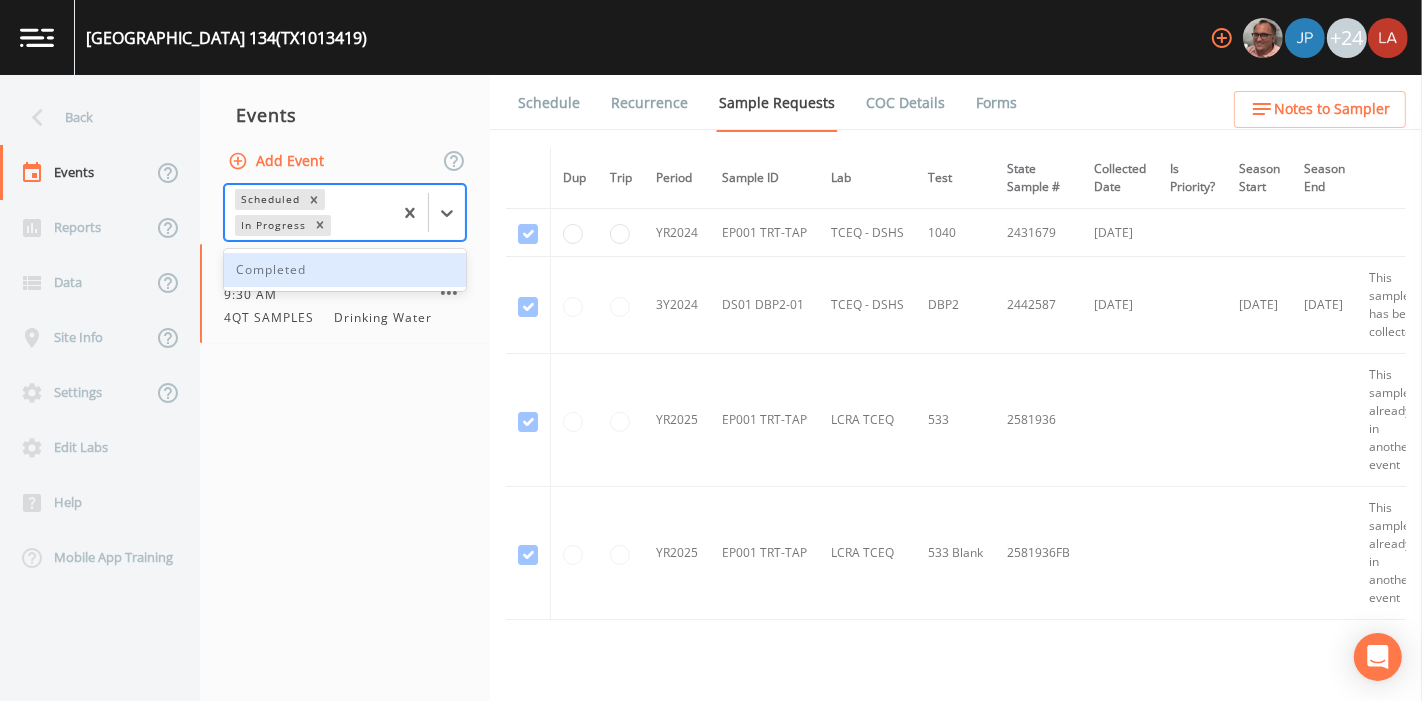 click on "Completed" at bounding box center [345, 270] 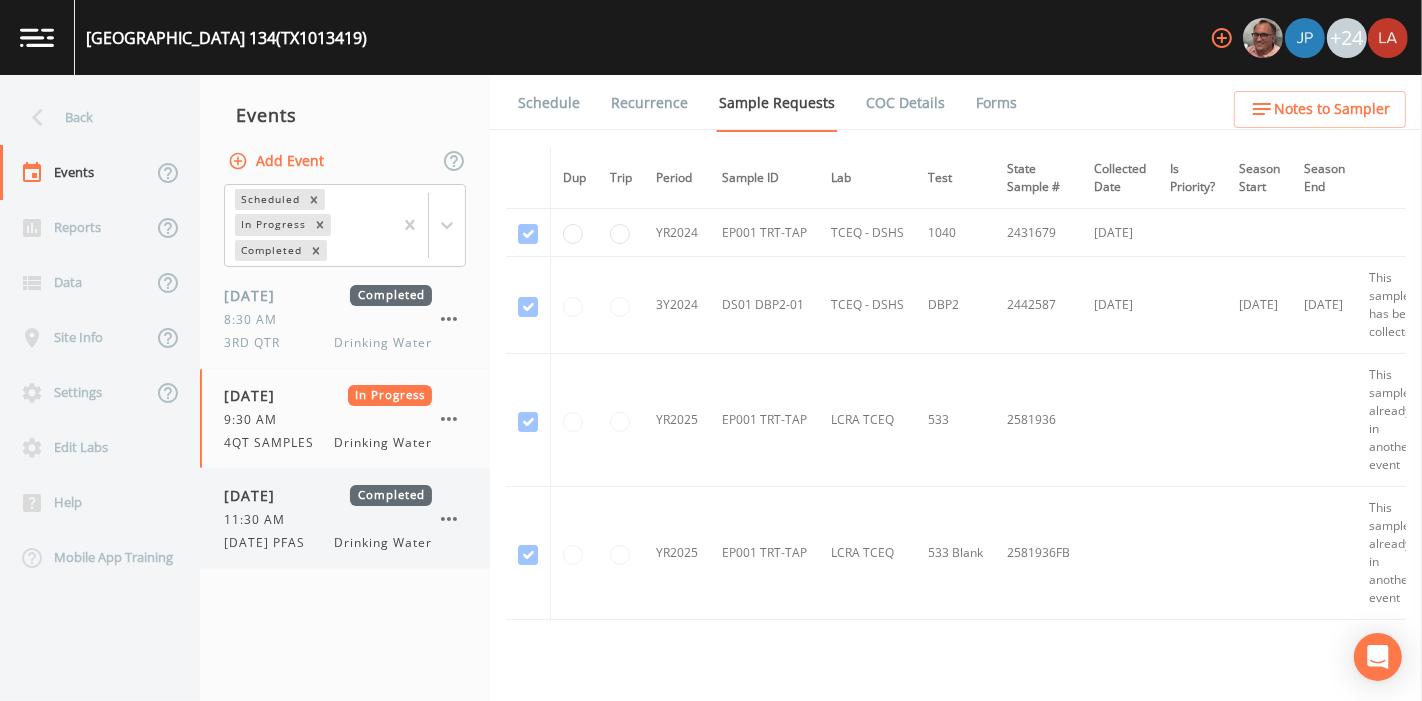 click on "07/30/2025 Completed 11:30 AM 7/30/25 PFAS Drinking Water" at bounding box center (328, 518) 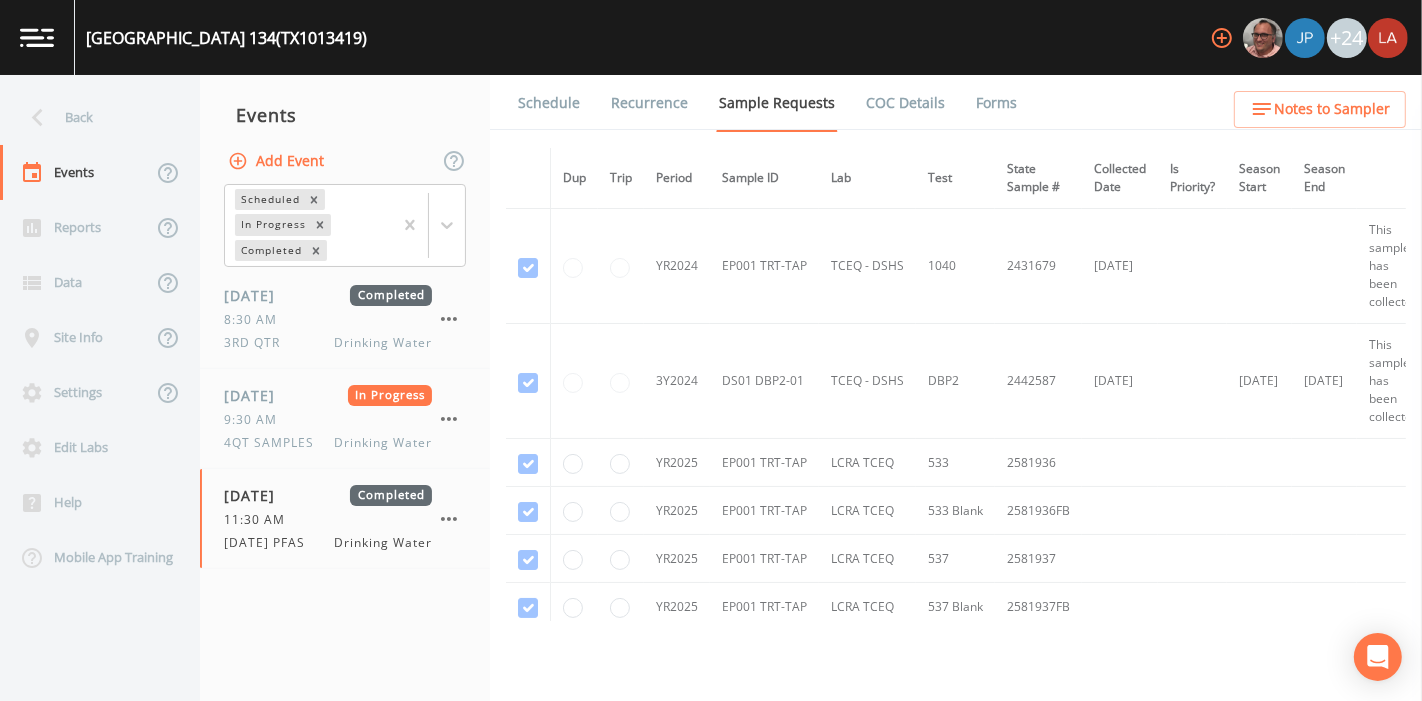 click on "Forms" at bounding box center [996, 103] 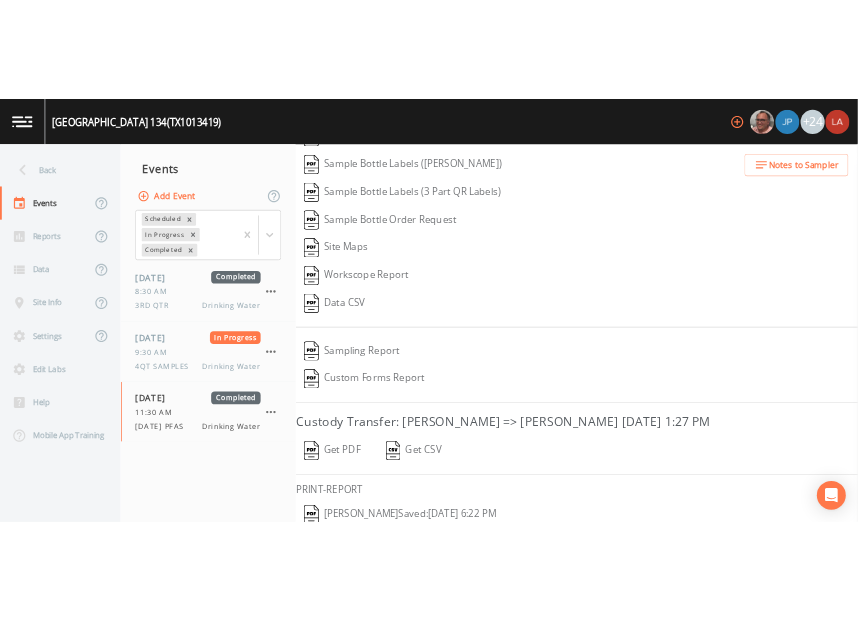 scroll, scrollTop: 254, scrollLeft: 0, axis: vertical 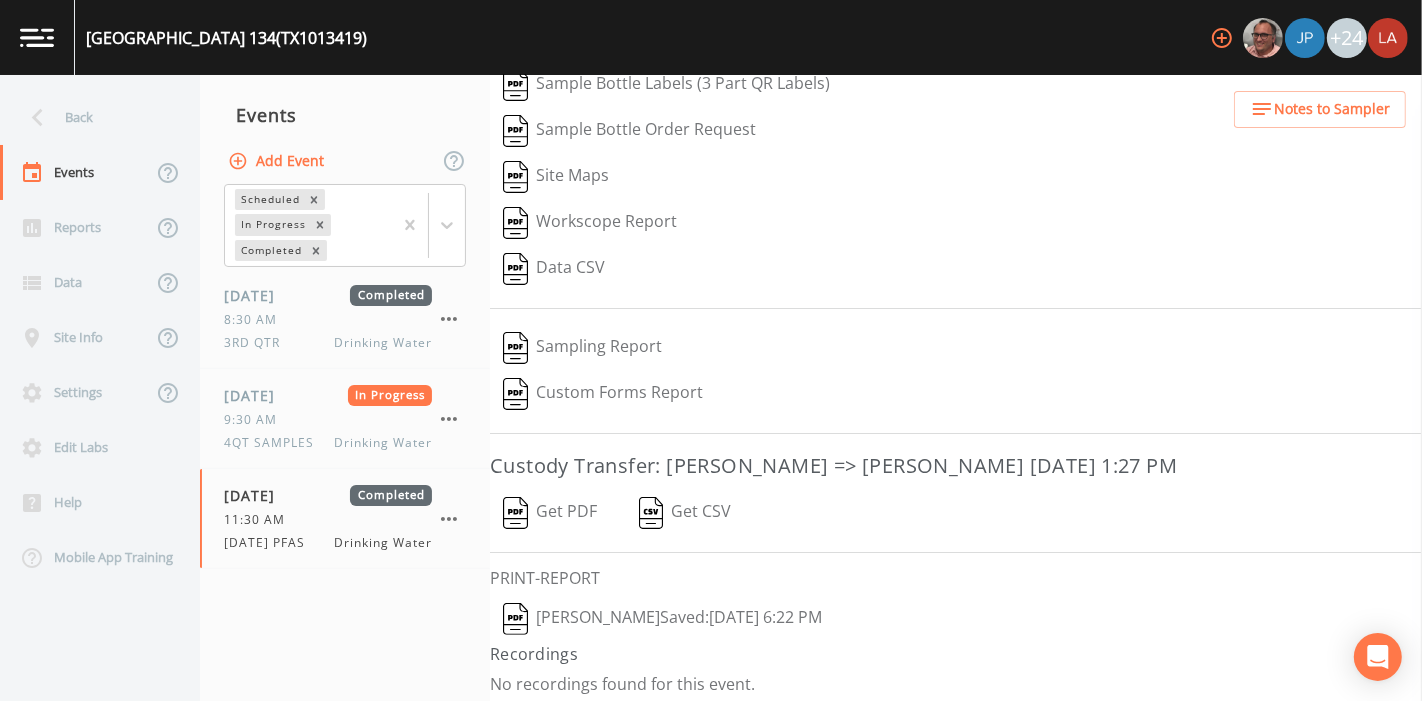 click on "Lauren Saenz  Saved:  July 30, 2025 6:22 PM" at bounding box center (662, 619) 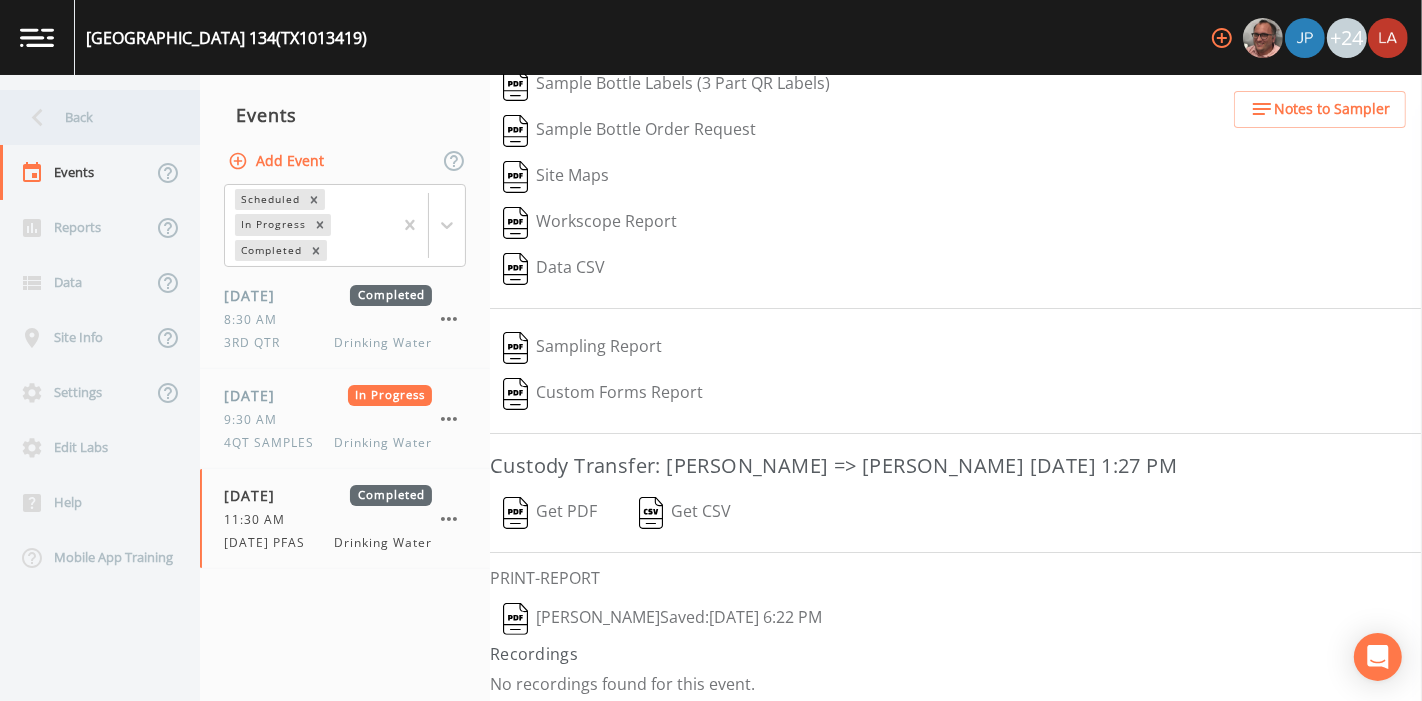 click on "Back" at bounding box center [90, 117] 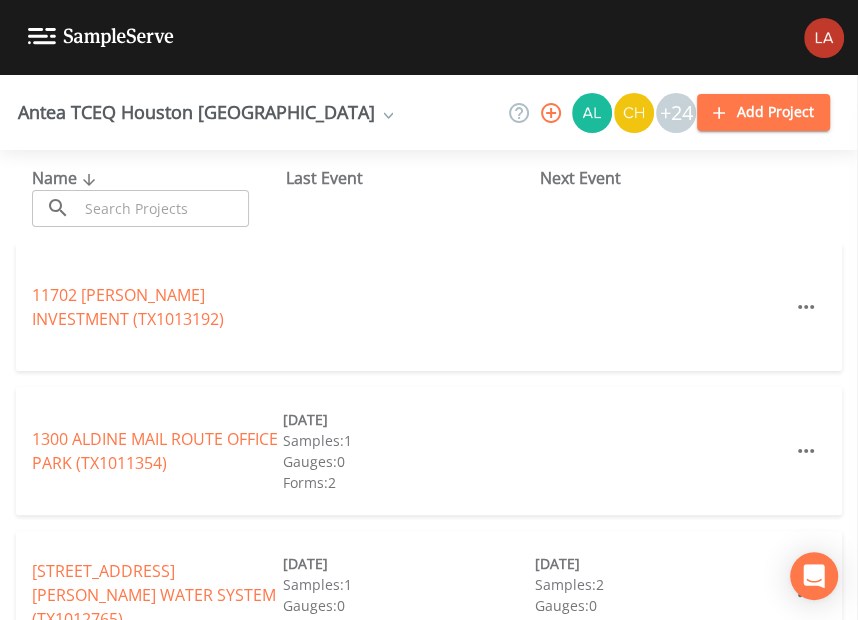 click on "Antea TCEQ Houston [GEOGRAPHIC_DATA]" at bounding box center [205, 112] 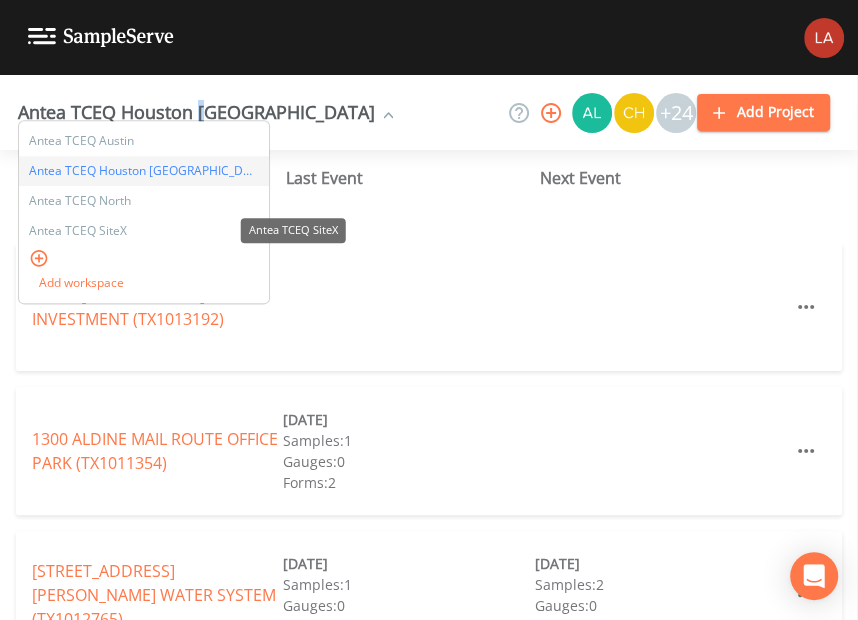 click on "Antea TCEQ SiteX" at bounding box center [144, 232] 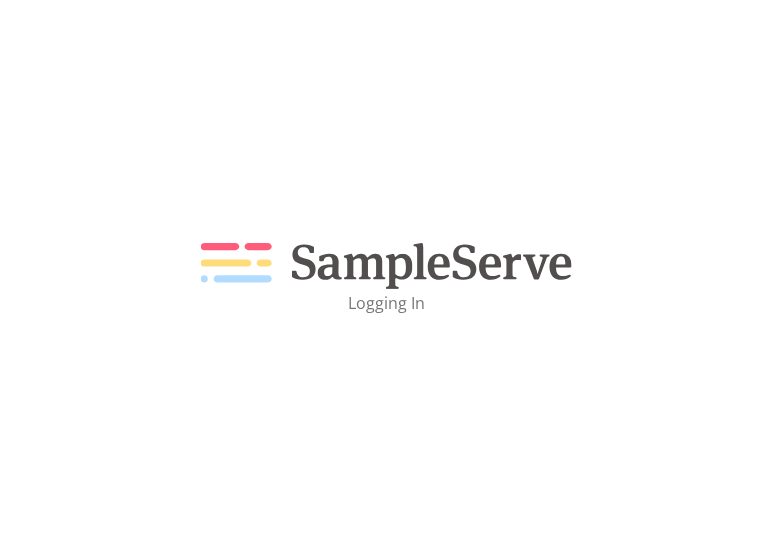 scroll, scrollTop: 0, scrollLeft: 0, axis: both 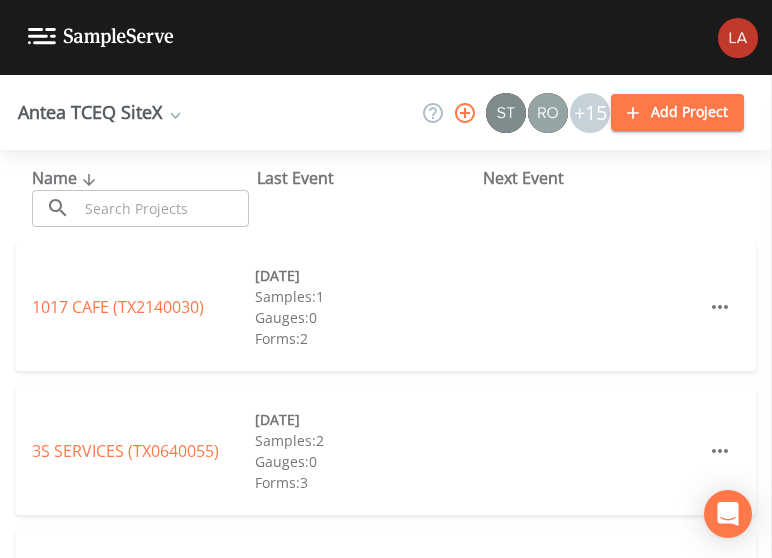 click on "Name ​ ​ Last Event Next Event" at bounding box center [386, 196] 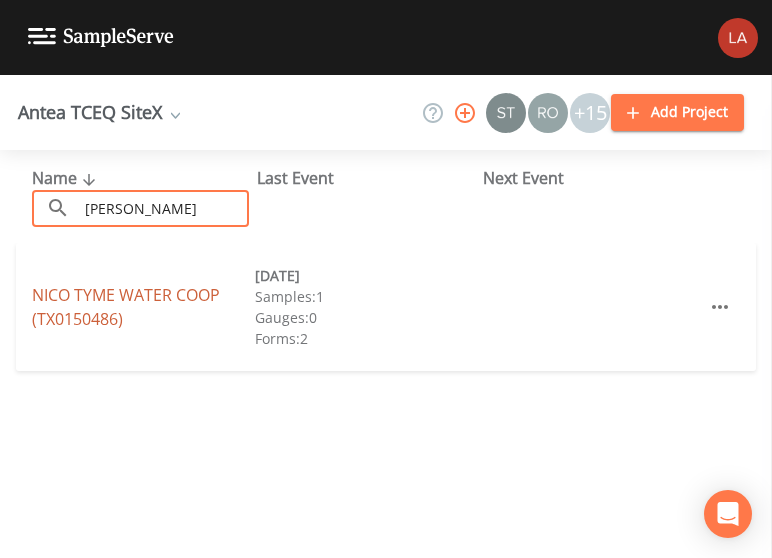 type on "[PERSON_NAME]" 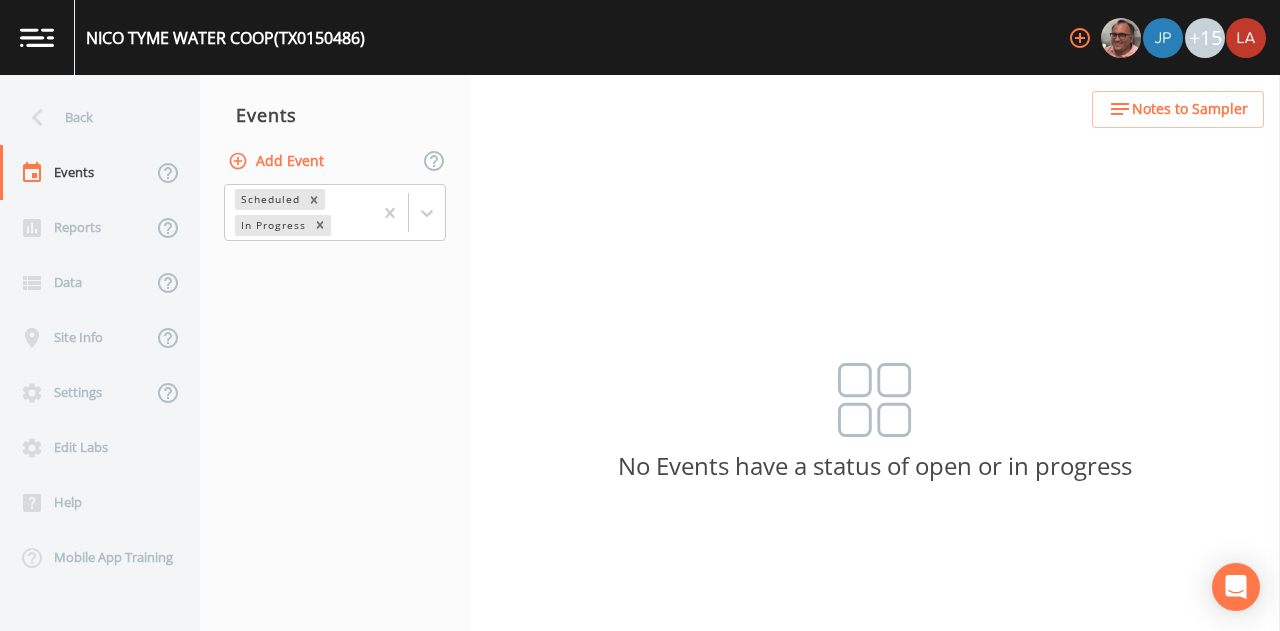 click on "Add Event" at bounding box center (278, 161) 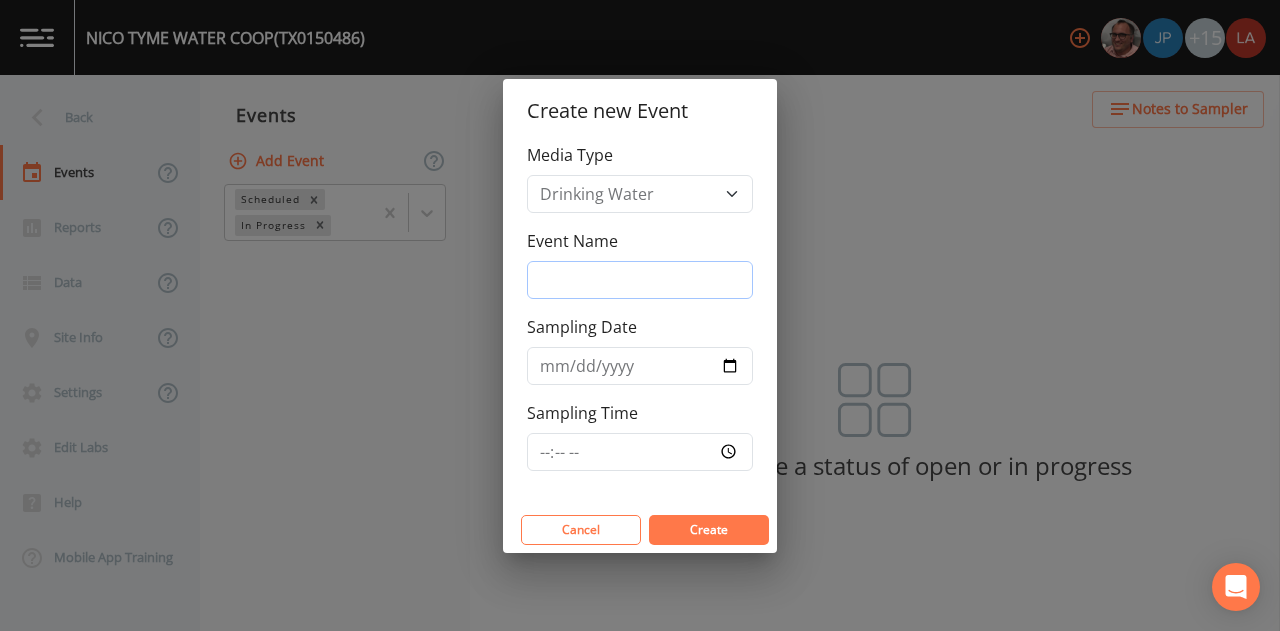 click on "Event Name" at bounding box center [640, 280] 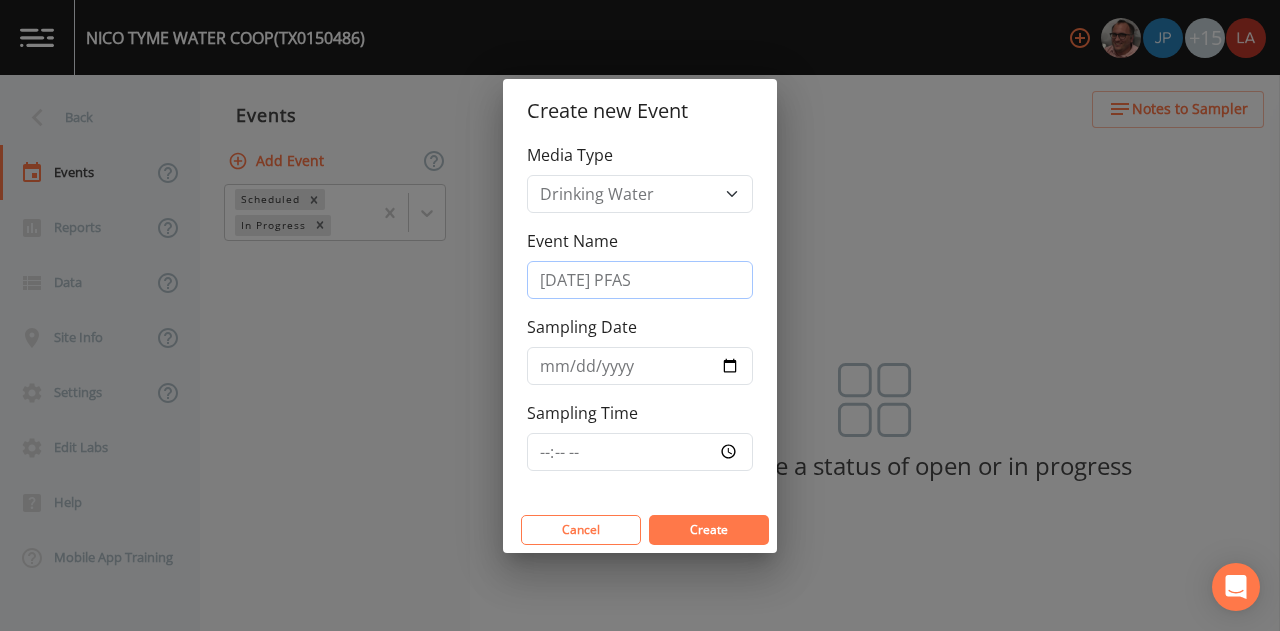 drag, startPoint x: 582, startPoint y: 291, endPoint x: 465, endPoint y: 284, distance: 117.20921 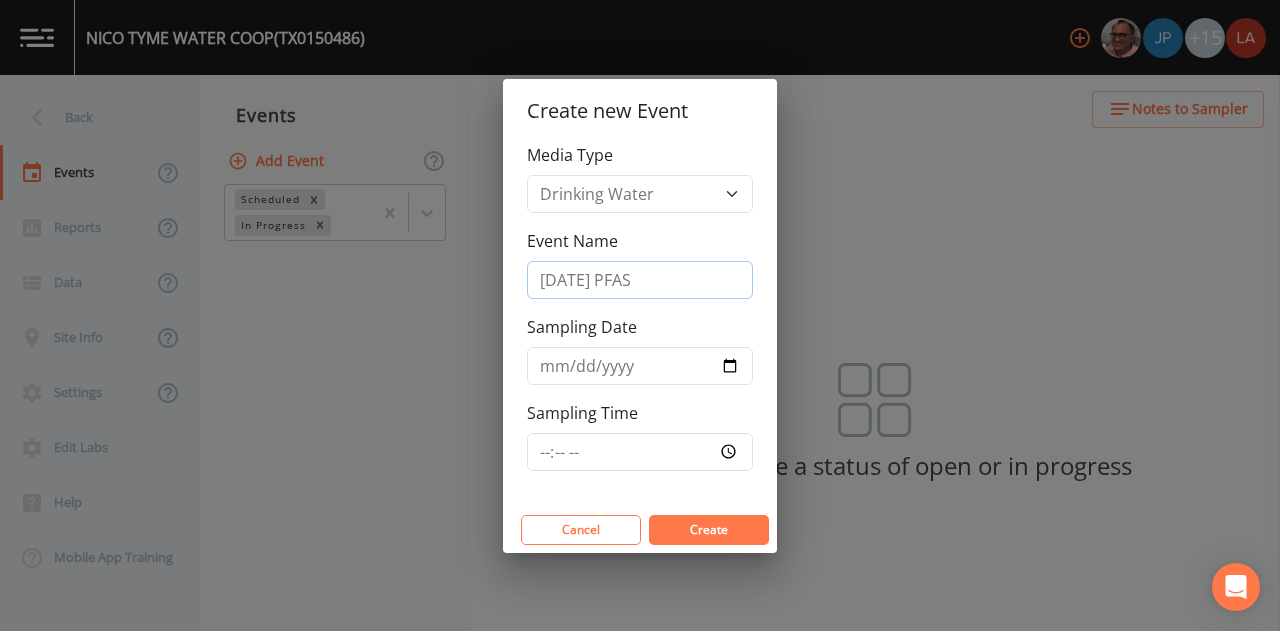 type on "[DATE] PFAS" 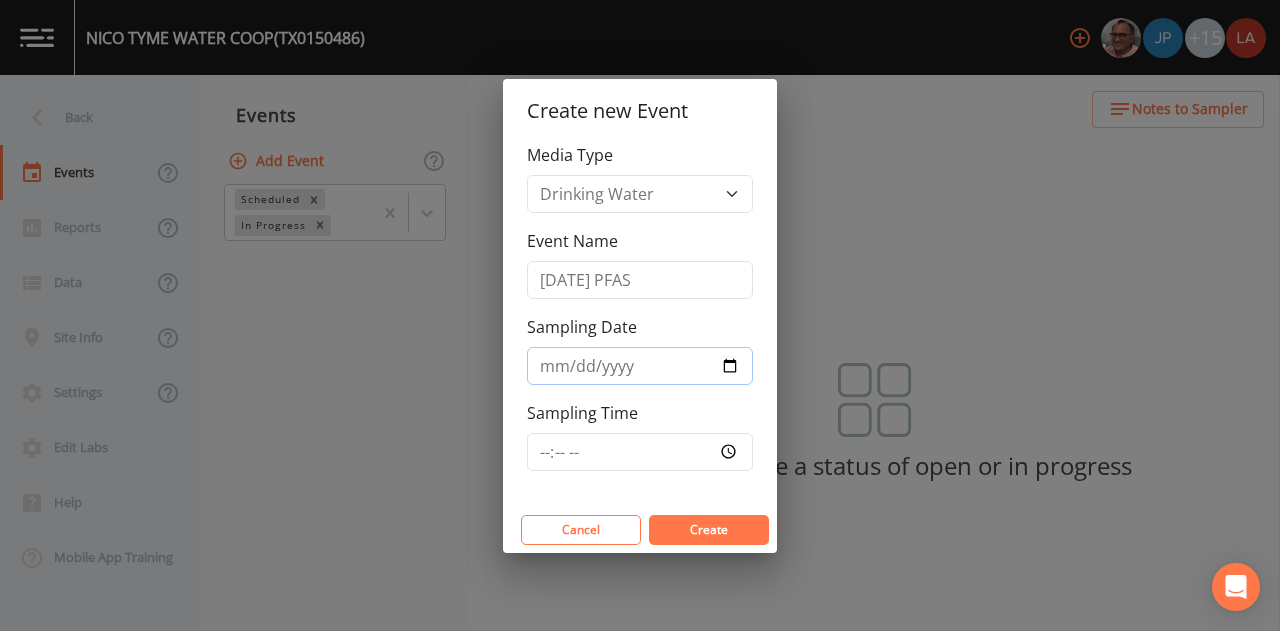 click on "Sampling Date" at bounding box center [640, 366] 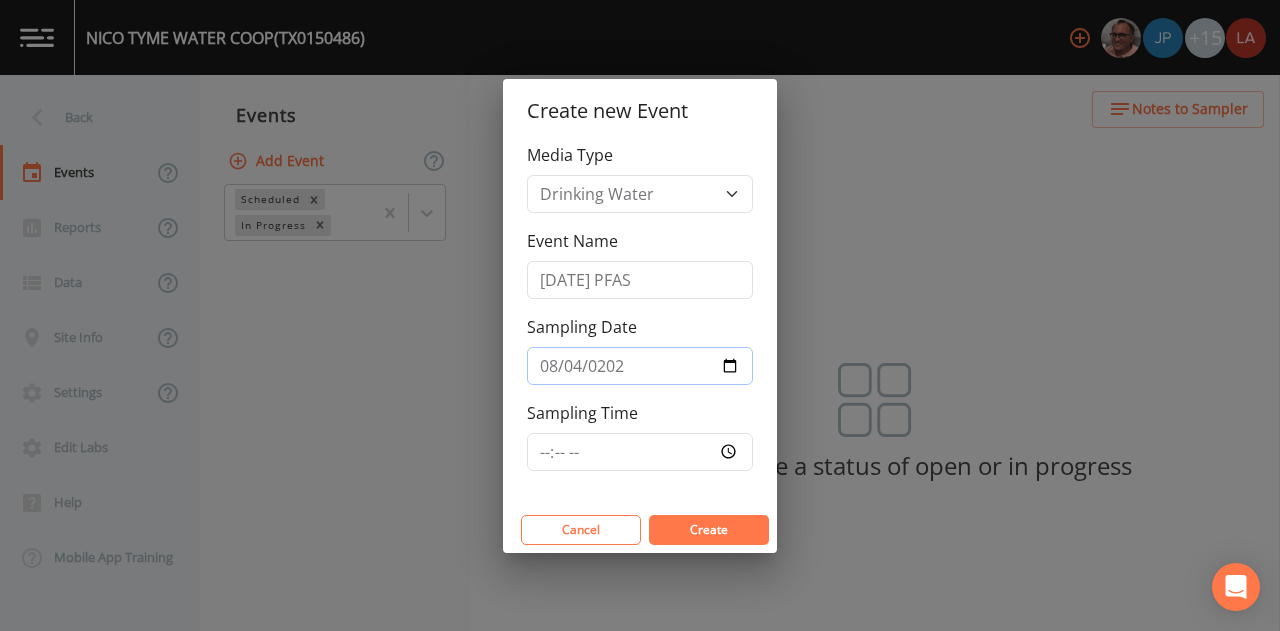 type on "[DATE]" 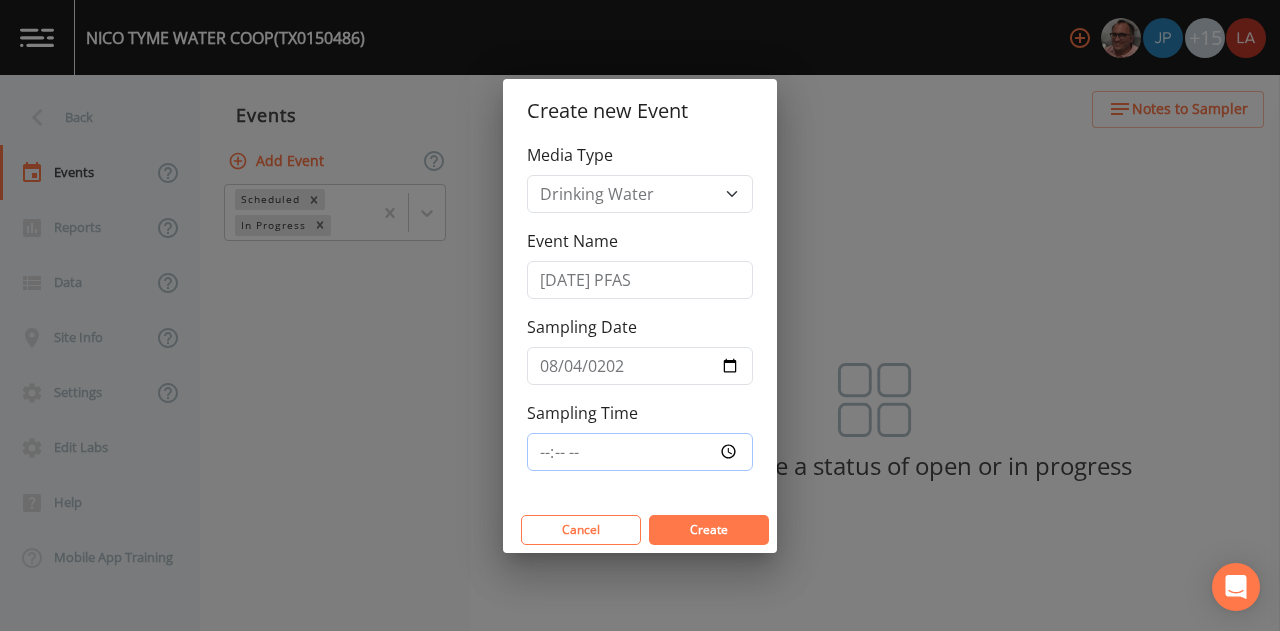 type on "09:15" 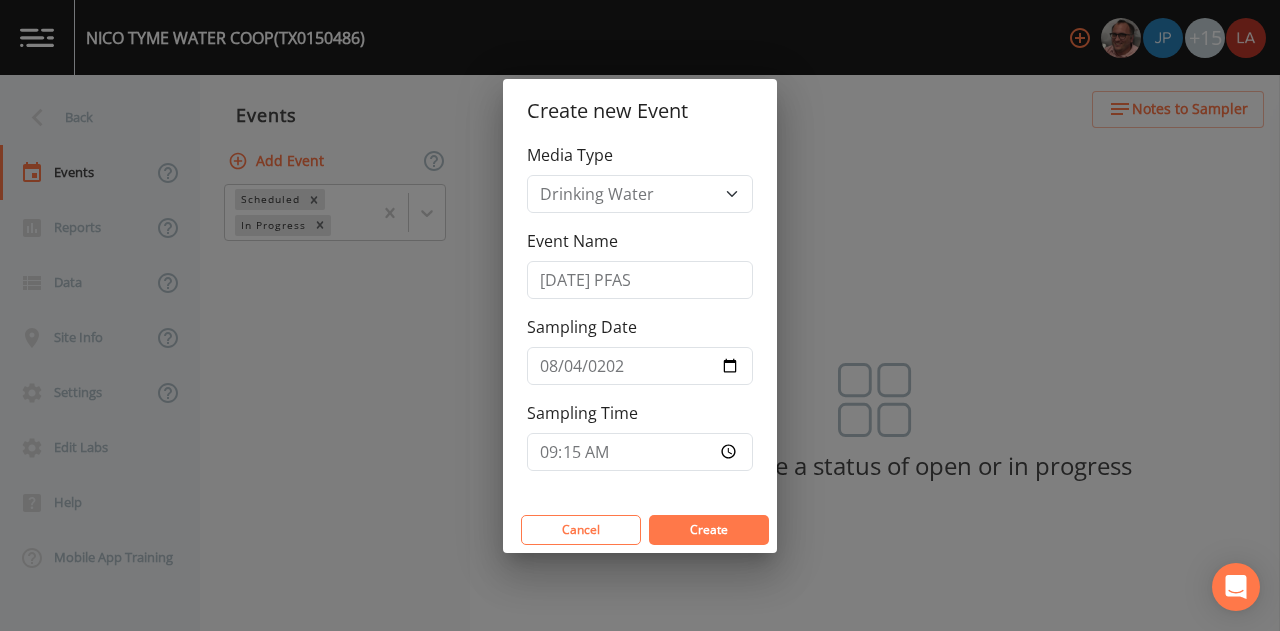 click on "Create" at bounding box center [709, 529] 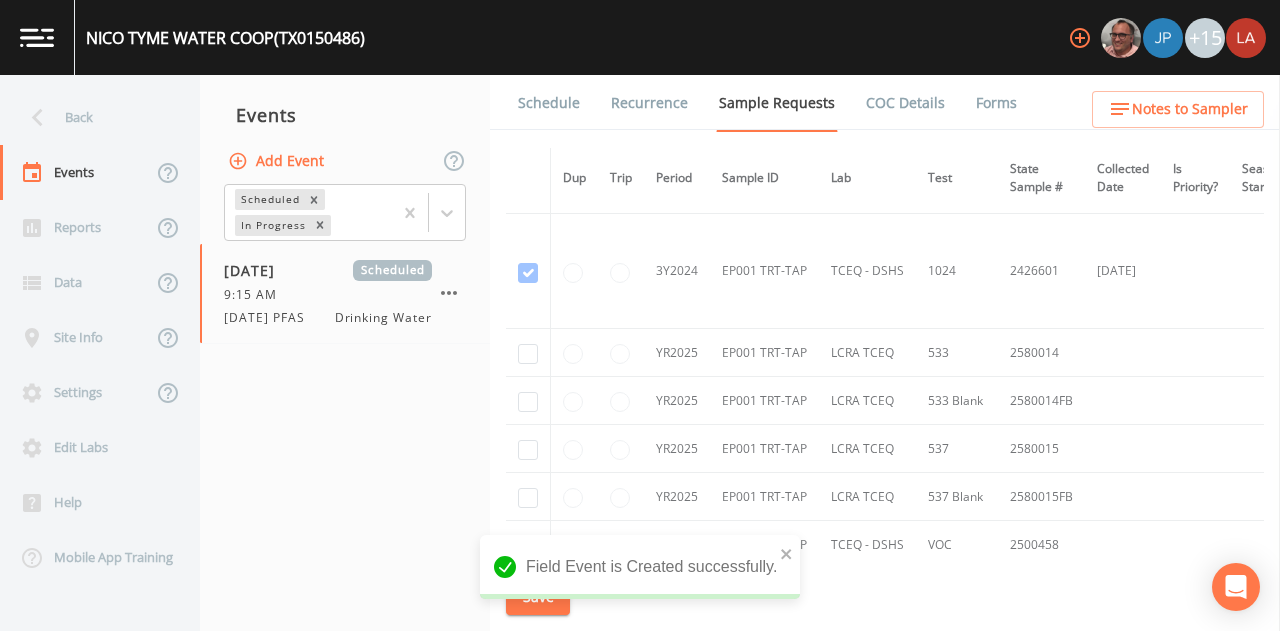 scroll, scrollTop: 400, scrollLeft: 0, axis: vertical 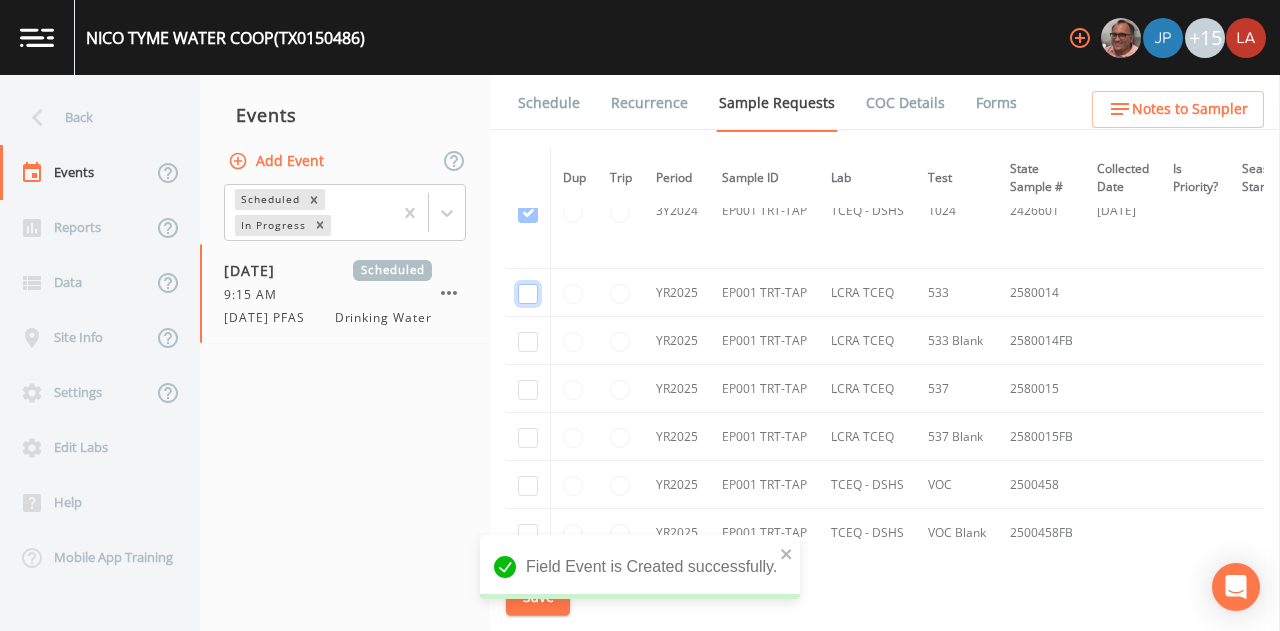 click at bounding box center [528, 294] 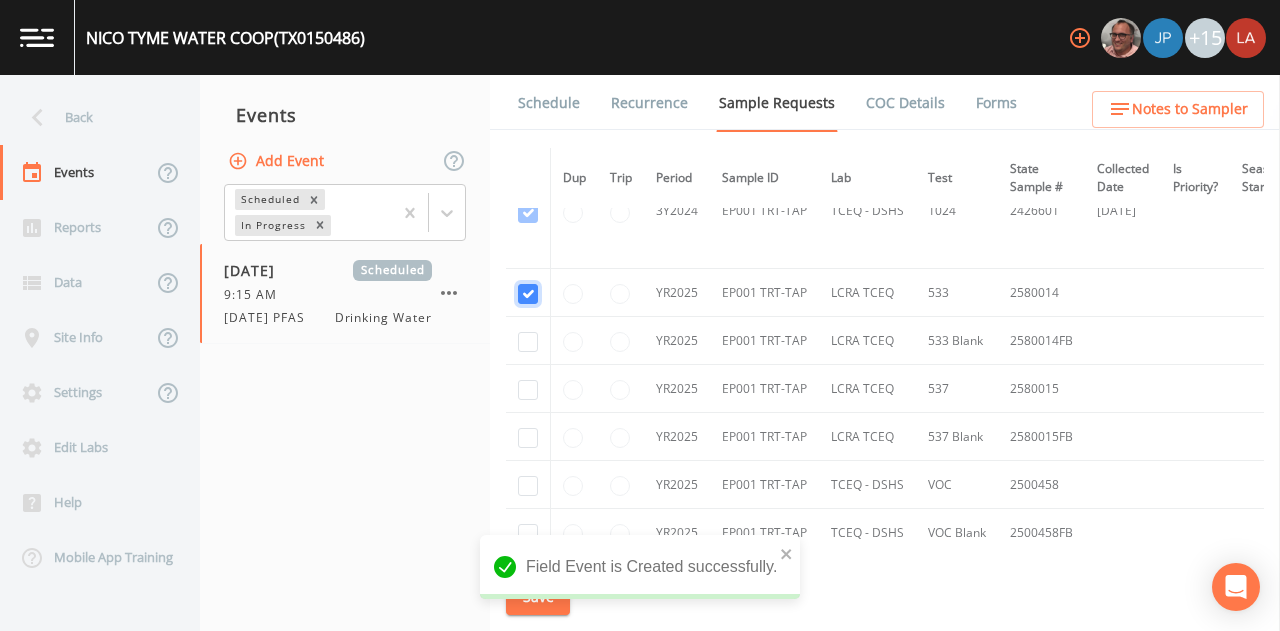 checkbox on "true" 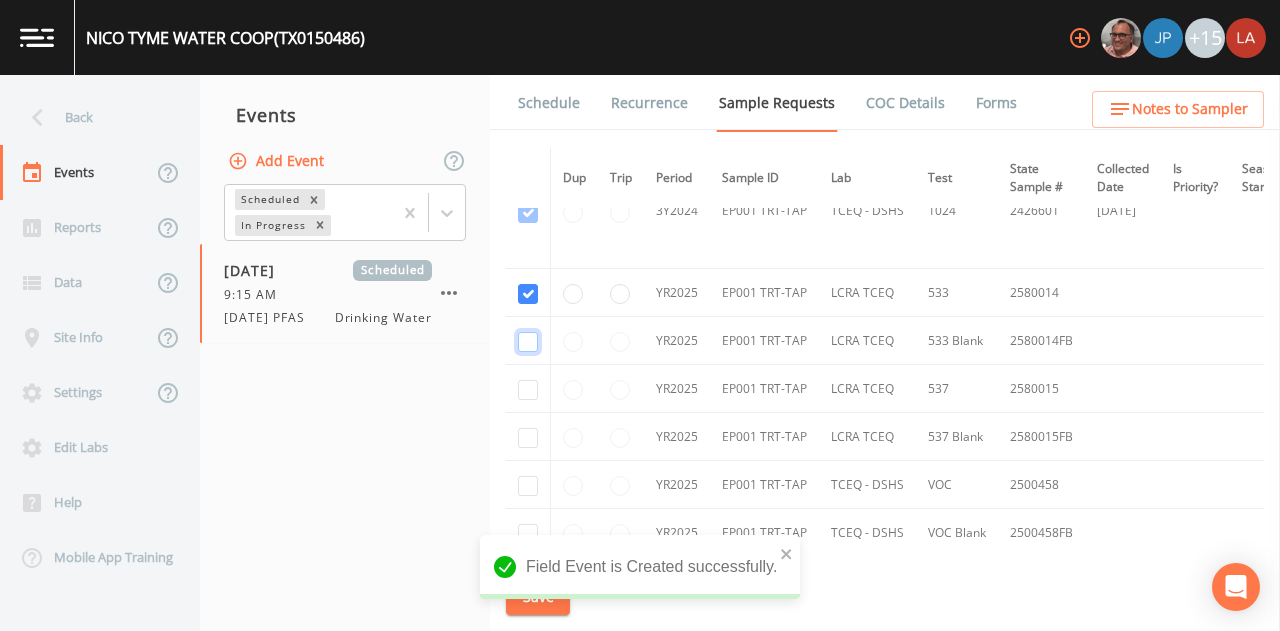 click at bounding box center (528, 342) 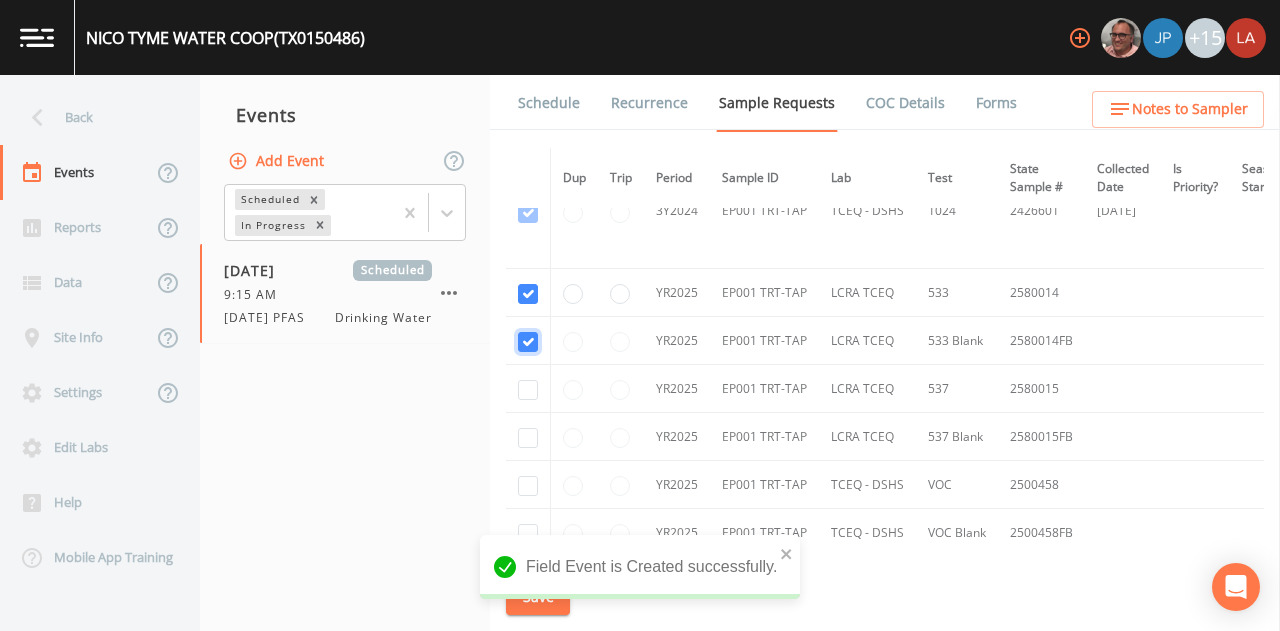 checkbox on "true" 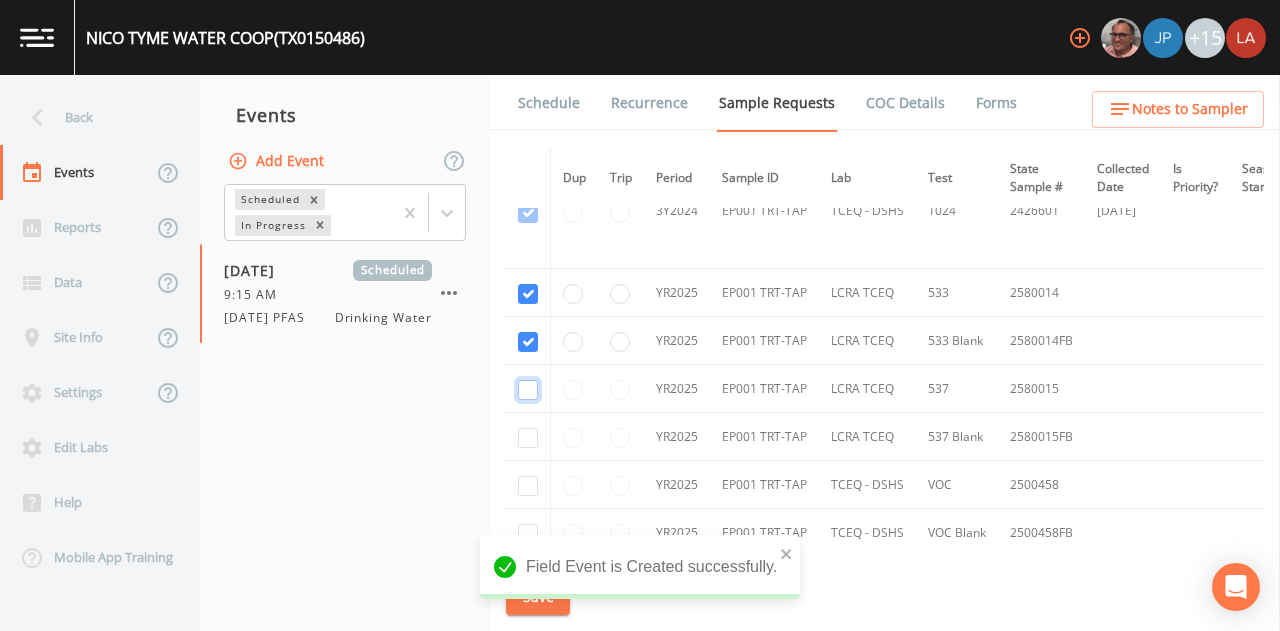 click at bounding box center [528, 390] 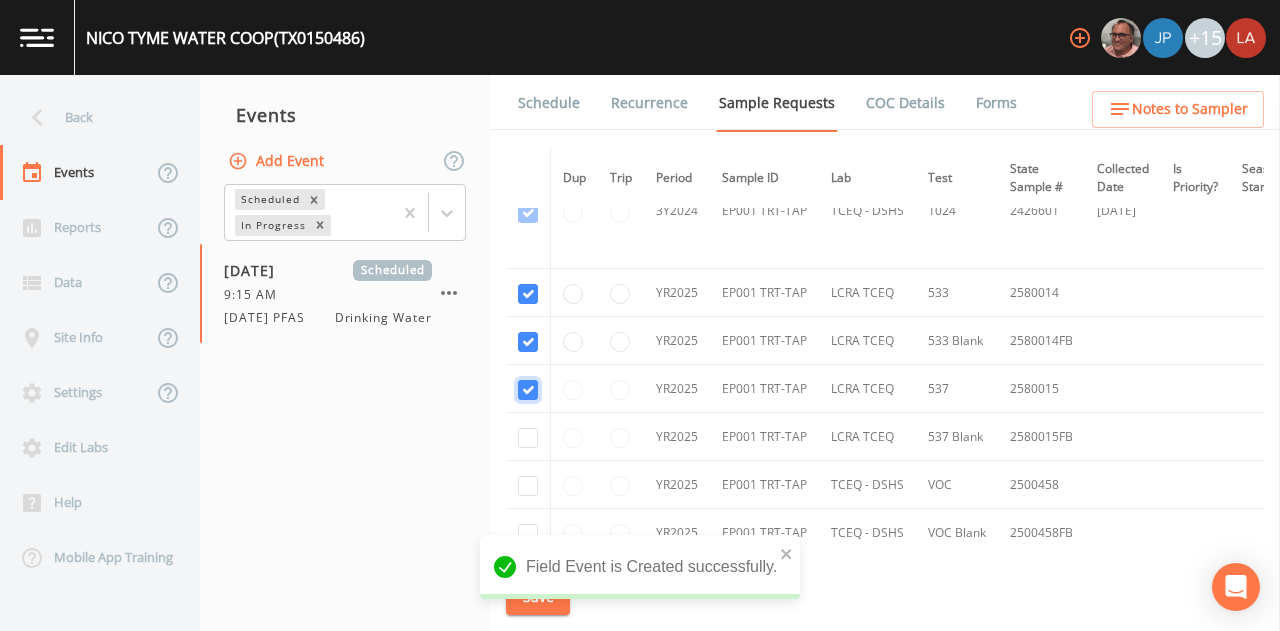 checkbox on "true" 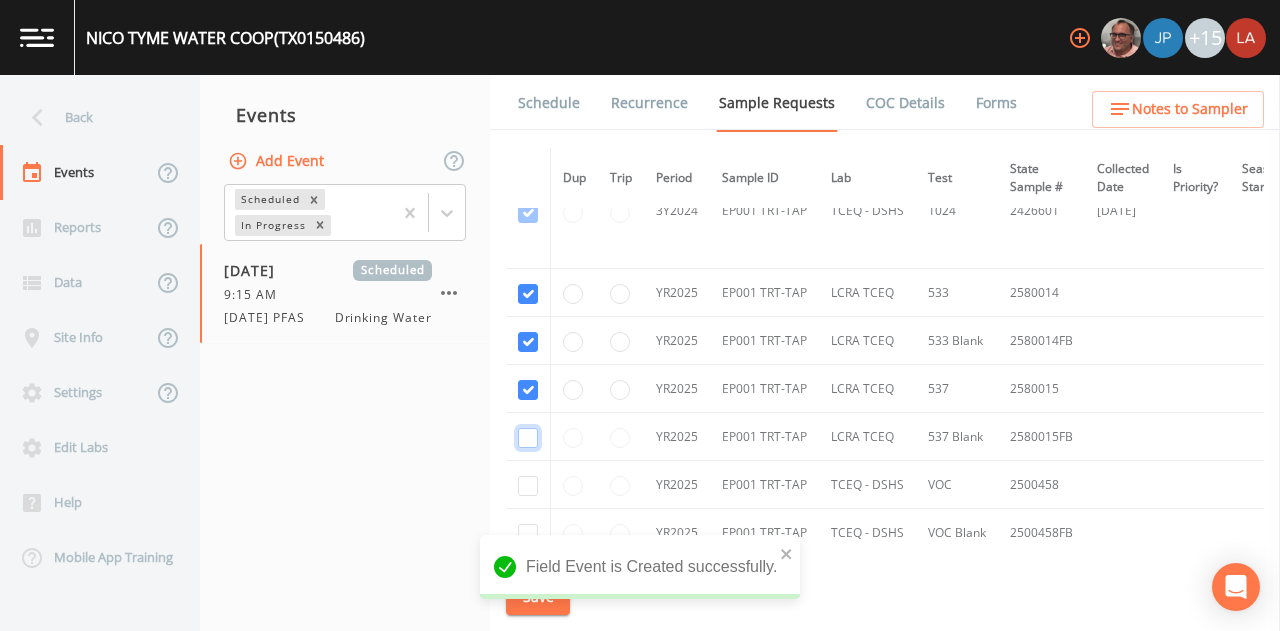 click at bounding box center [528, 438] 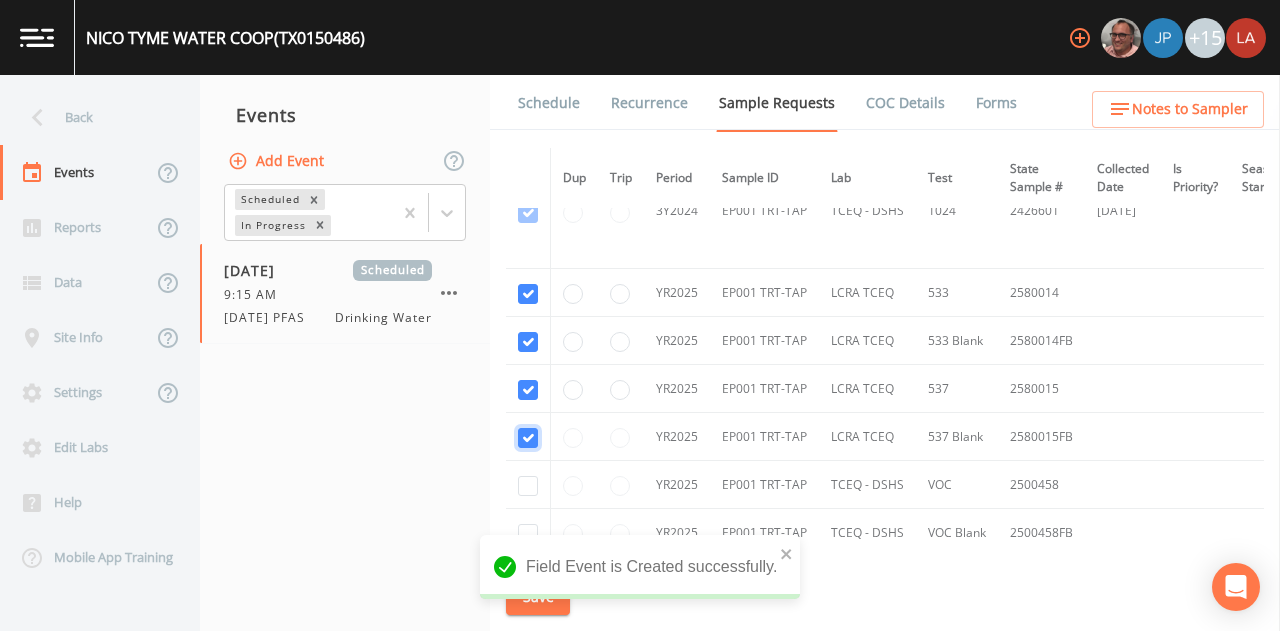 checkbox on "true" 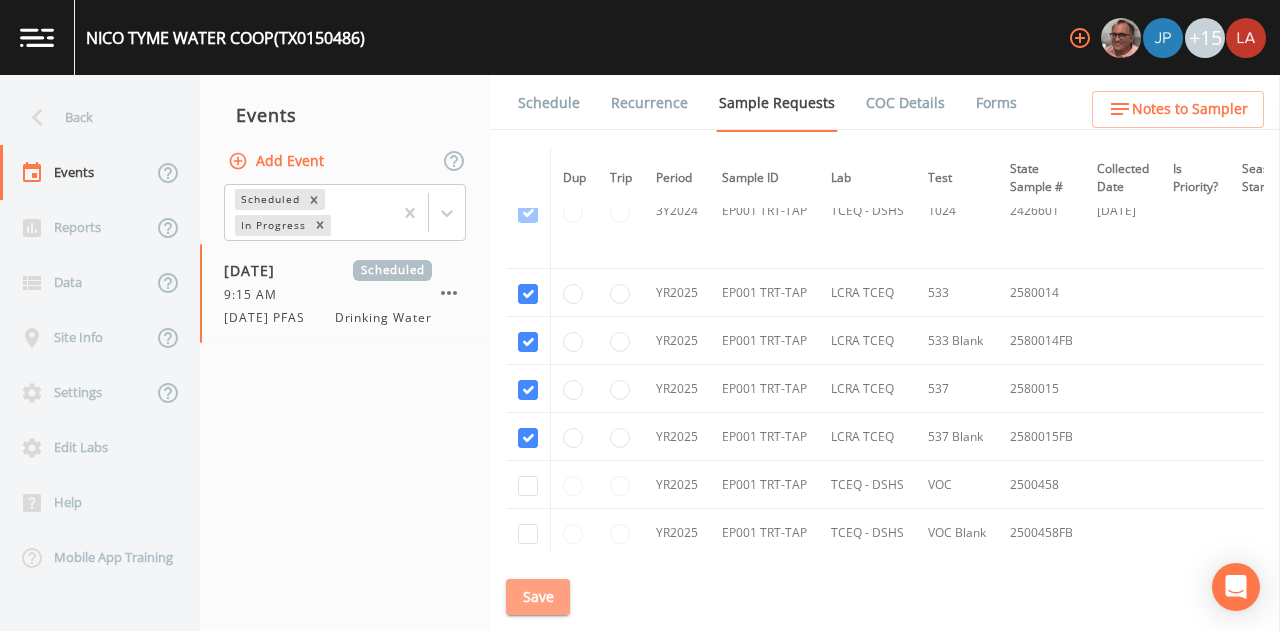 click on "Save" at bounding box center [538, 597] 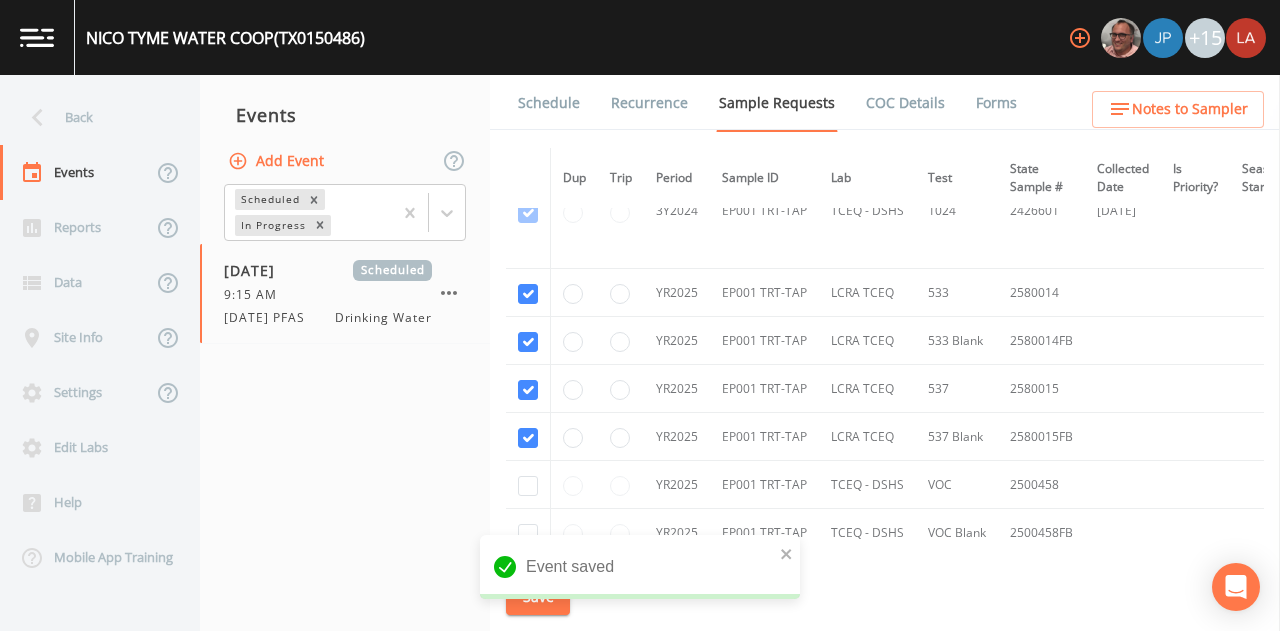 click on "Schedule" at bounding box center (549, 103) 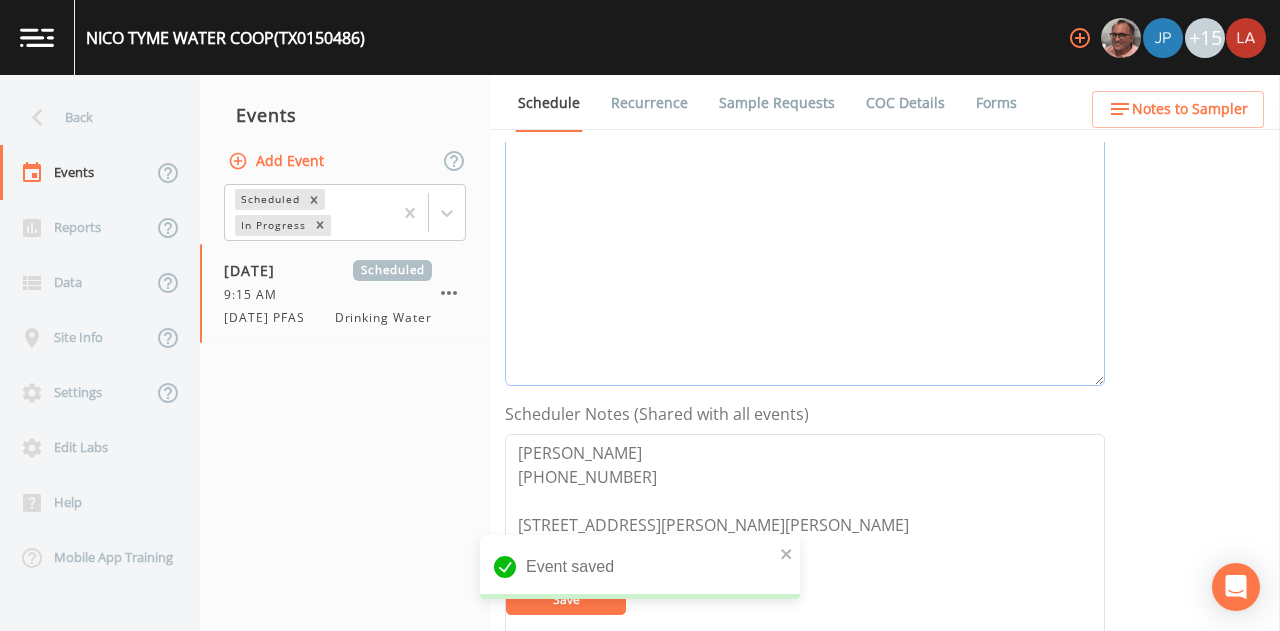 click on "Event Notes" at bounding box center [805, 259] 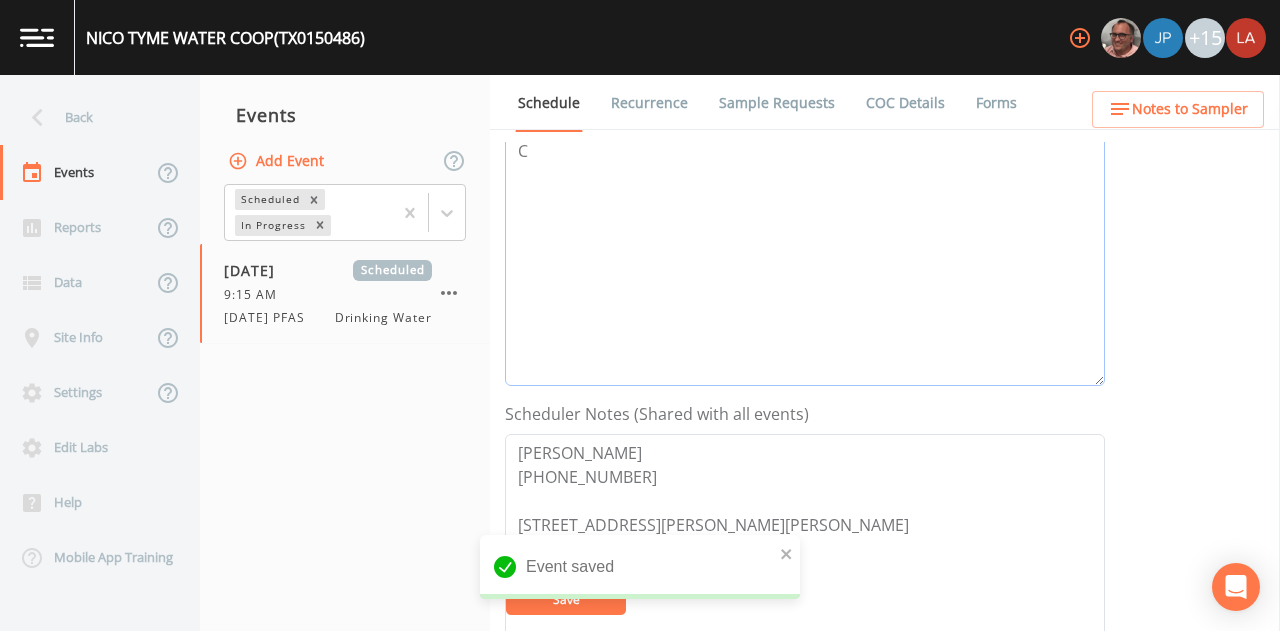 scroll, scrollTop: 295, scrollLeft: 0, axis: vertical 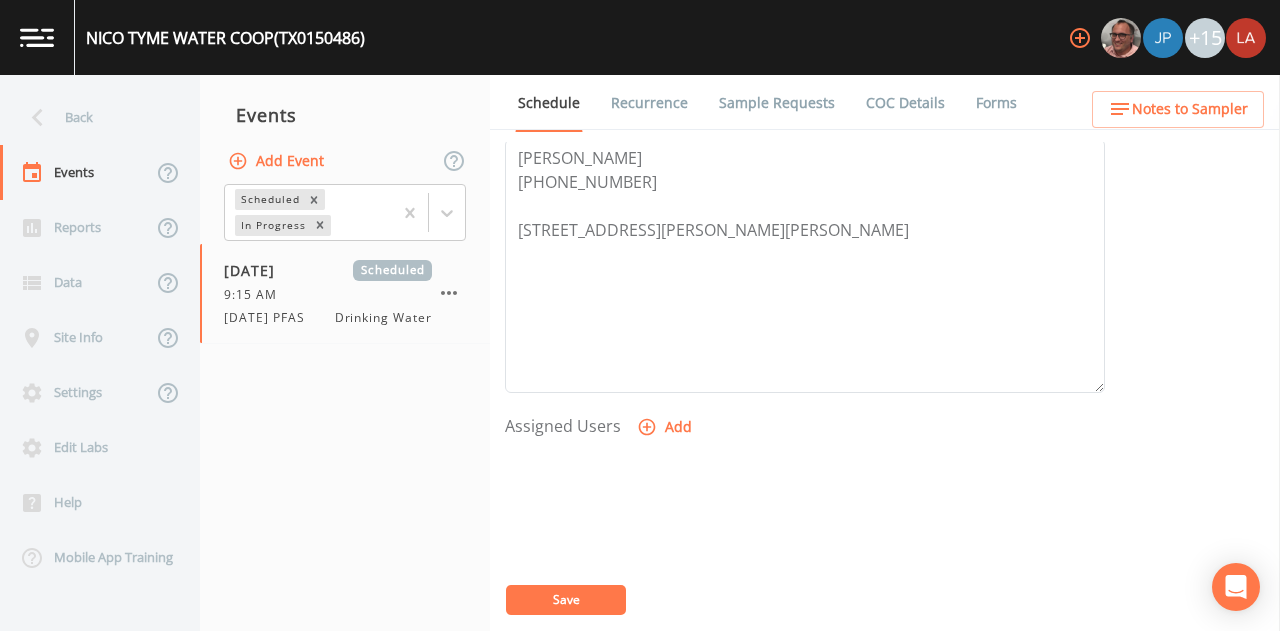 type on "Called Cheryl 7/29/25, confirmed she will try to have an operator there." 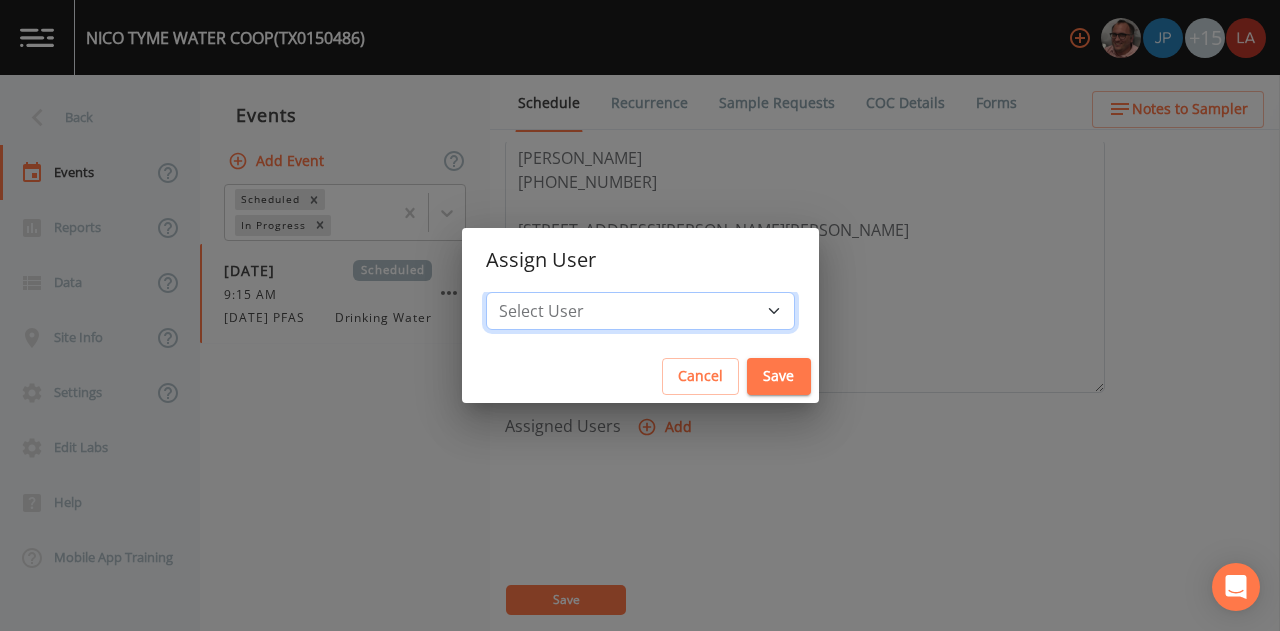 click on "Select User Mike  Franklin Joshua gere  Paul Lauren  Saenz Russell   Schindler  David  Weber Zachary  Evans Stafford  Johnson Sloan  Rigamonti Annie  Huebner chrisb@sitexsolutions.com Miriaha  Caddie Brandon  Fox Stan  Porter Melissa  Coleman Rodolfo  Ramirez Charles  Medina Mikeh@sitexsolutions.com" at bounding box center [640, 311] 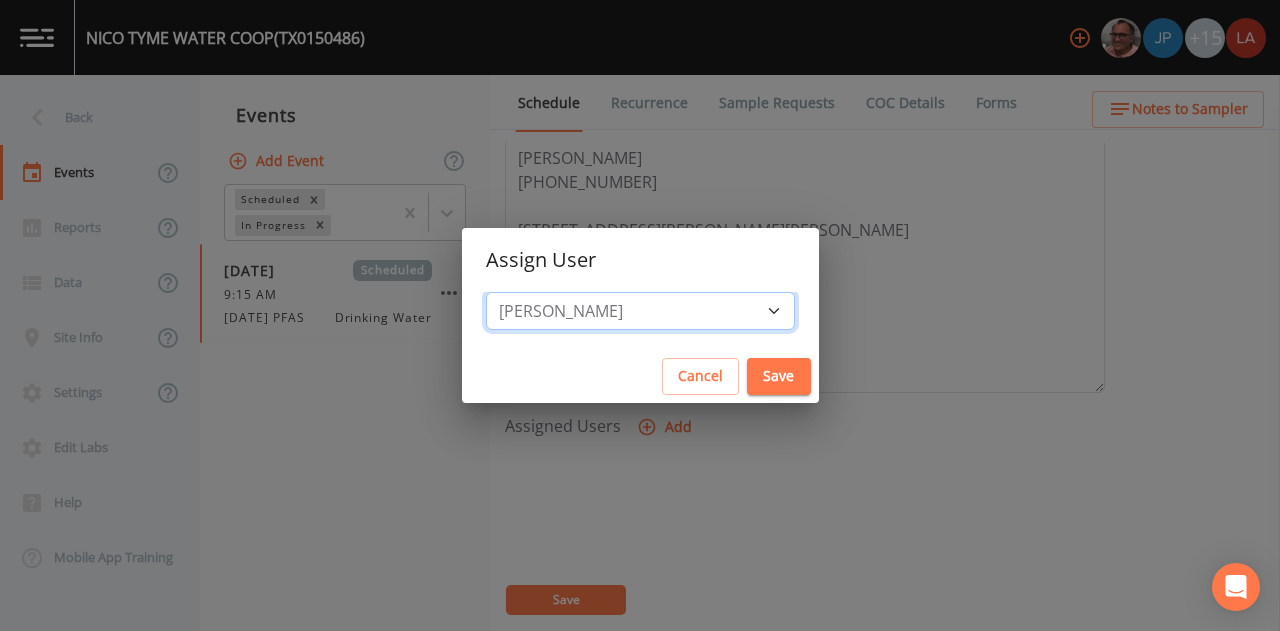 click on "Select User Mike  Franklin Joshua gere  Paul Lauren  Saenz Russell   Schindler  David  Weber Zachary  Evans Stafford  Johnson Sloan  Rigamonti Annie  Huebner chrisb@sitexsolutions.com Miriaha  Caddie Brandon  Fox Stan  Porter Melissa  Coleman Rodolfo  Ramirez Charles  Medina Mikeh@sitexsolutions.com" at bounding box center (640, 311) 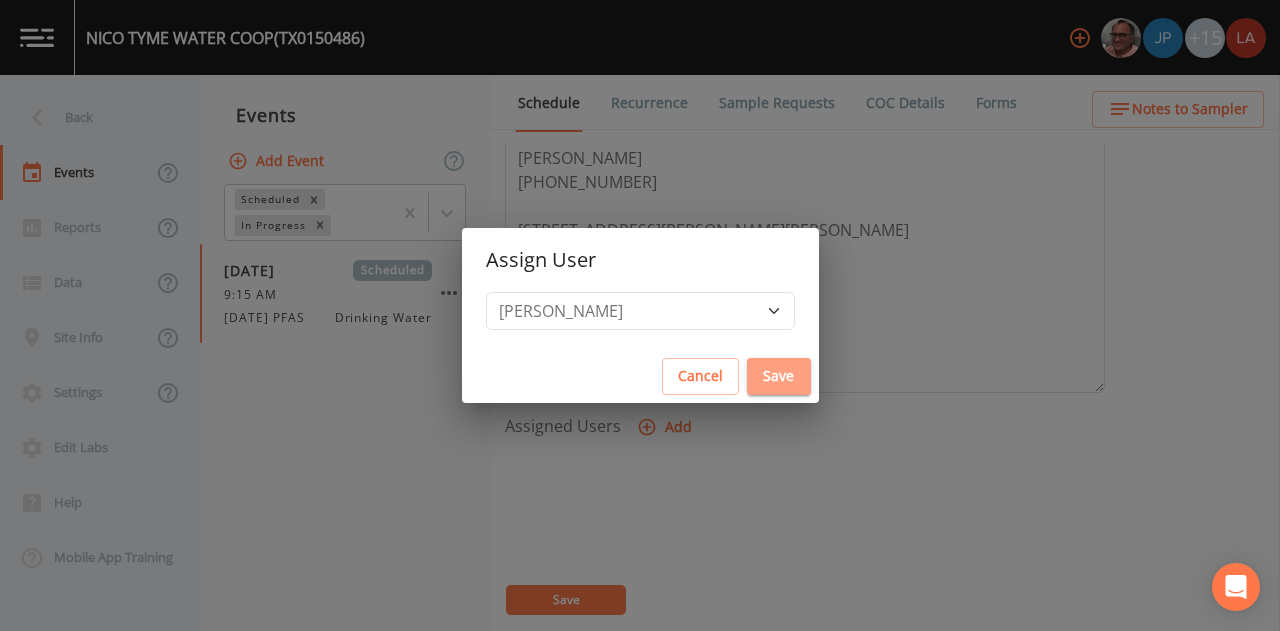 click on "Save" at bounding box center (779, 376) 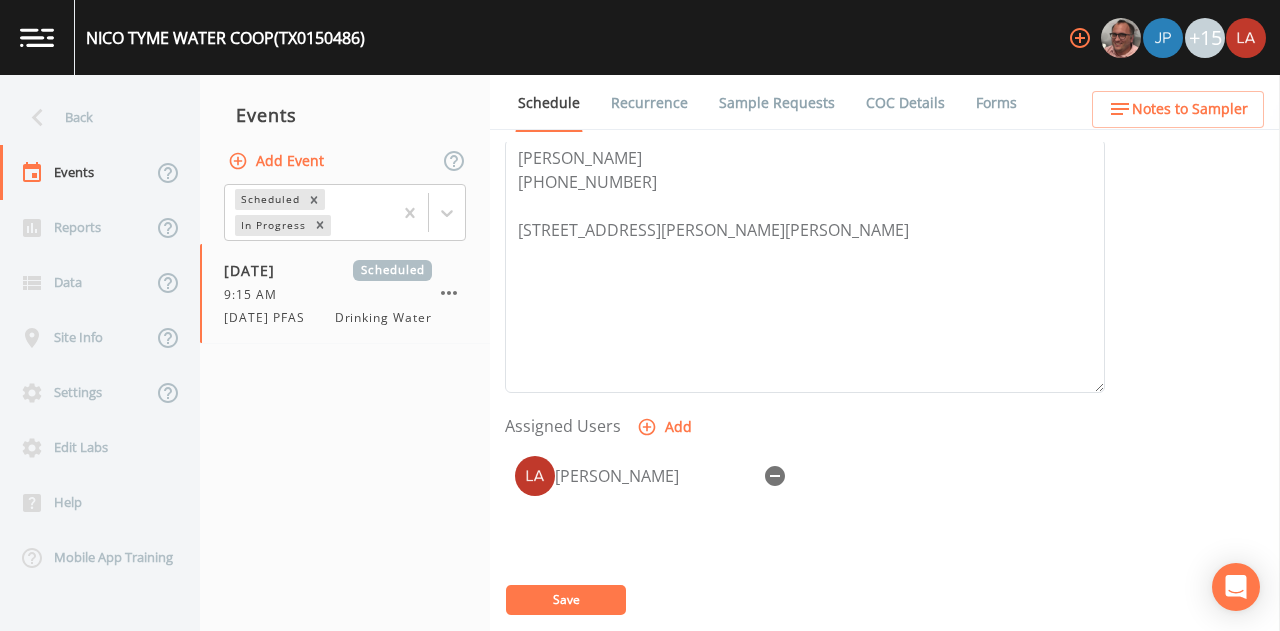click on "Save" at bounding box center (566, 600) 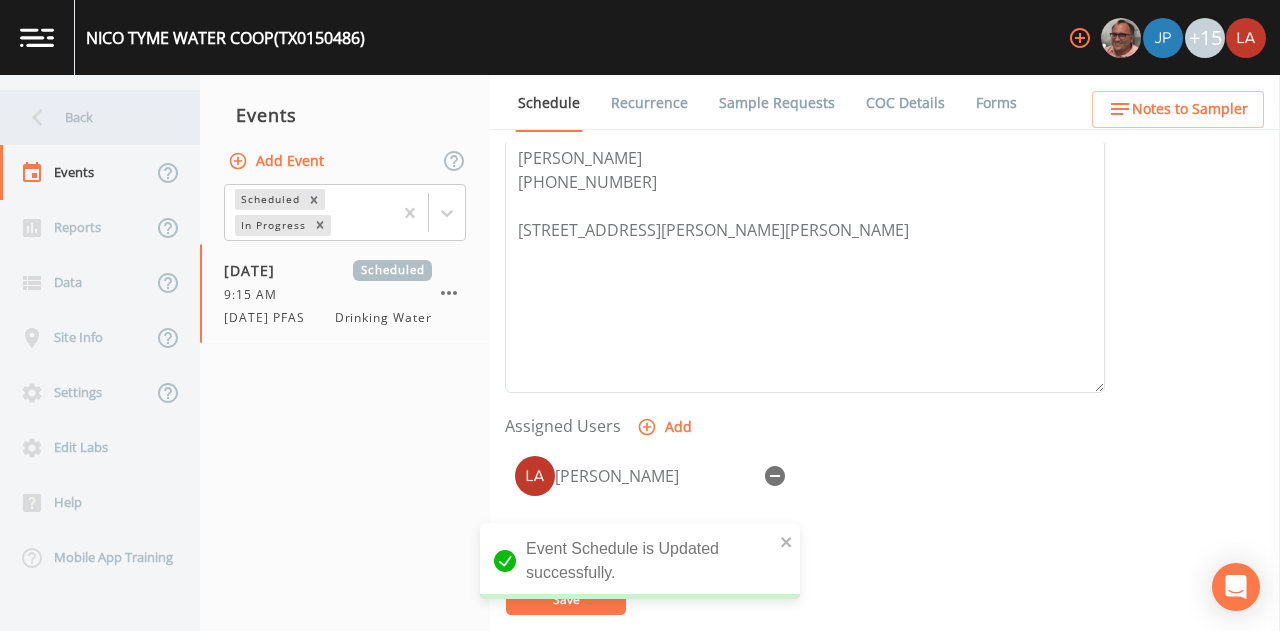 click on "Back" at bounding box center (90, 117) 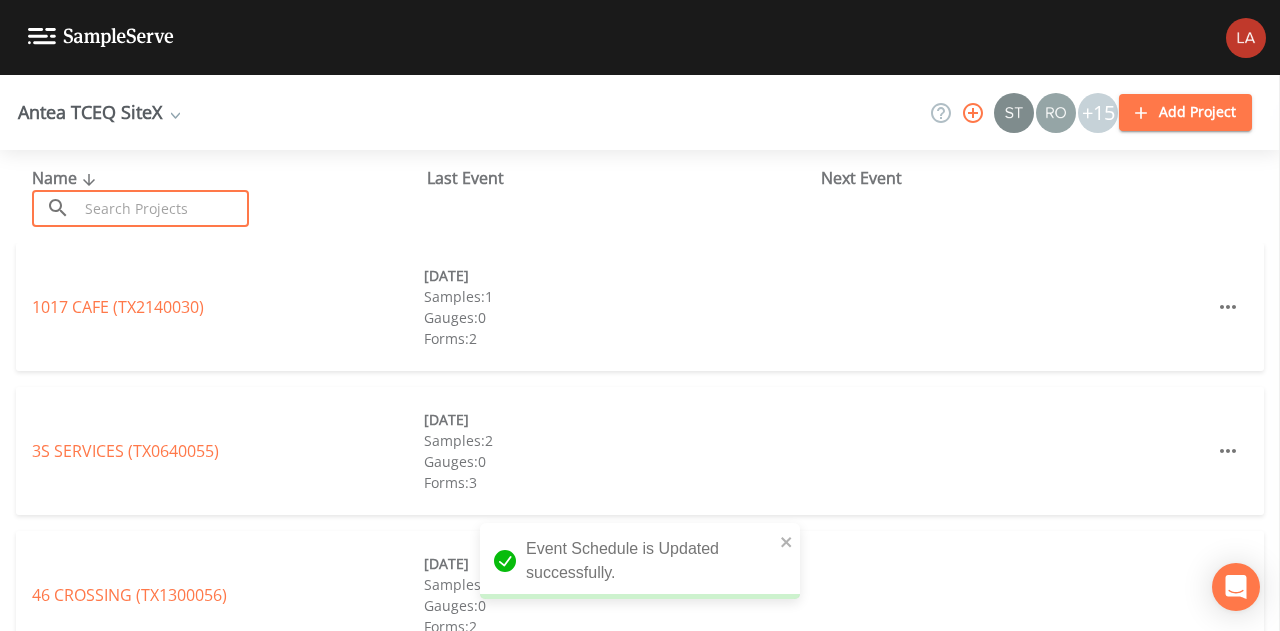 click at bounding box center (163, 208) 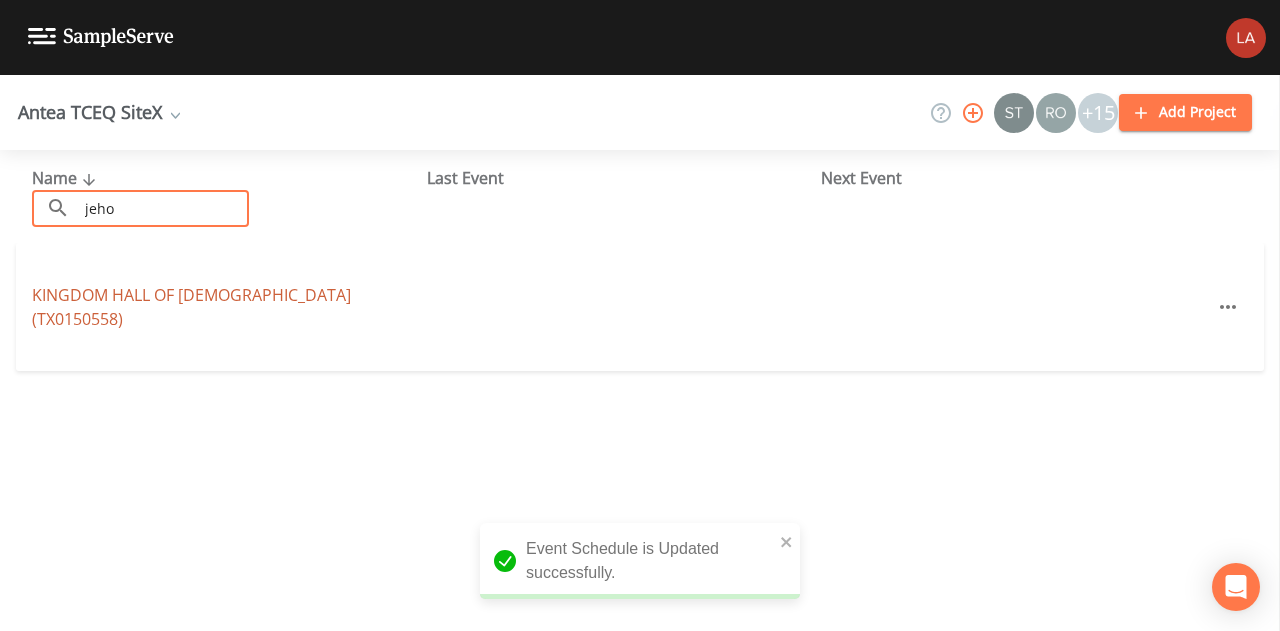 type on "jeho" 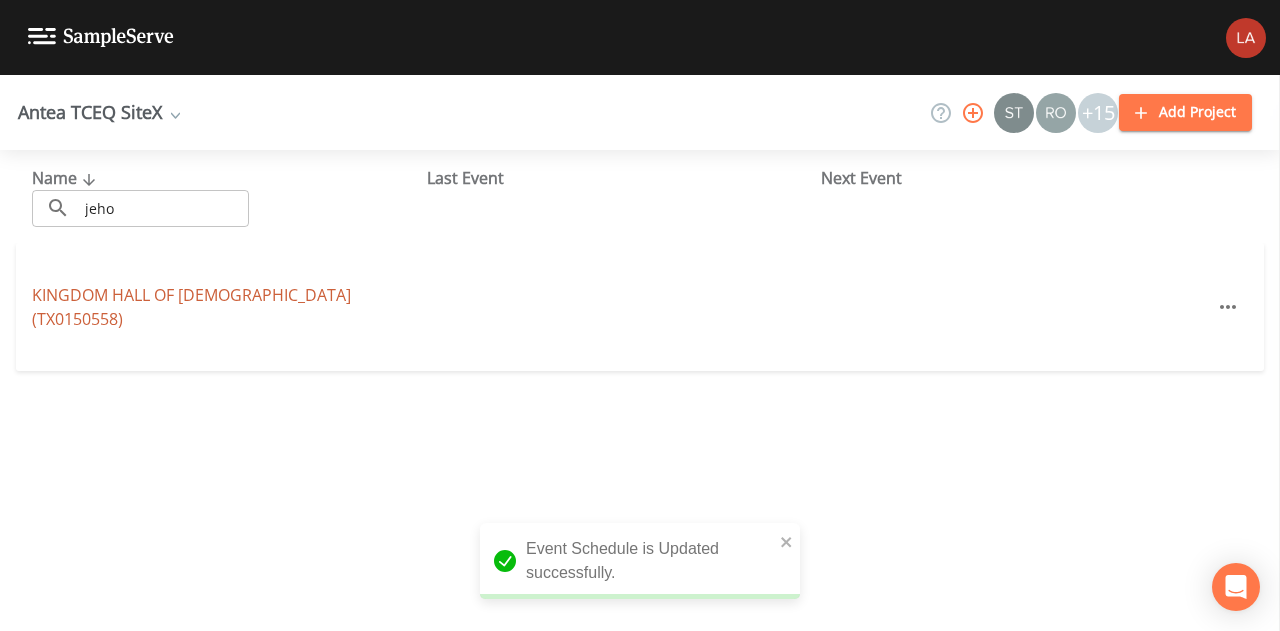 click on "KINGDOM HALL OF JEHOVAHS WITNESSES   (TX0150558)" at bounding box center [191, 307] 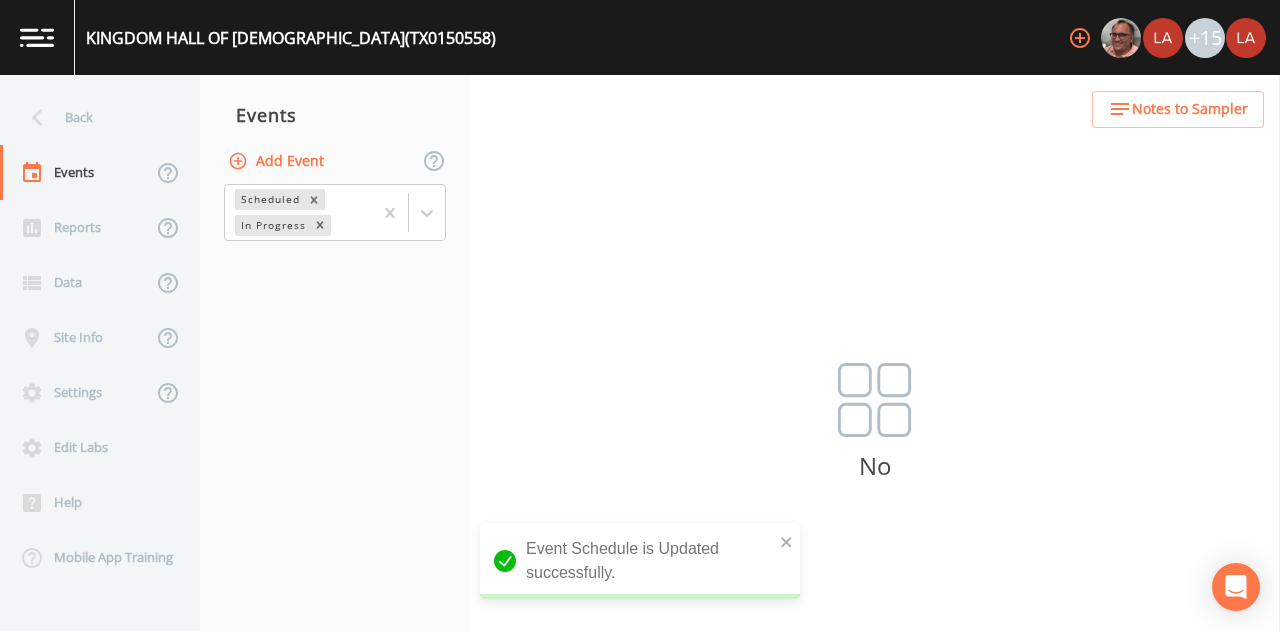 click on "Add Event" at bounding box center [278, 161] 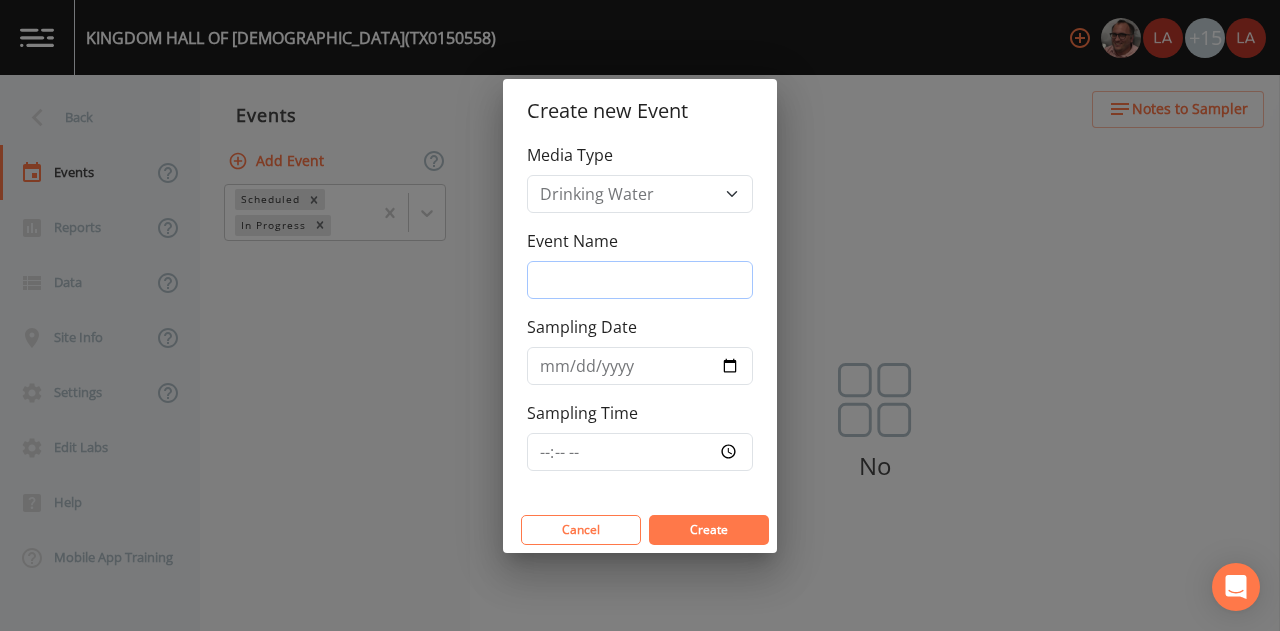click on "Event Name" at bounding box center [640, 280] 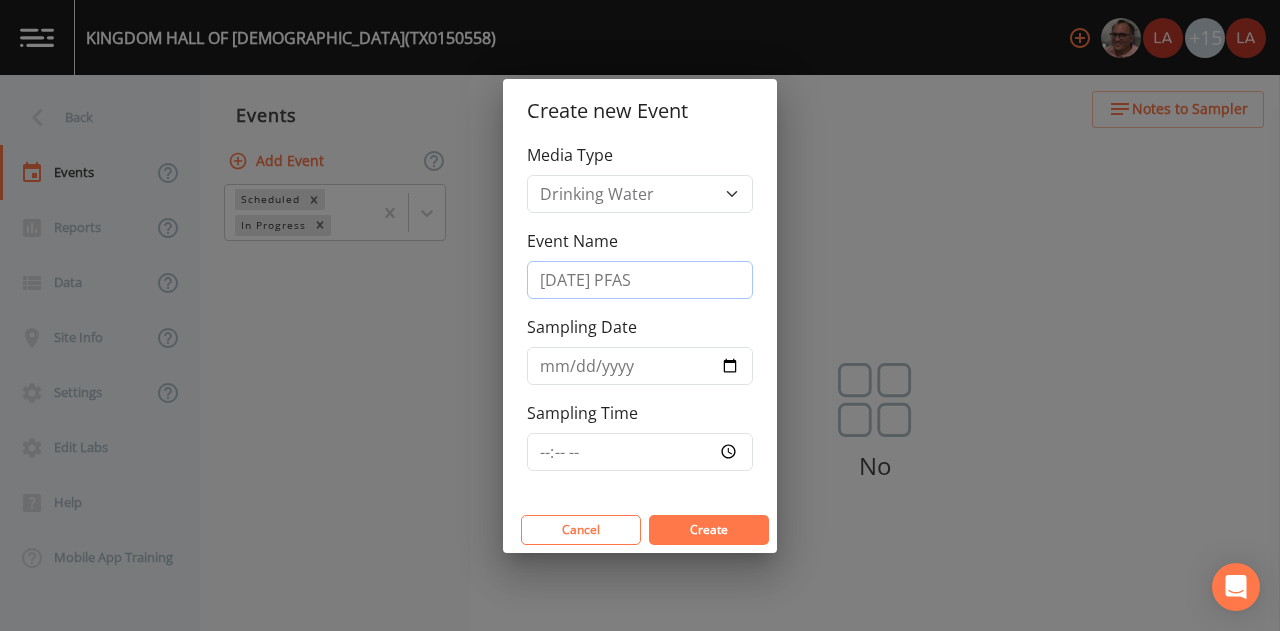 type on "[DATE] PFAS" 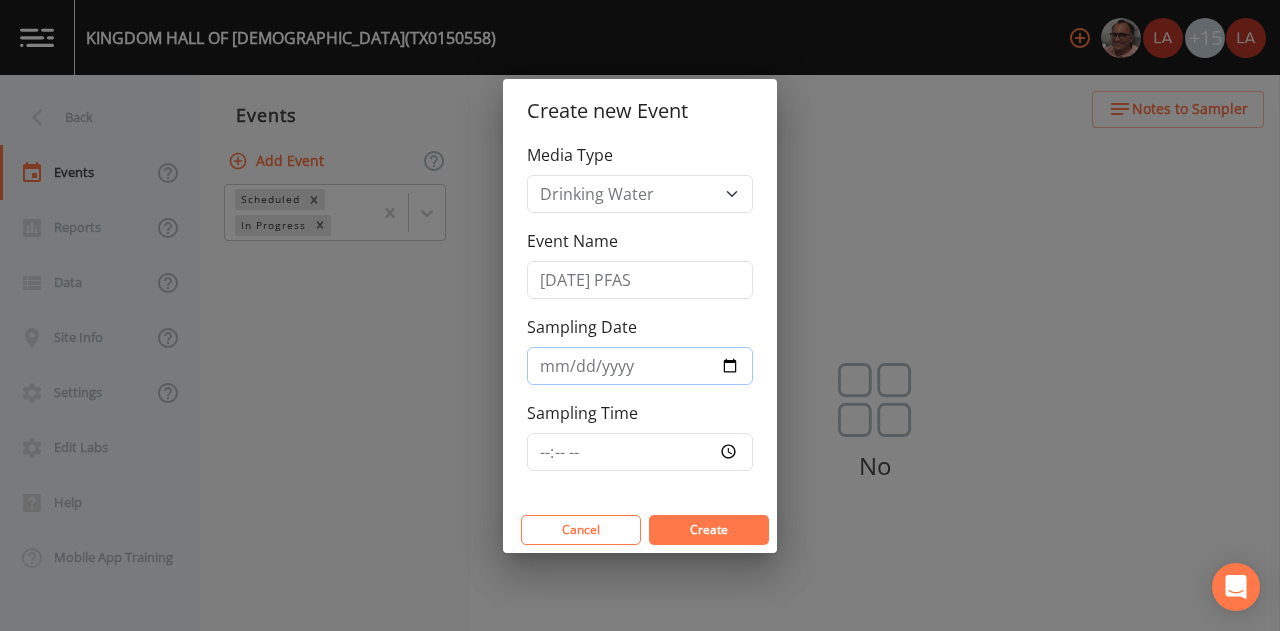 click on "Sampling Date" at bounding box center (640, 366) 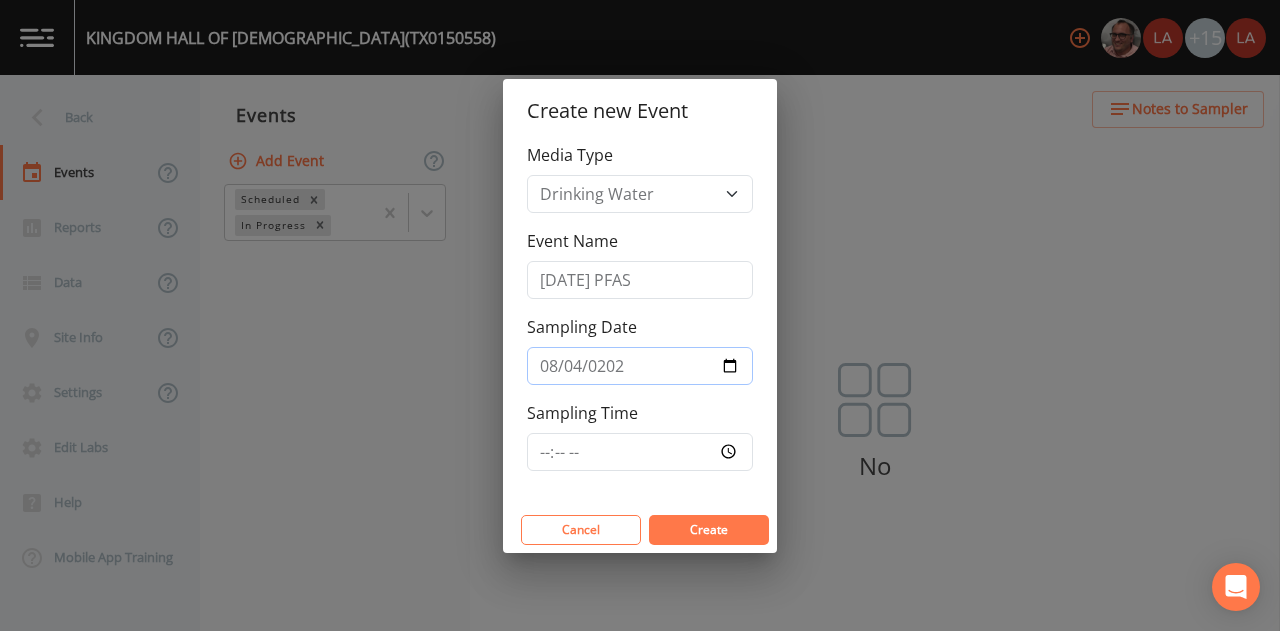 type on "[DATE]" 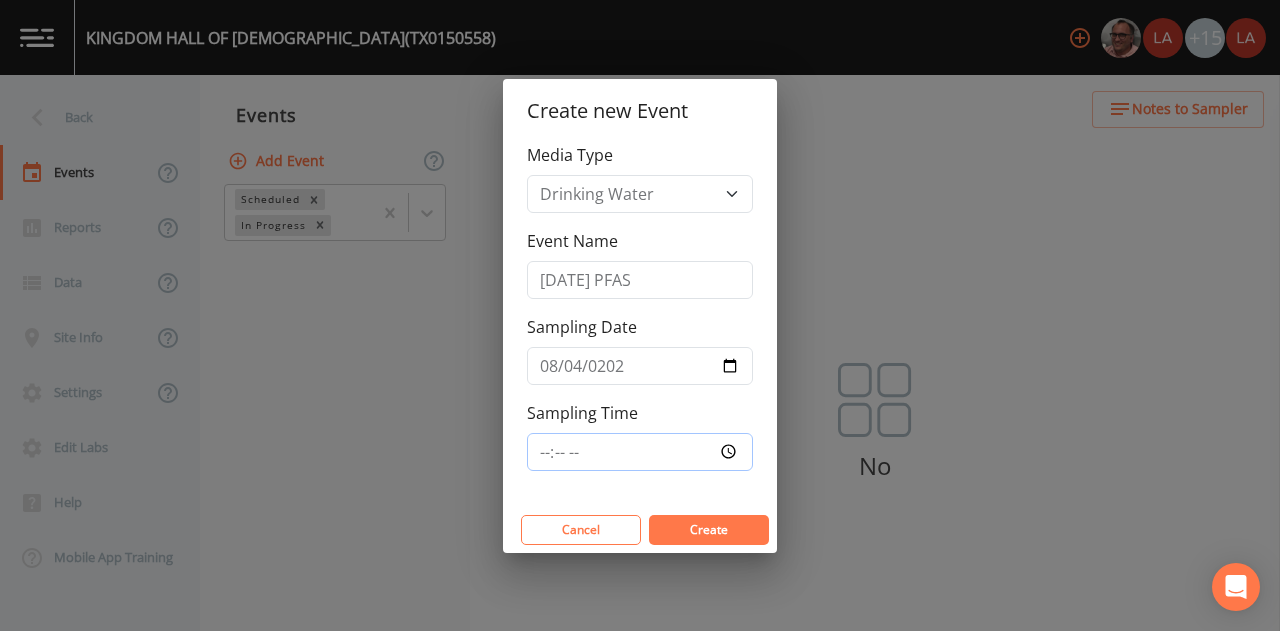type on "10:15" 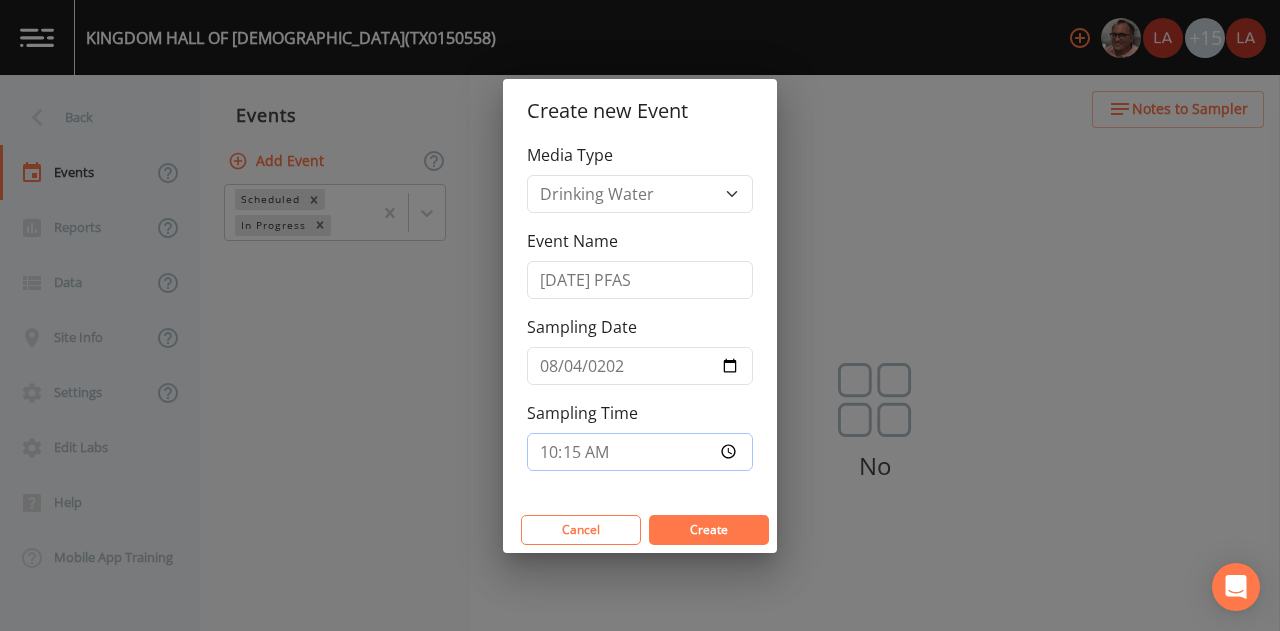 click on "Create" at bounding box center [709, 530] 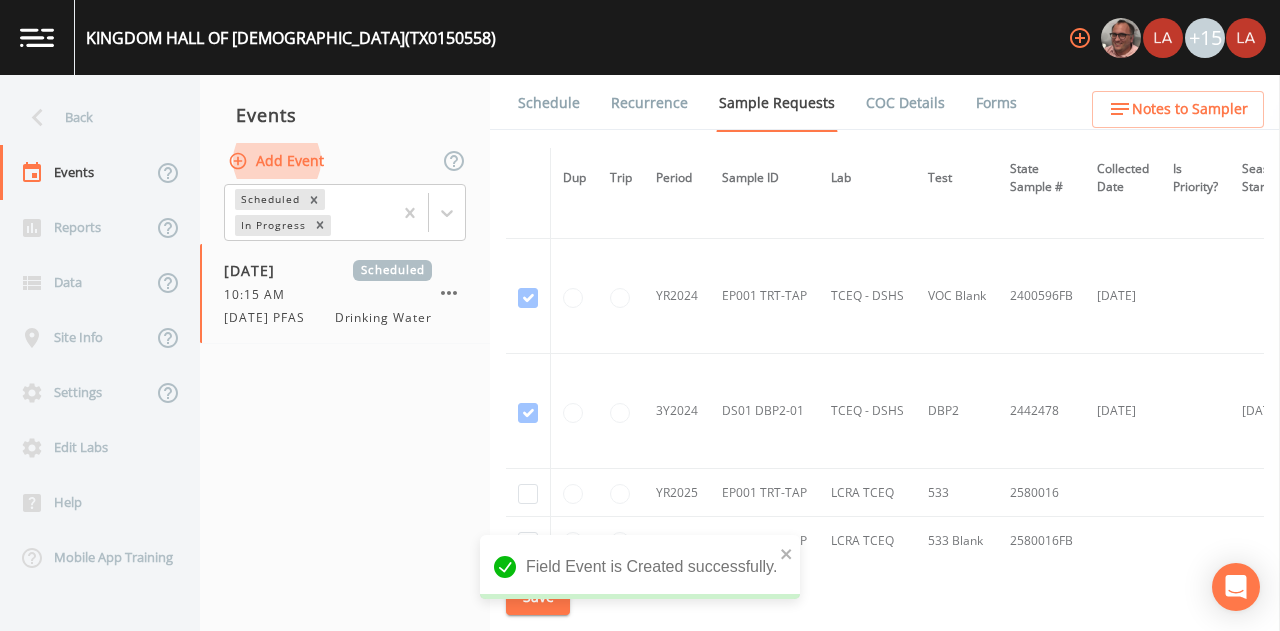 scroll, scrollTop: 400, scrollLeft: 0, axis: vertical 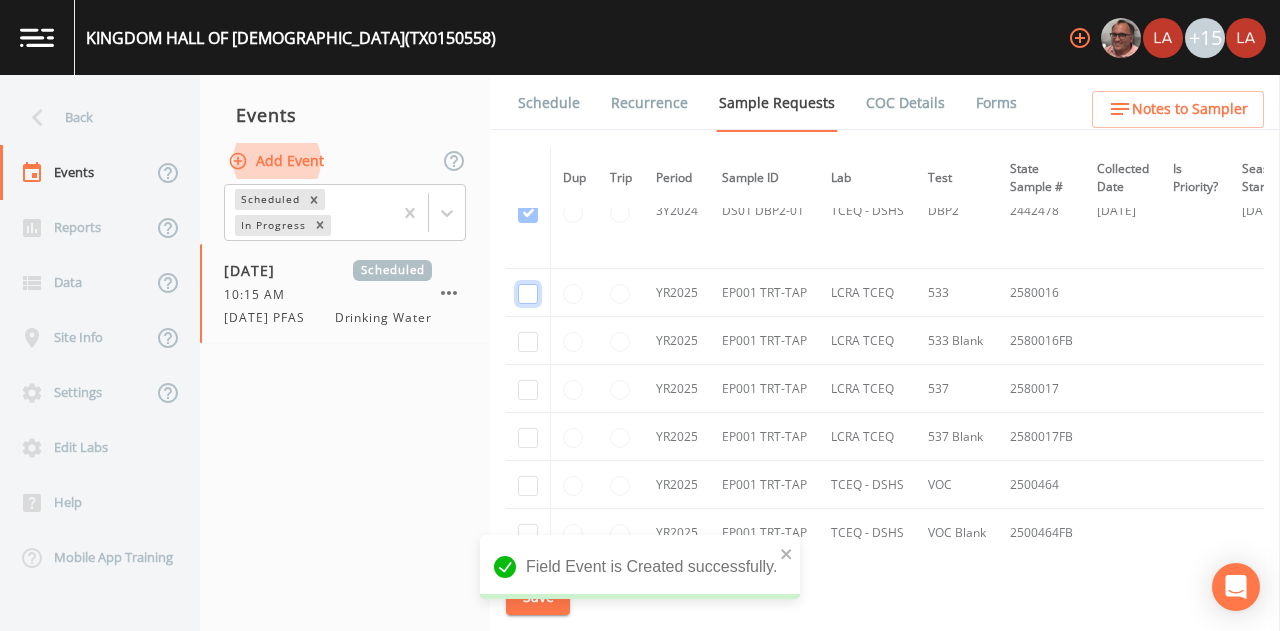 click at bounding box center [528, 294] 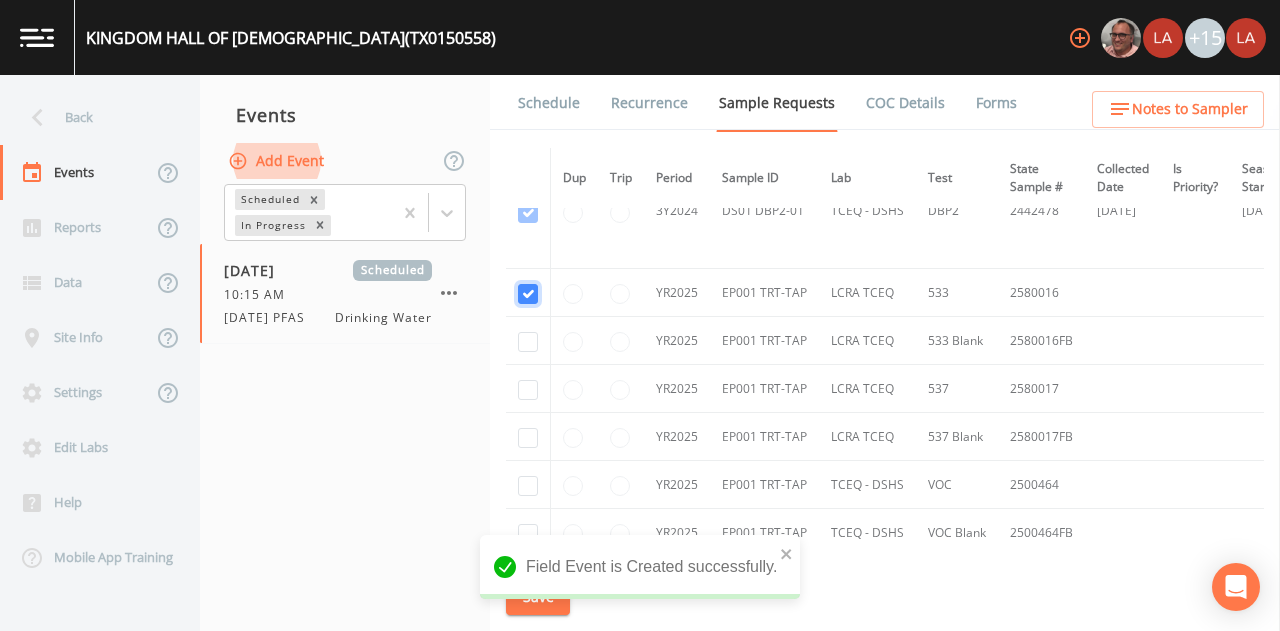 checkbox on "true" 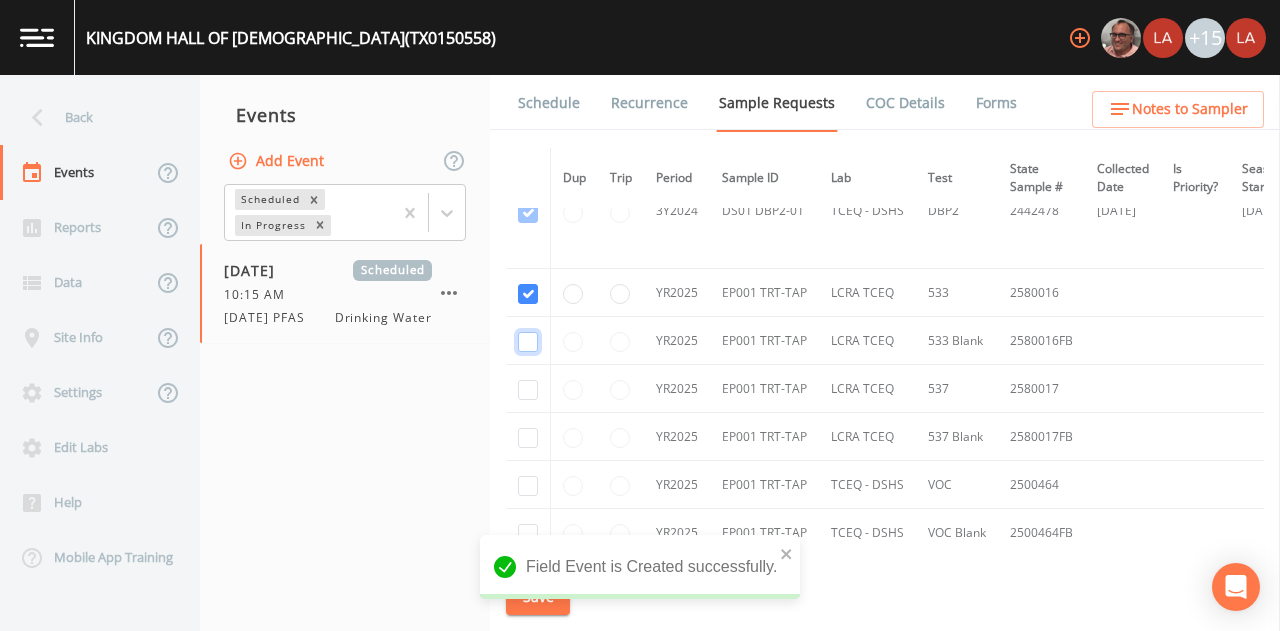 click at bounding box center (528, 342) 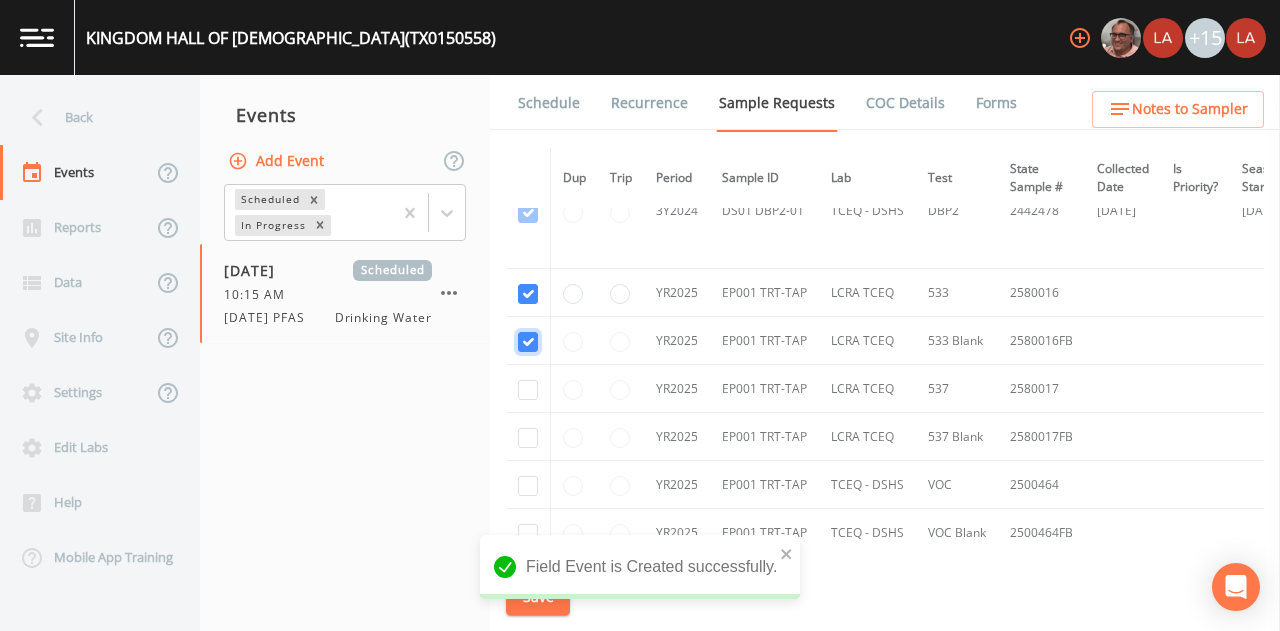 checkbox on "true" 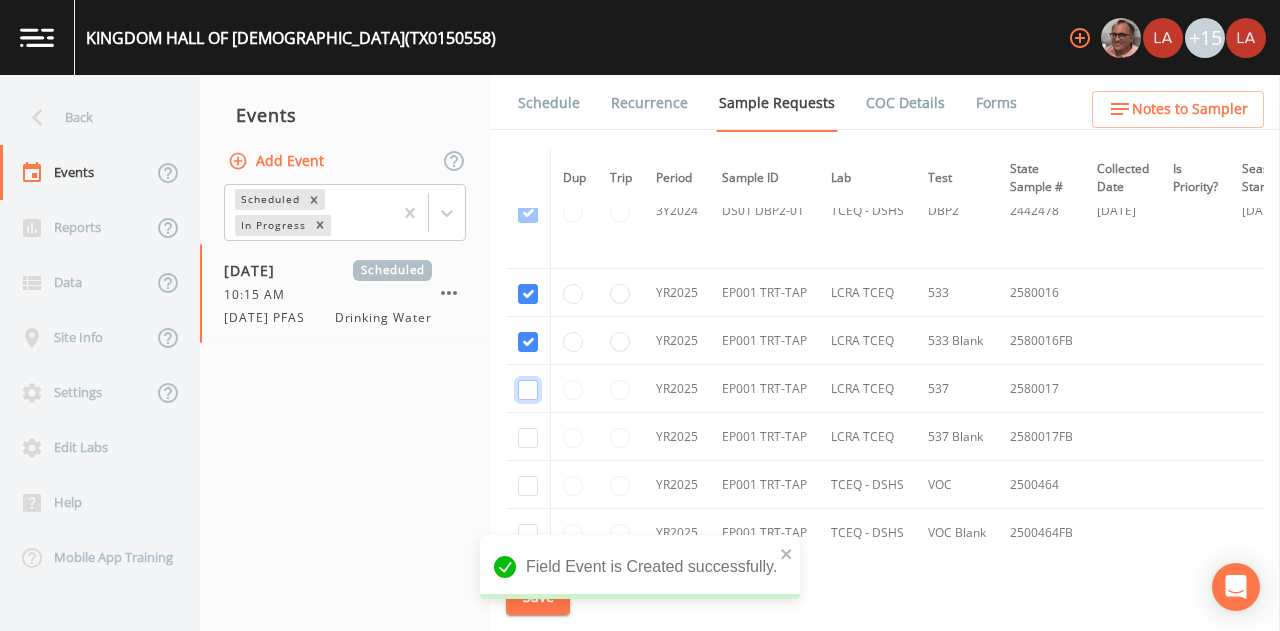click at bounding box center [528, 390] 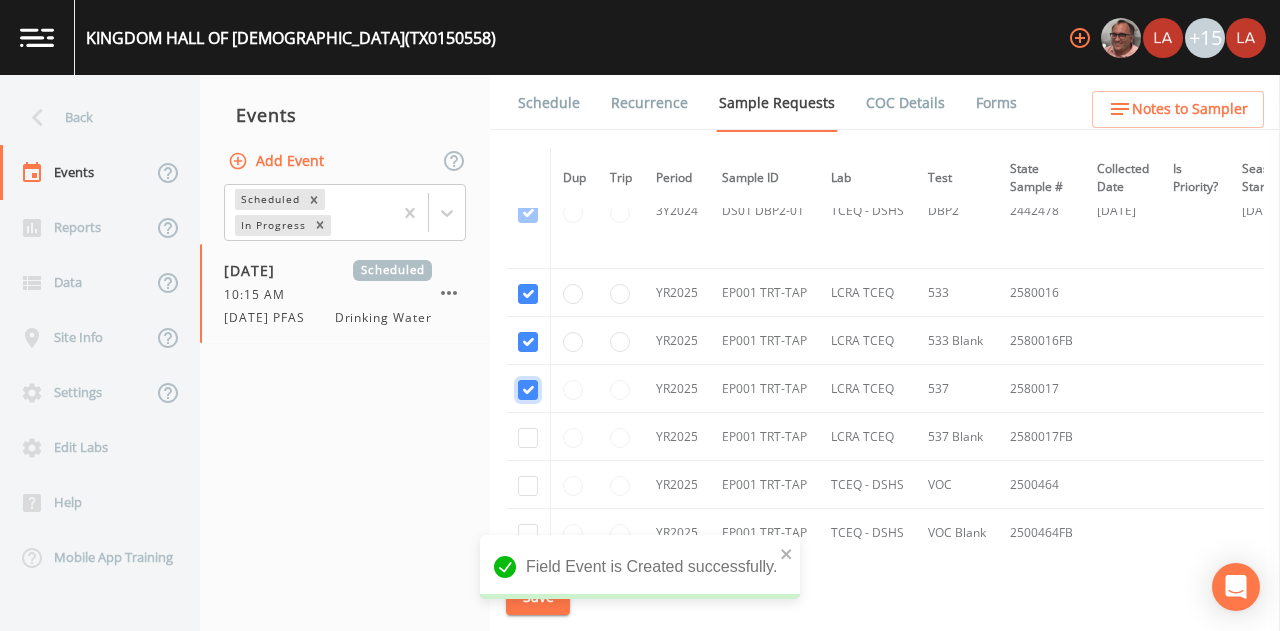 checkbox on "true" 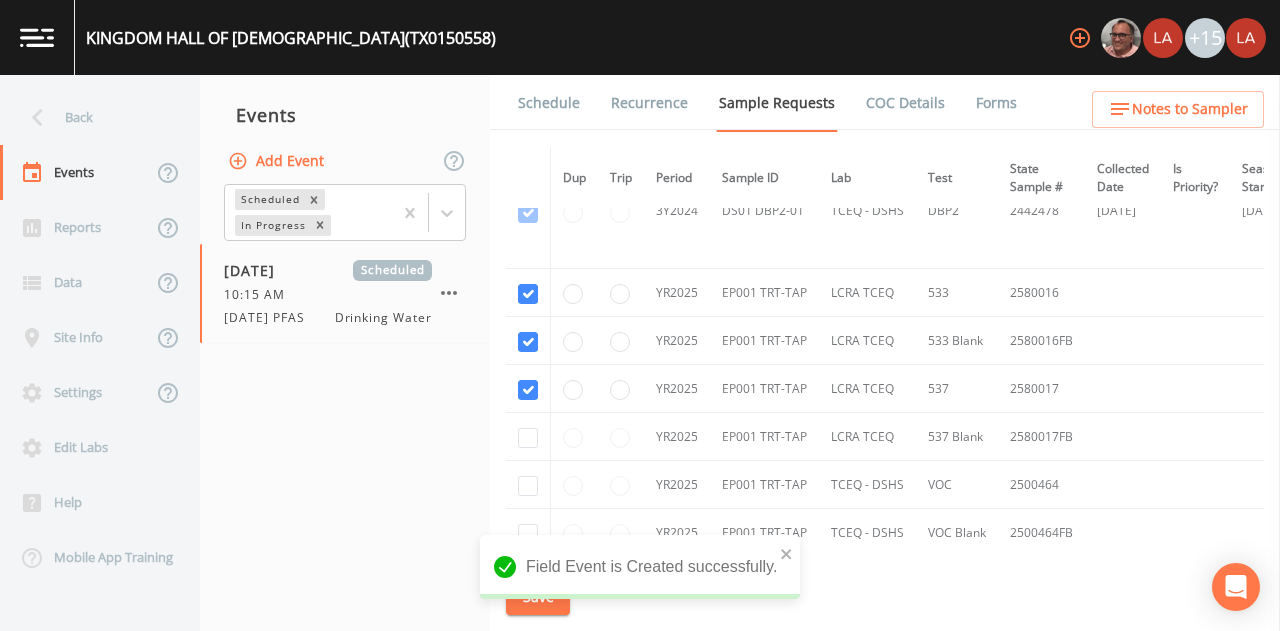 click at bounding box center (528, 437) 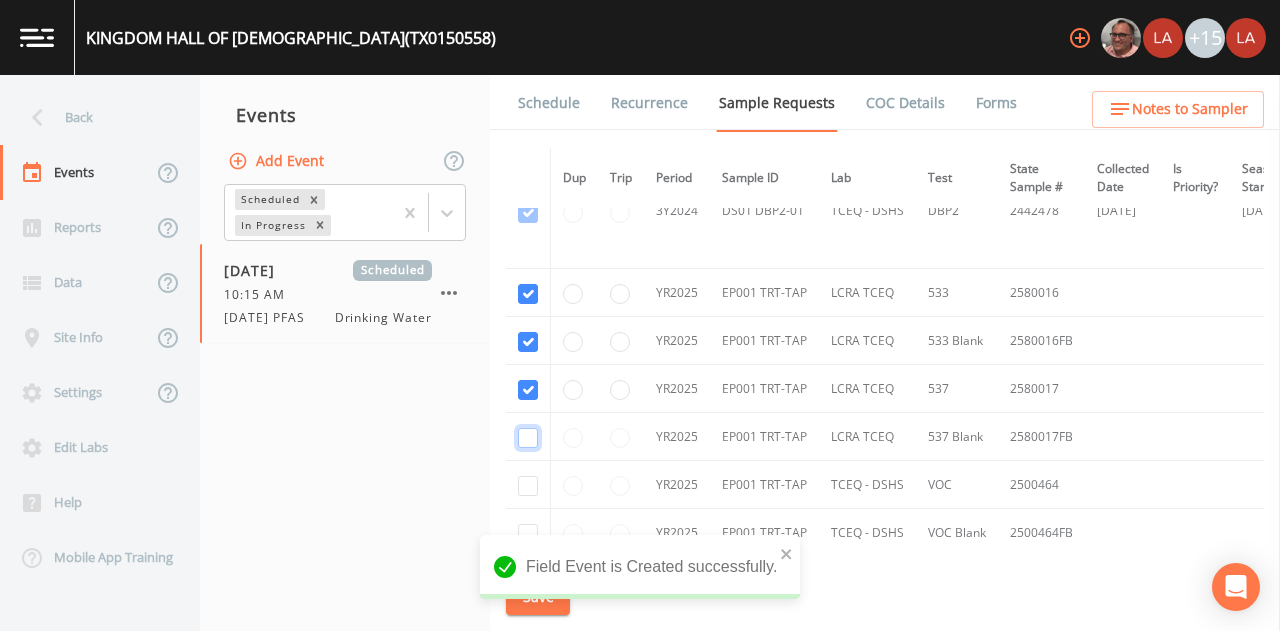 click at bounding box center (528, 438) 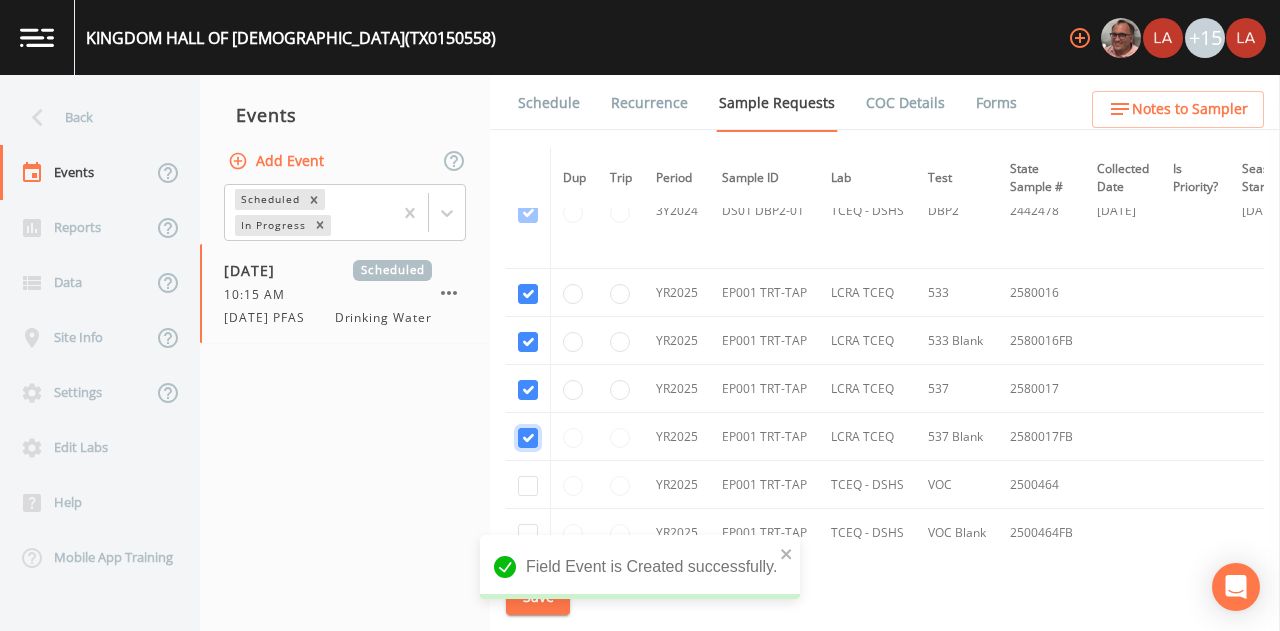 checkbox on "true" 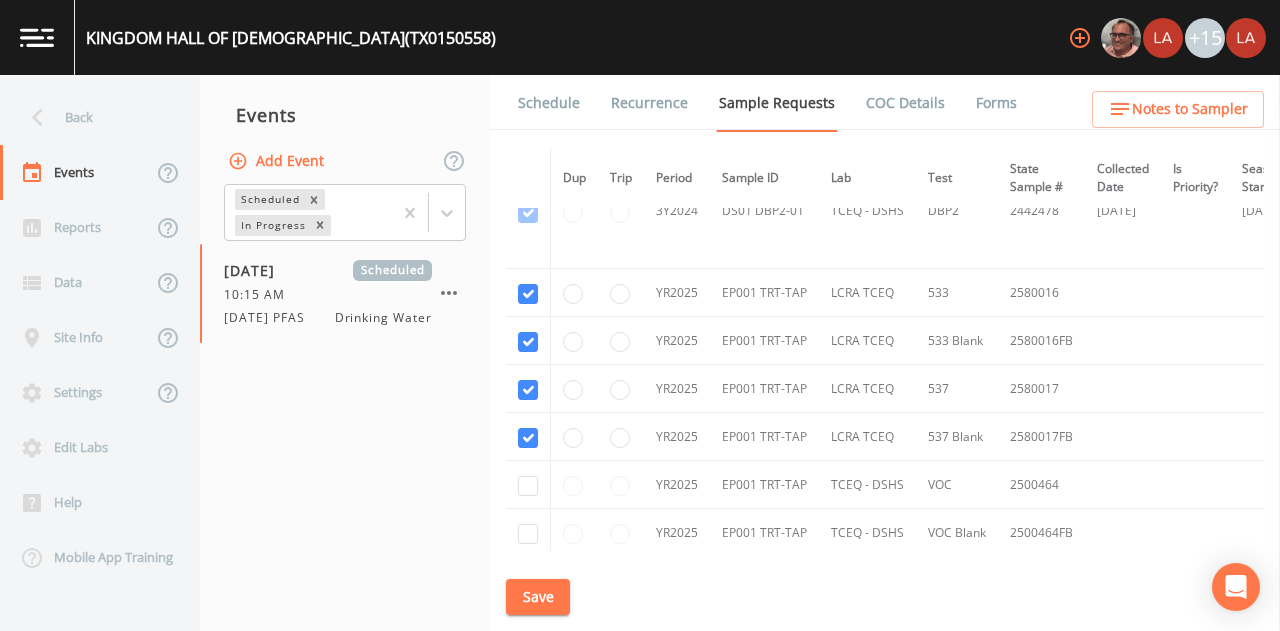 click on "Save" at bounding box center (538, 597) 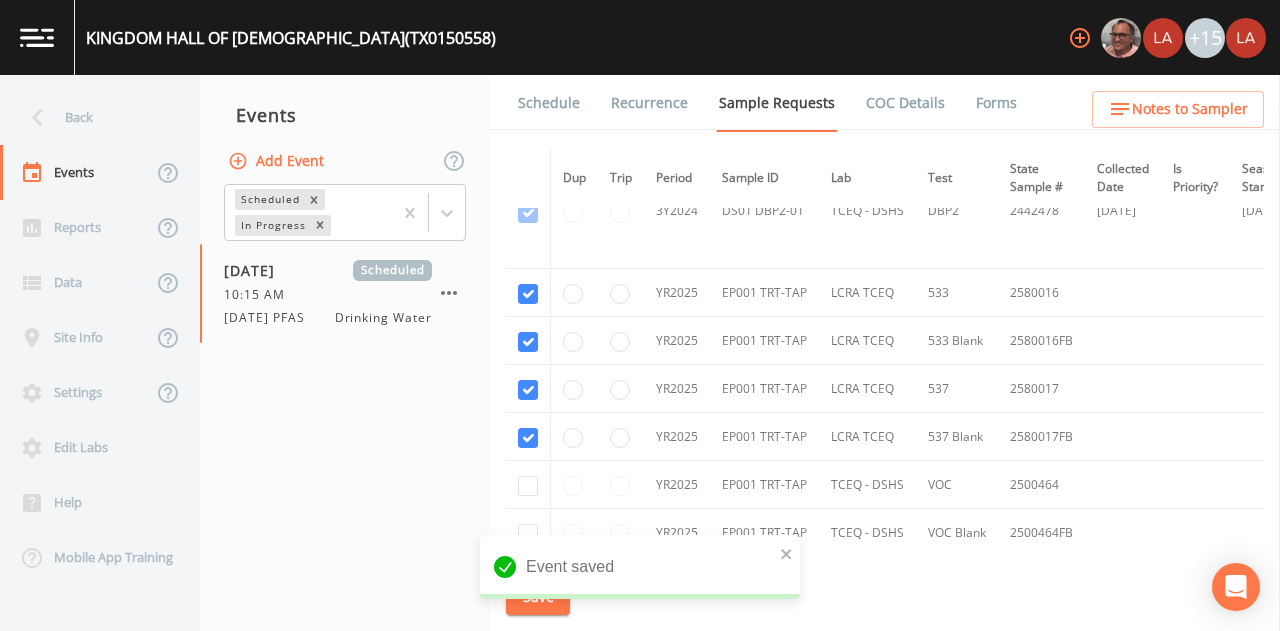 click on "Schedule" at bounding box center [549, 103] 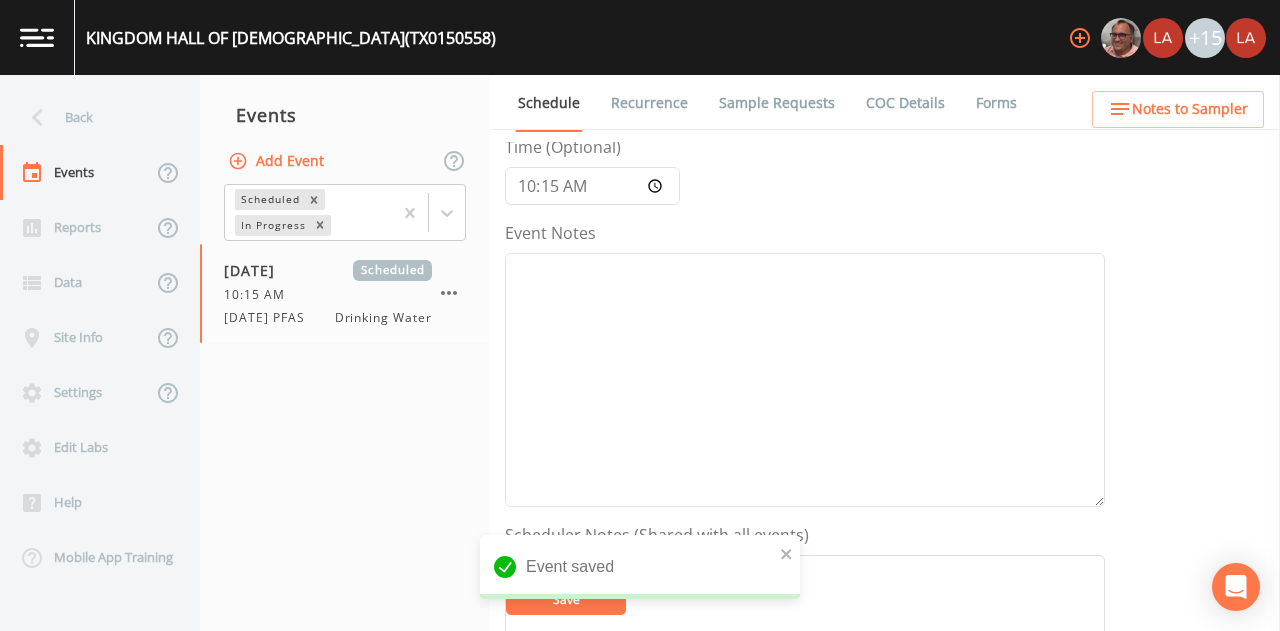 scroll, scrollTop: 300, scrollLeft: 0, axis: vertical 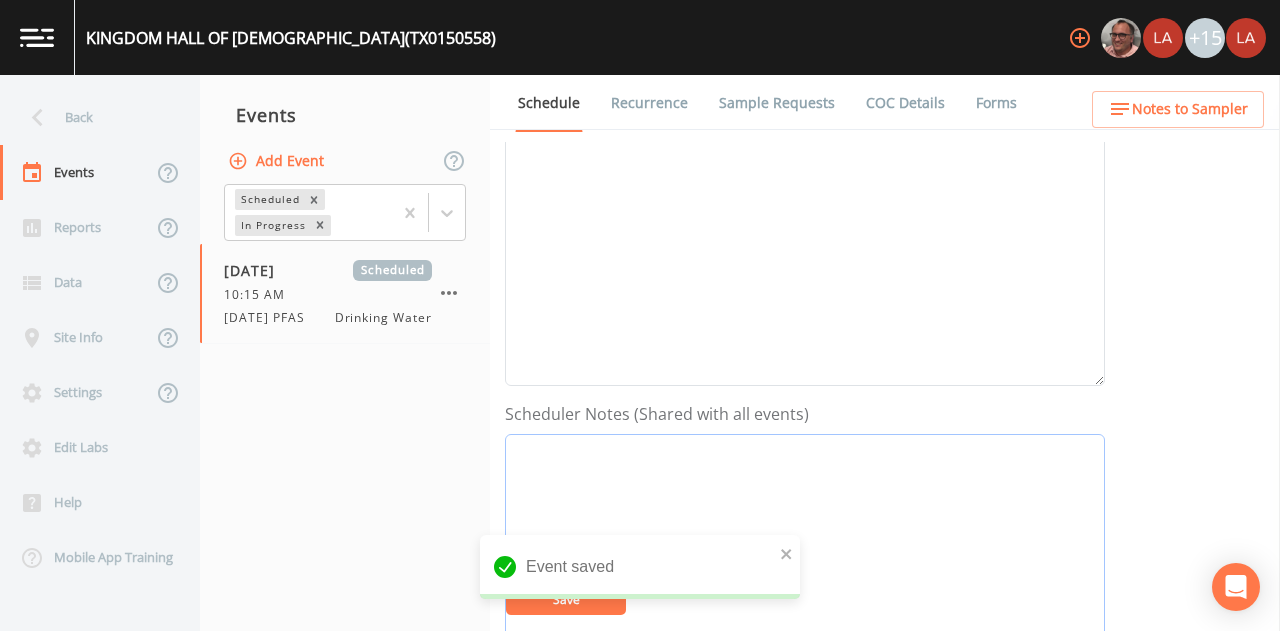 click on "Event Notes" at bounding box center [805, 561] 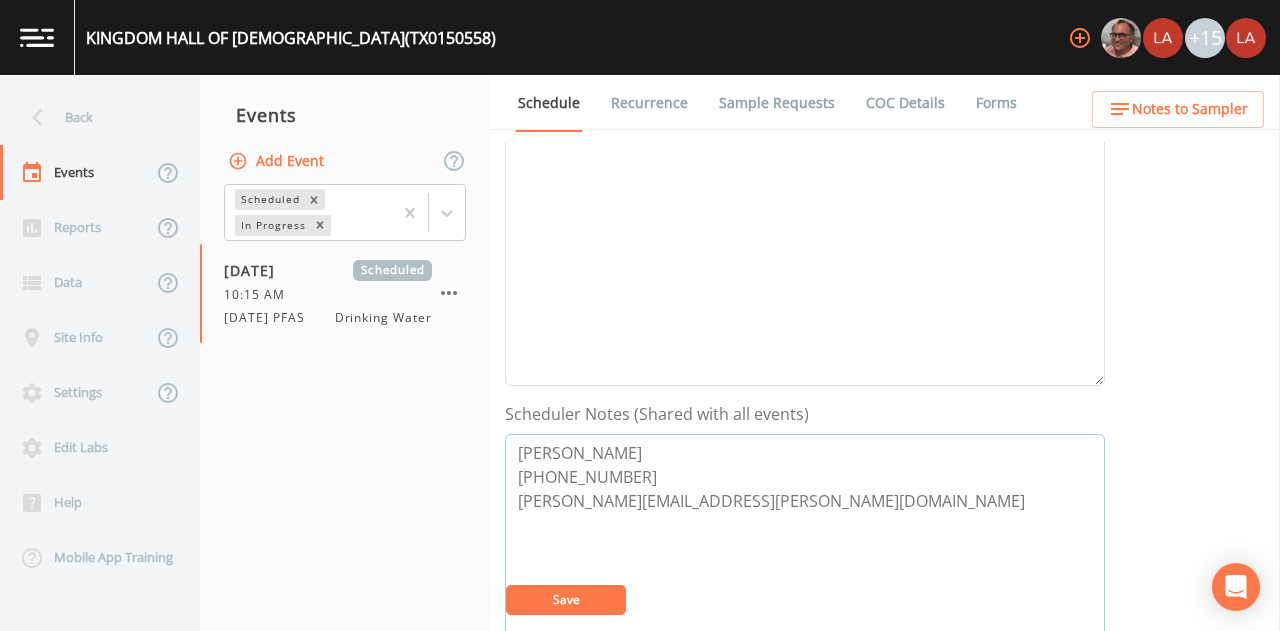 type on "Danny Maldonado
830-660-1522
Danny.Maldonado@nexuswg.com" 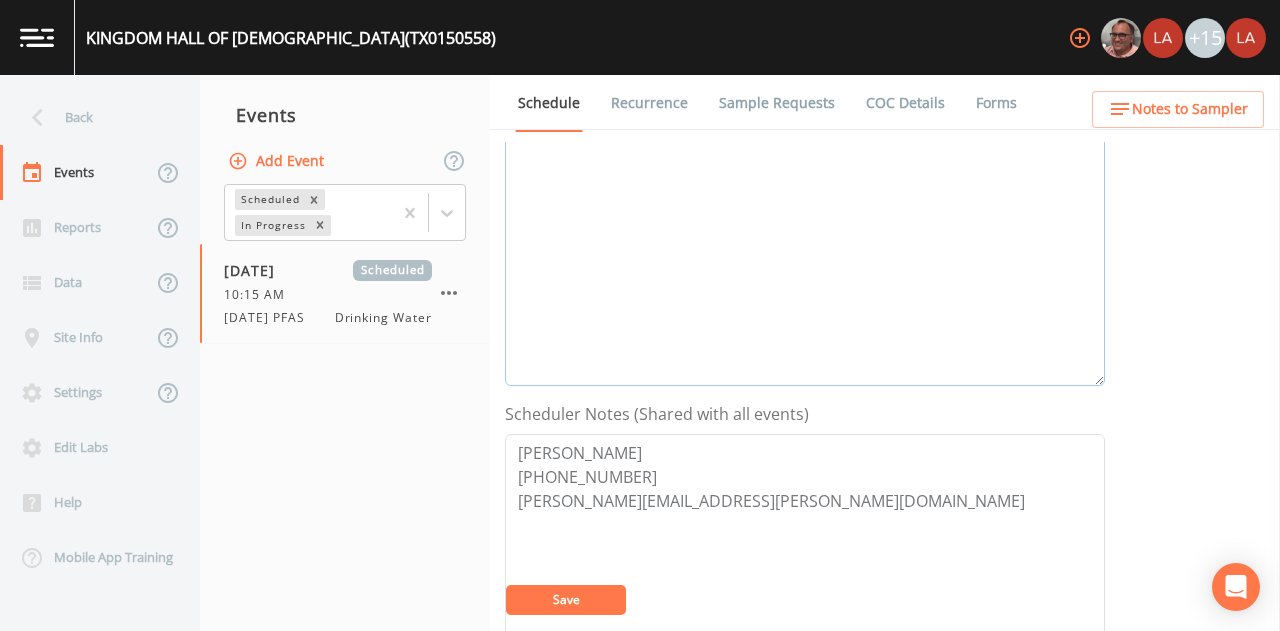 click on "Event Notes" at bounding box center [805, 259] 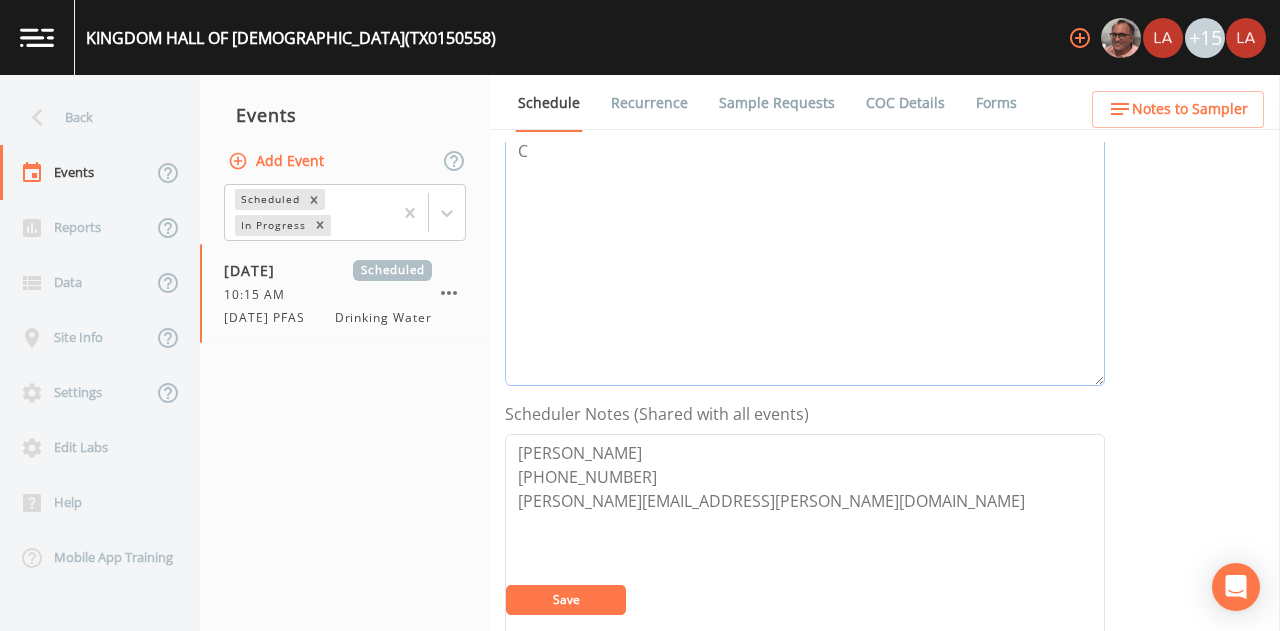 scroll, scrollTop: 295, scrollLeft: 0, axis: vertical 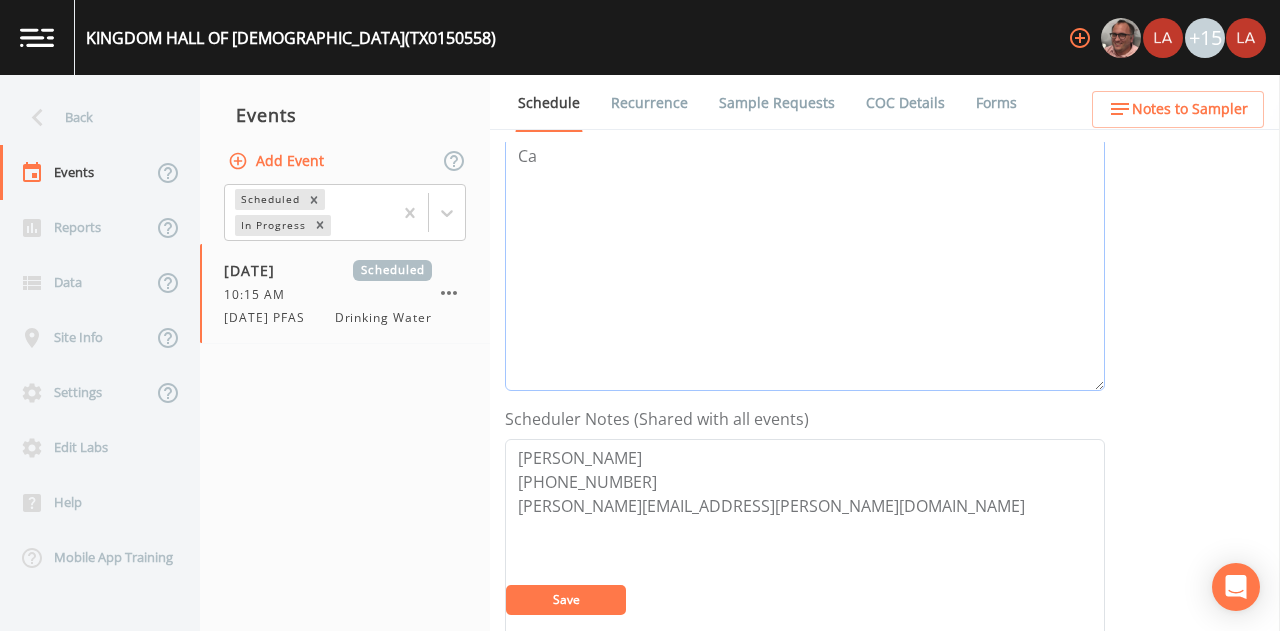 type on "C" 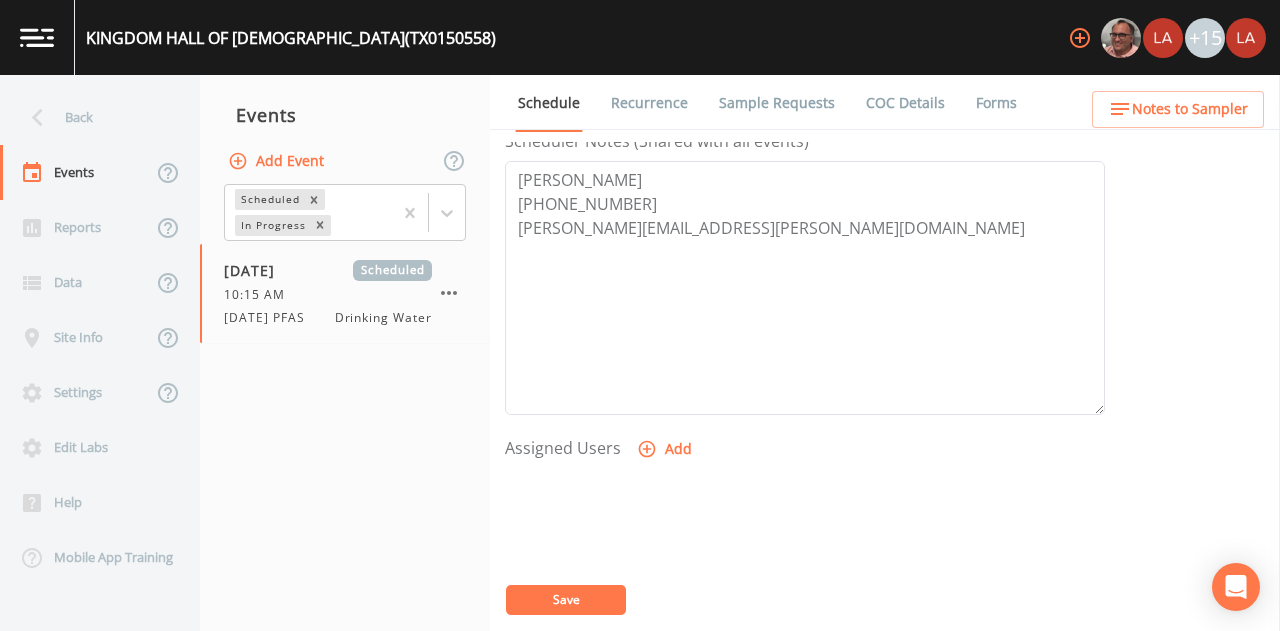 scroll, scrollTop: 694, scrollLeft: 0, axis: vertical 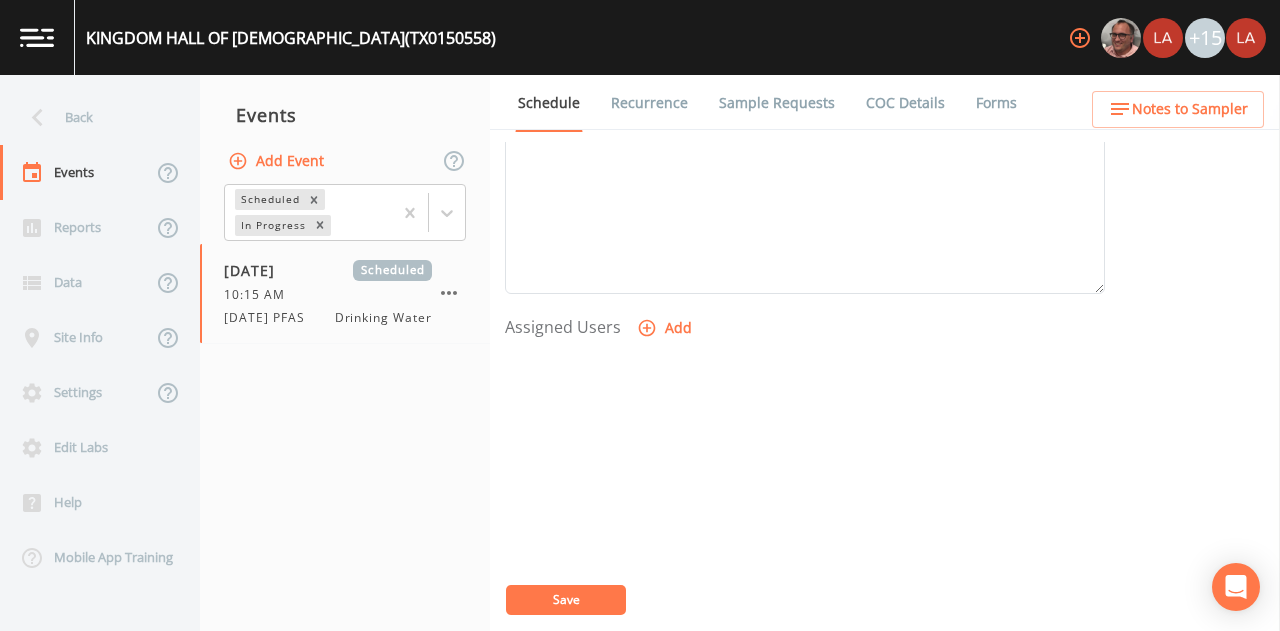 type on "Messaged Danny 7/28/25, confirmed" 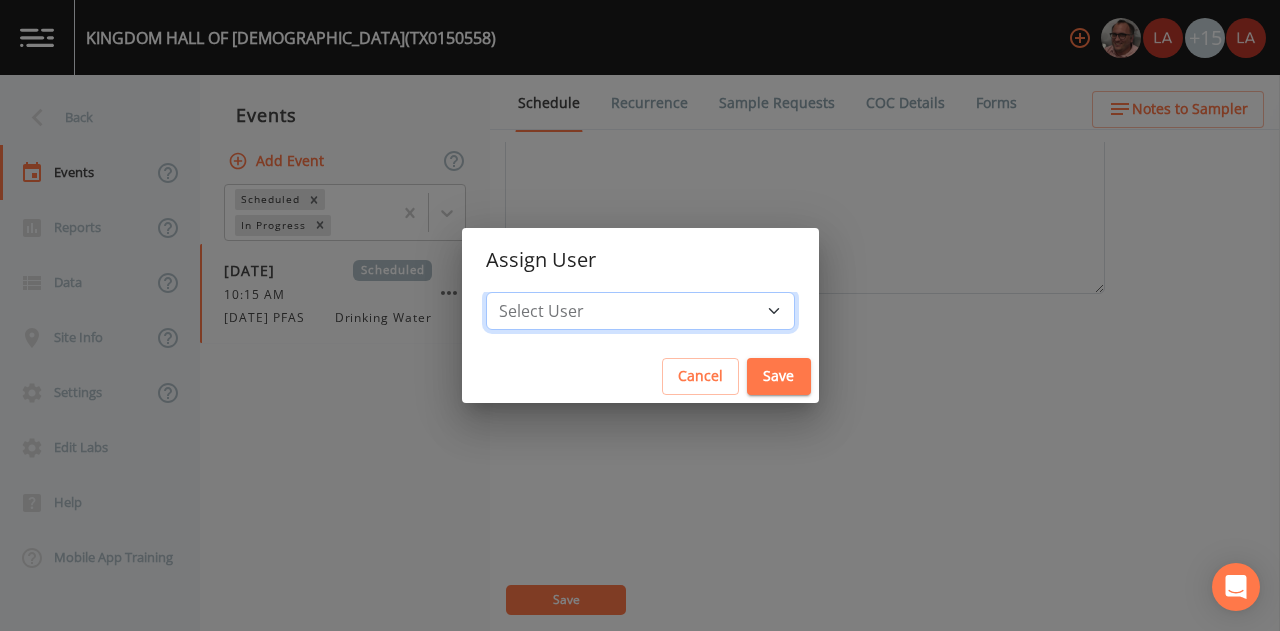 drag, startPoint x: 649, startPoint y: 327, endPoint x: 645, endPoint y: 317, distance: 10.770329 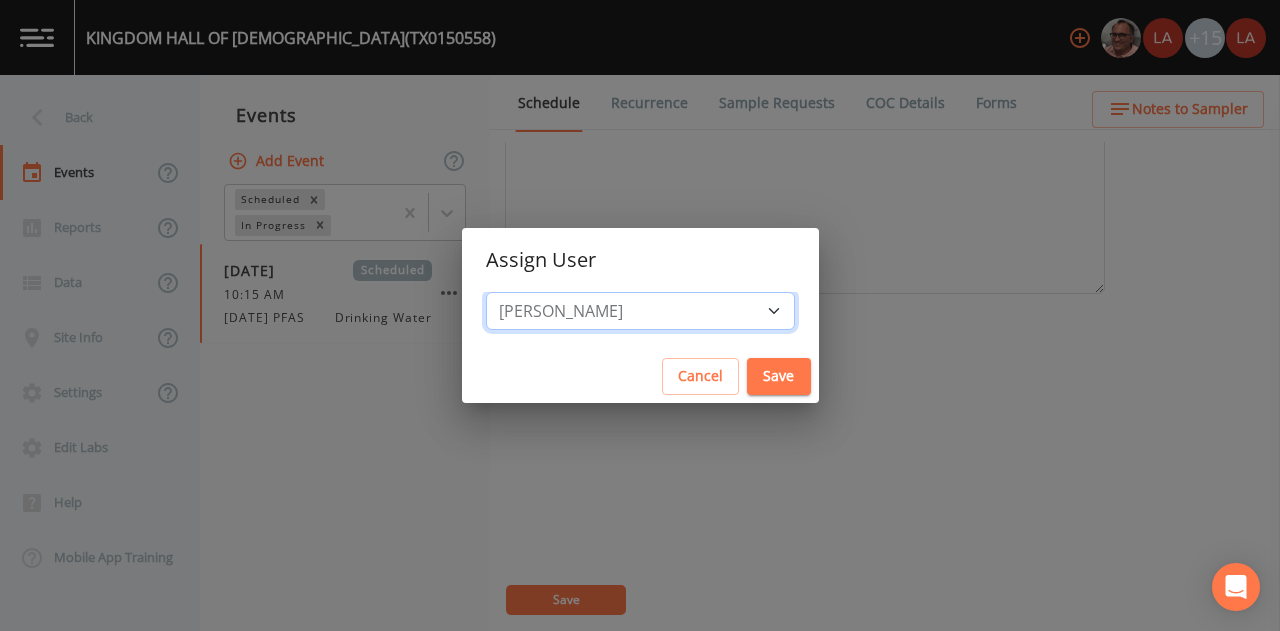 click on "Select User Mike  Franklin Lauren  Saenz Joshua gere  Paul Russell   Schindler  David  Weber Zachary  Evans Stafford  Johnson Sloan  Rigamonti chrisb@sitexsolutions.com Annie  Huebner Miriaha  Caddie Brandon  Fox Stan  Porter Melissa  Coleman Rodolfo  Ramirez Charles  Medina Mikeh@sitexsolutions.com" at bounding box center (640, 311) 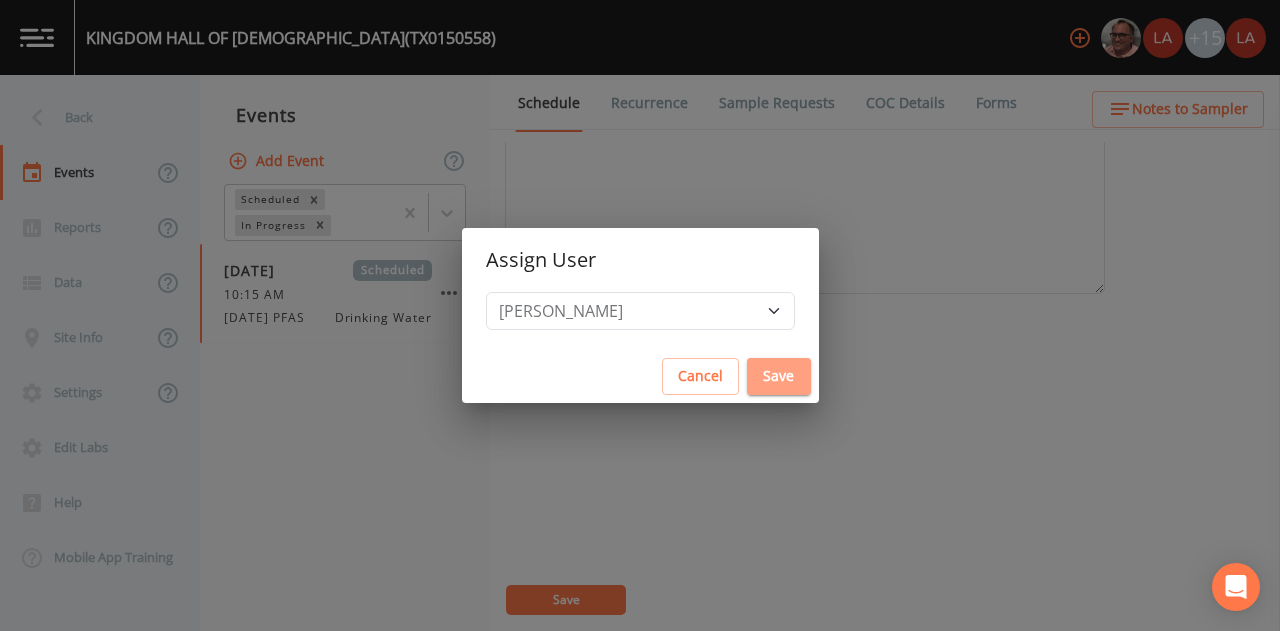 click on "Save" at bounding box center [779, 376] 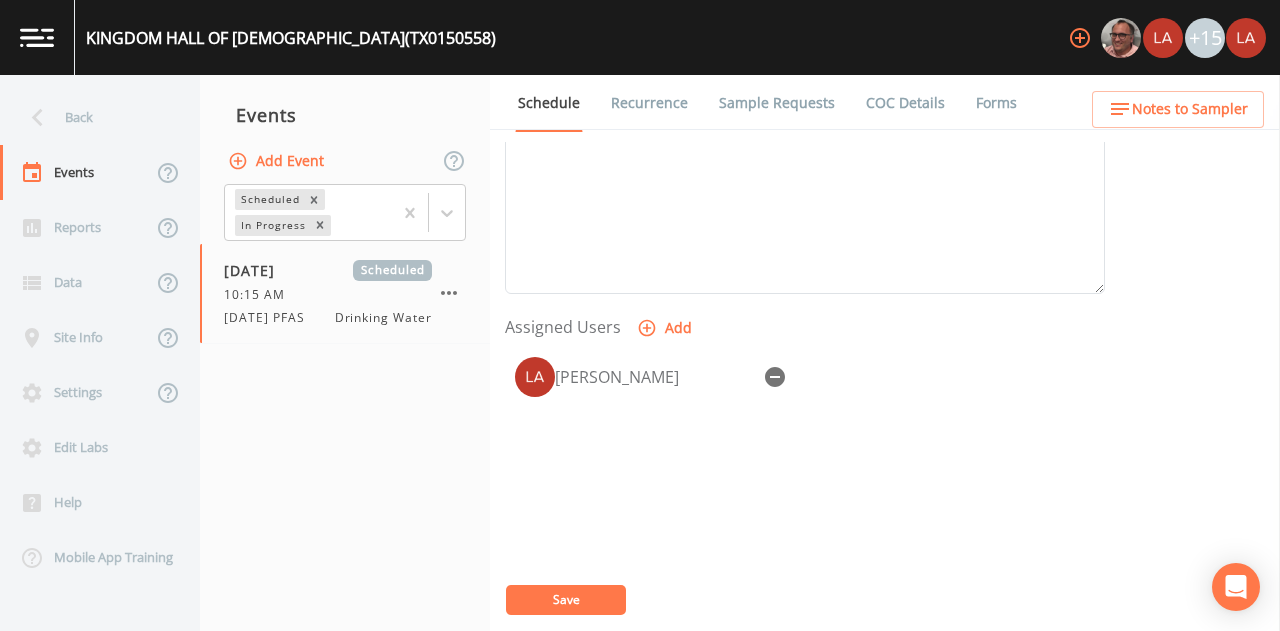 click on "Save" at bounding box center [566, 600] 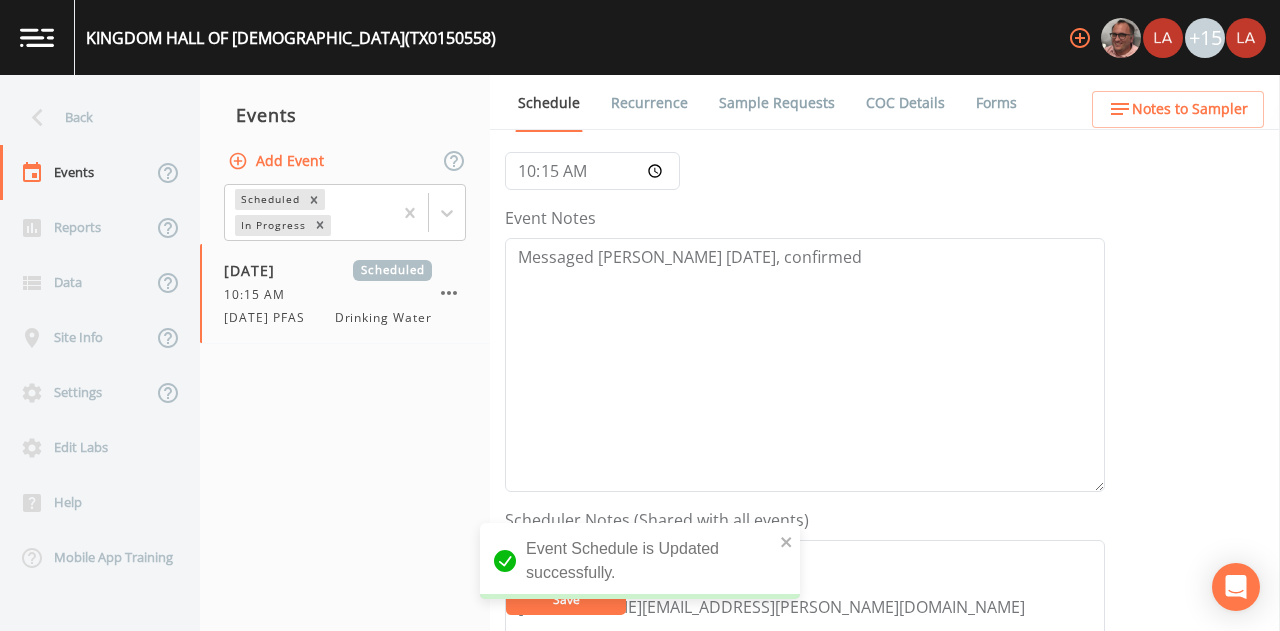 scroll, scrollTop: 594, scrollLeft: 0, axis: vertical 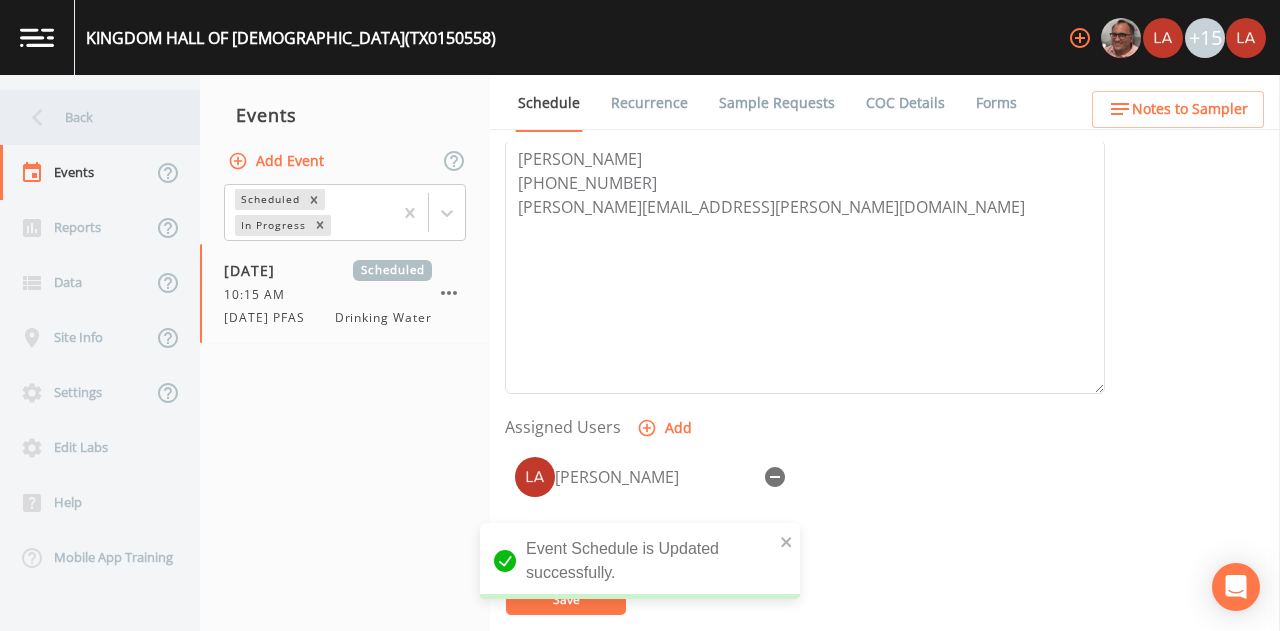 click 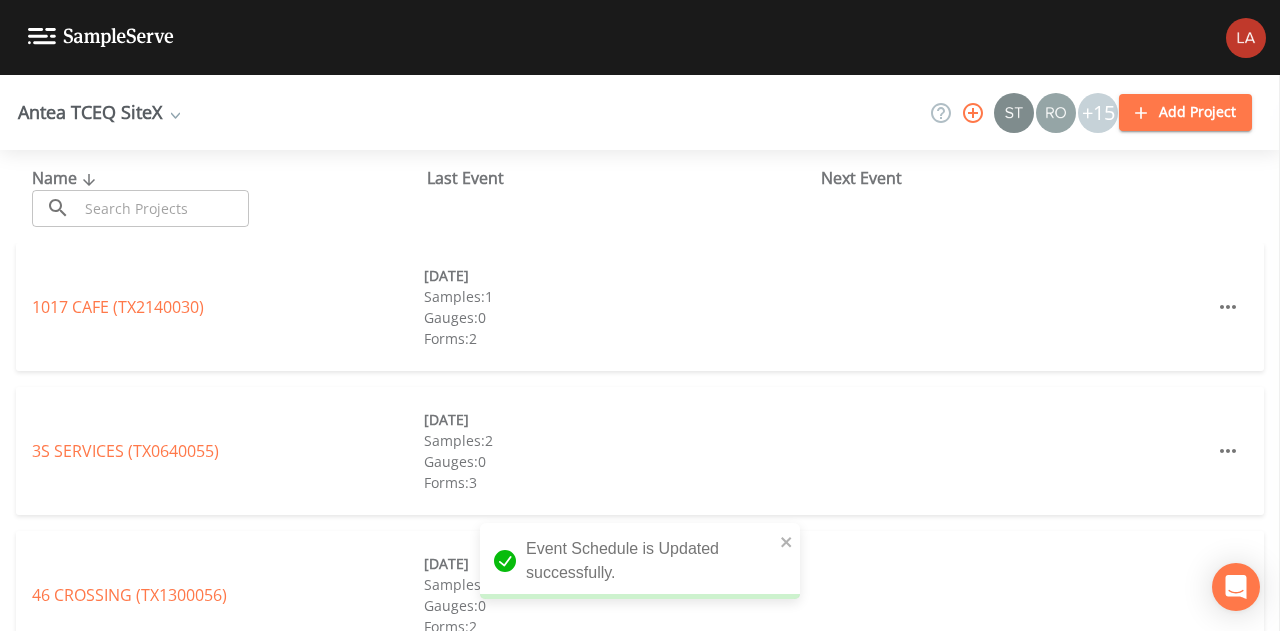 click on "Antea TCEQ SiteX" at bounding box center (99, 112) 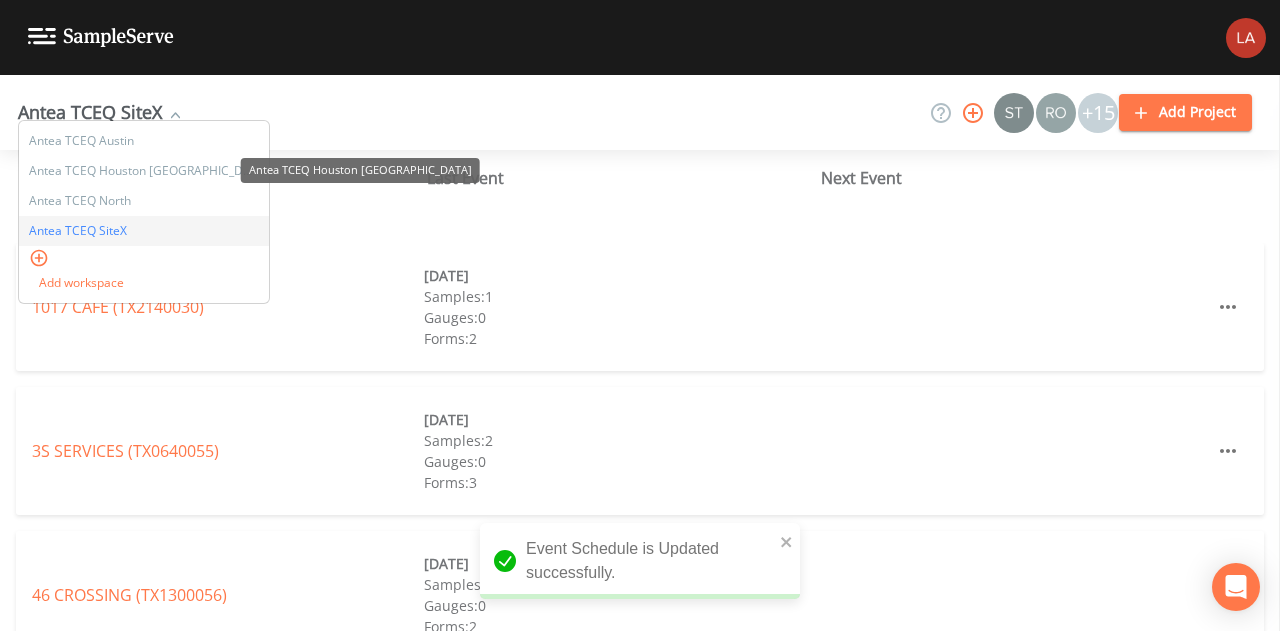 click on "Antea TCEQ Austin" at bounding box center [144, 141] 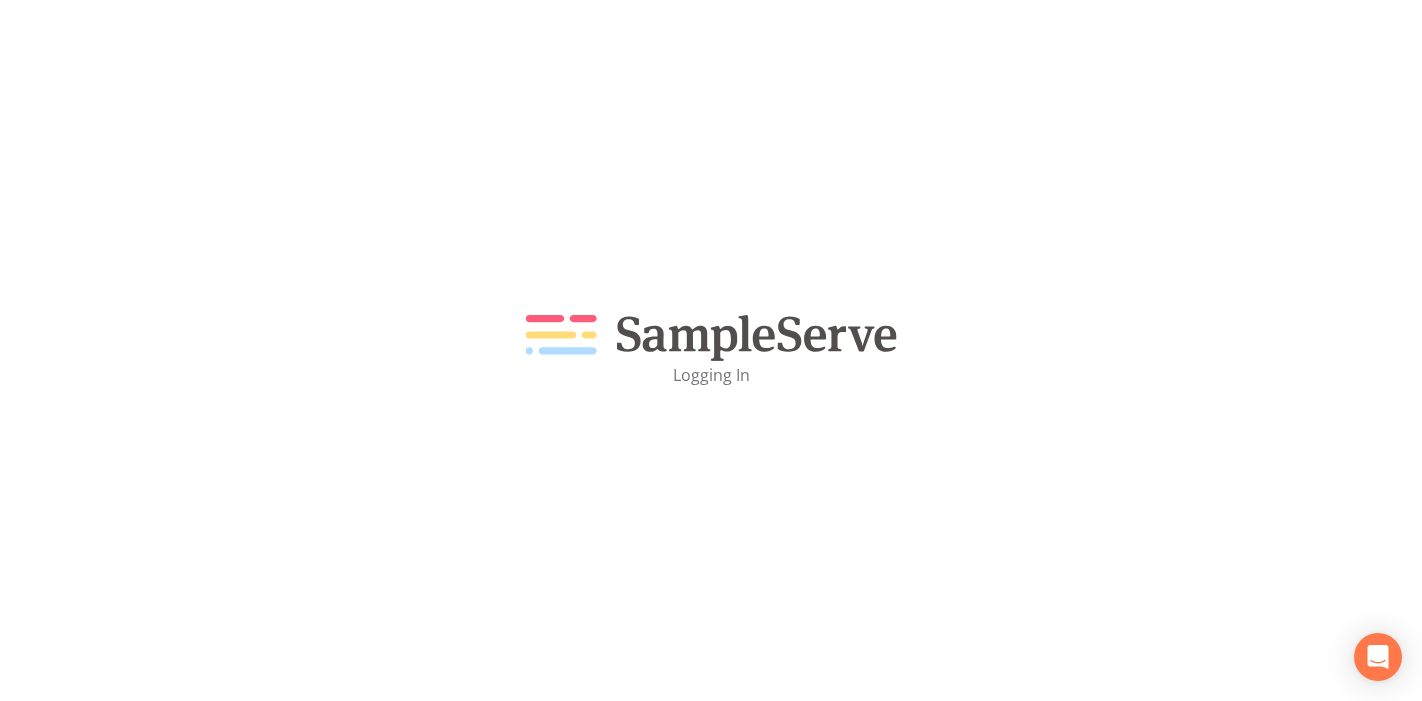 scroll, scrollTop: 0, scrollLeft: 0, axis: both 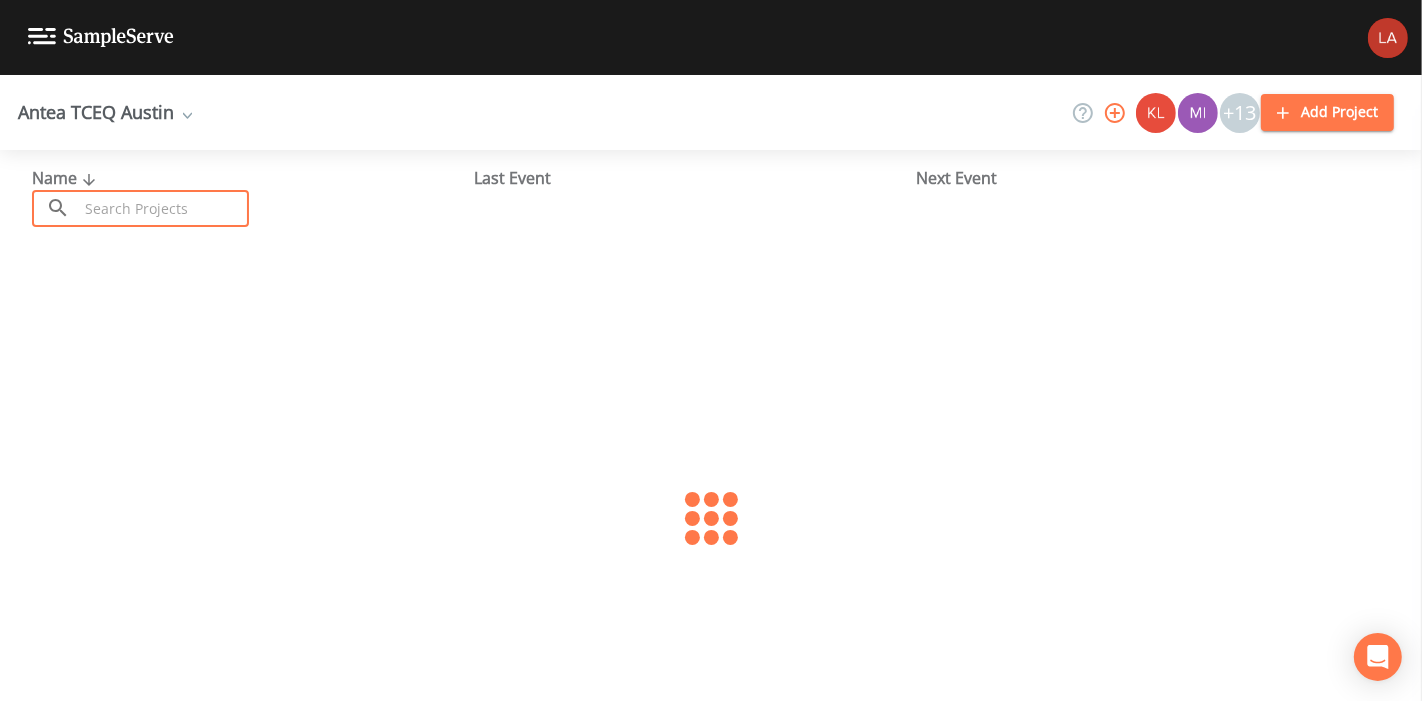 click at bounding box center (163, 208) 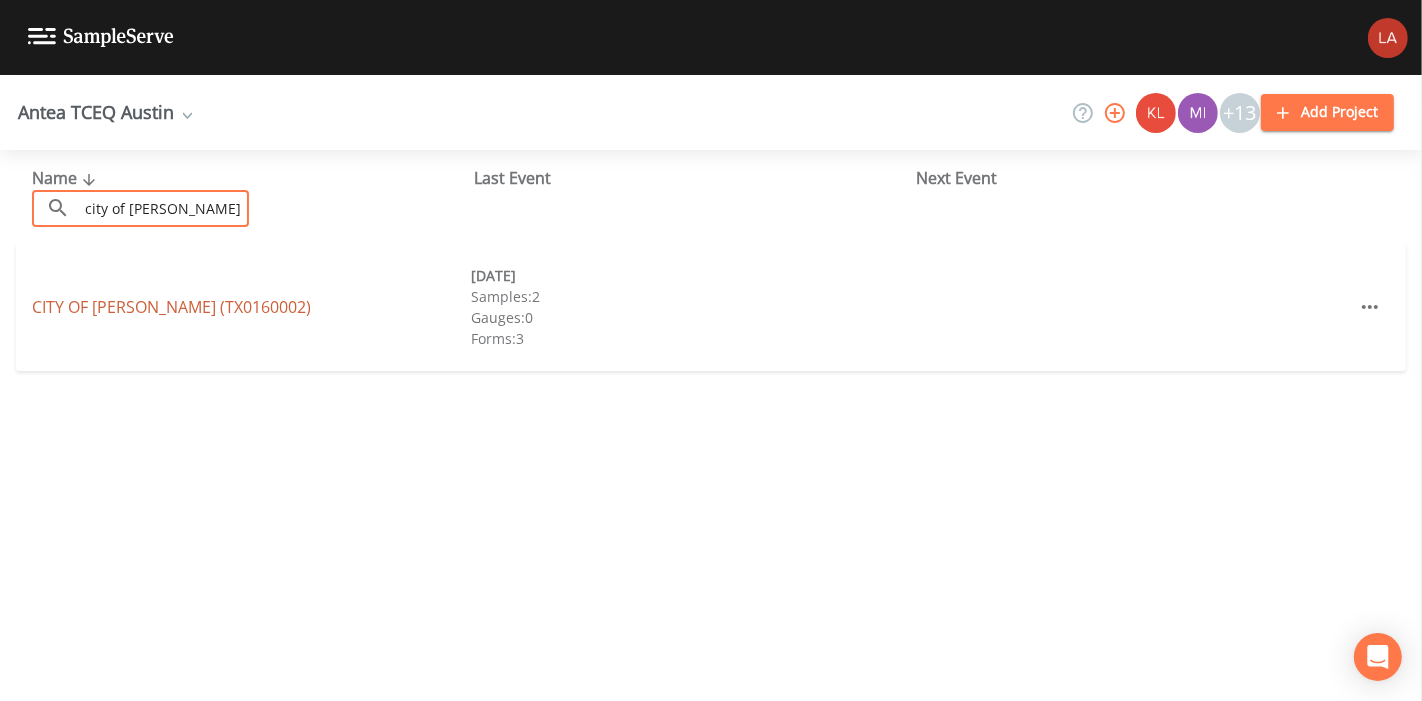 type on "city of [PERSON_NAME]" 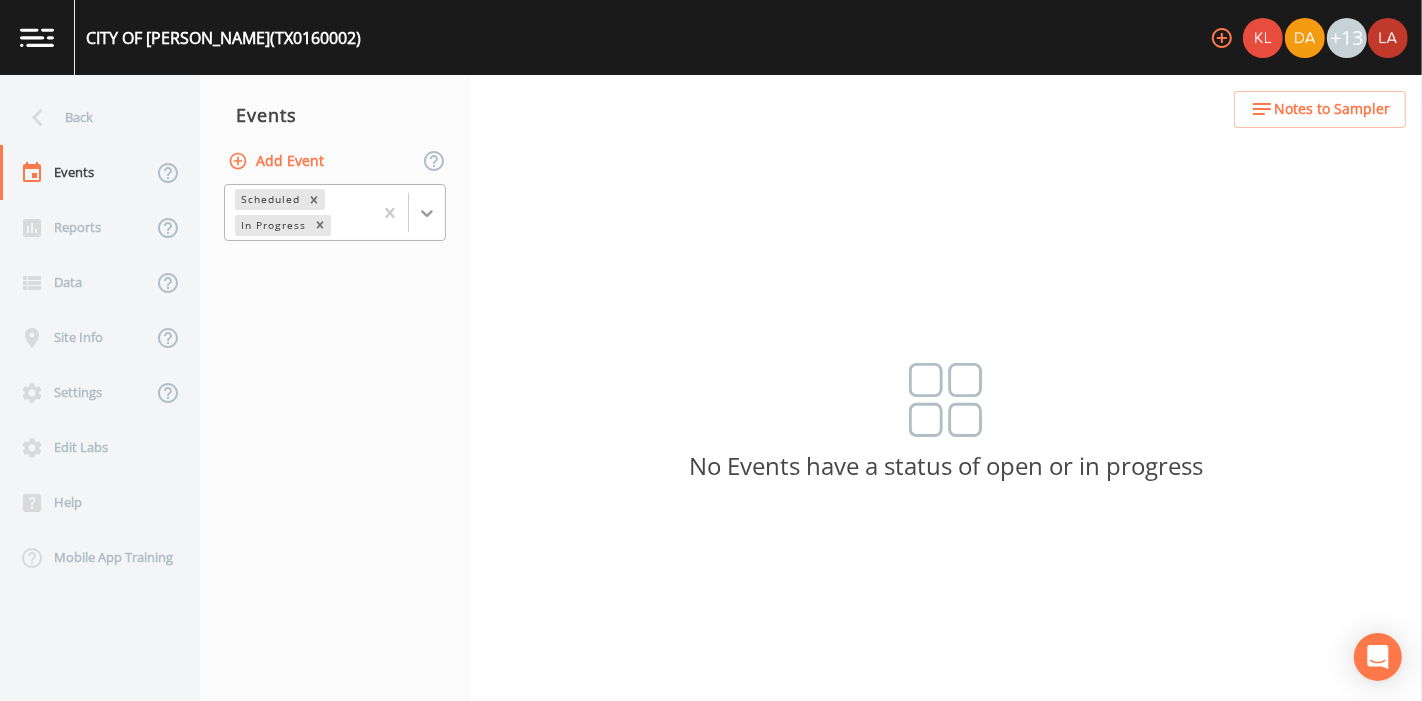 click at bounding box center (427, 213) 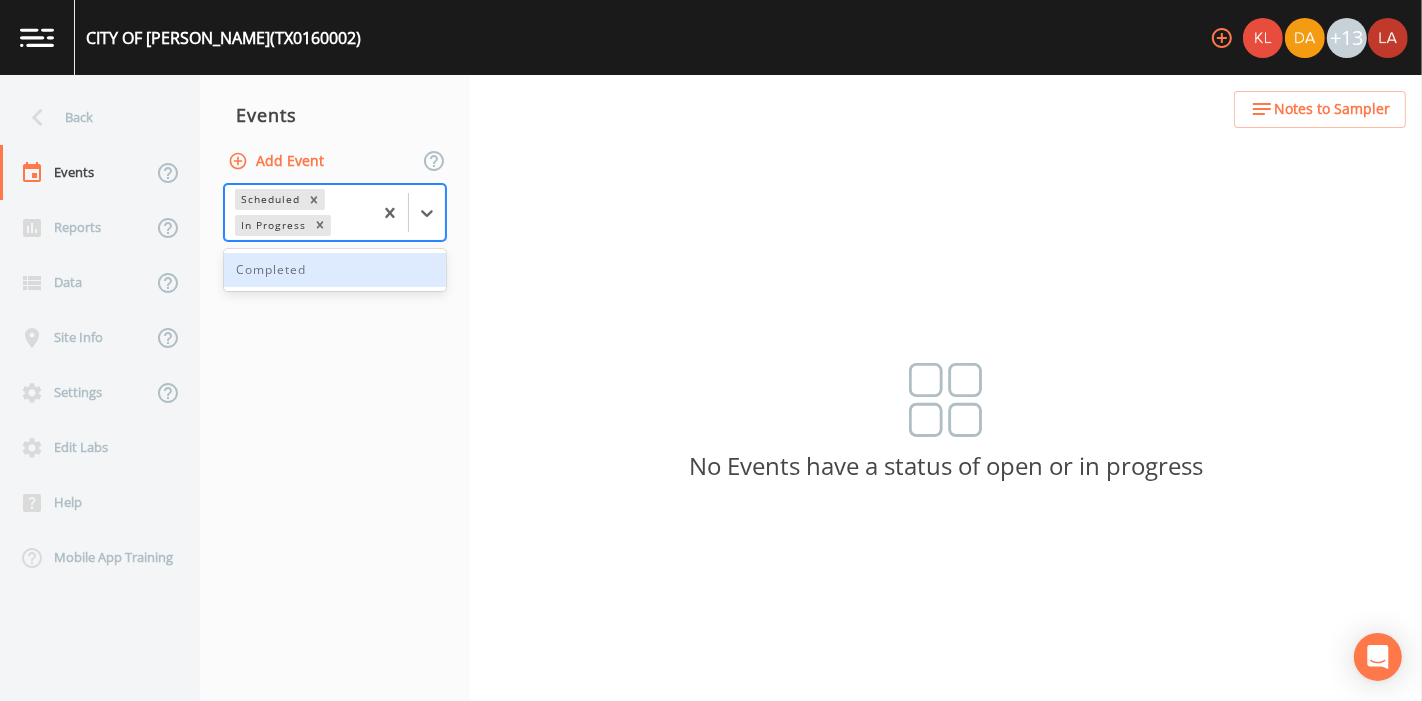 click on "Completed" at bounding box center [335, 270] 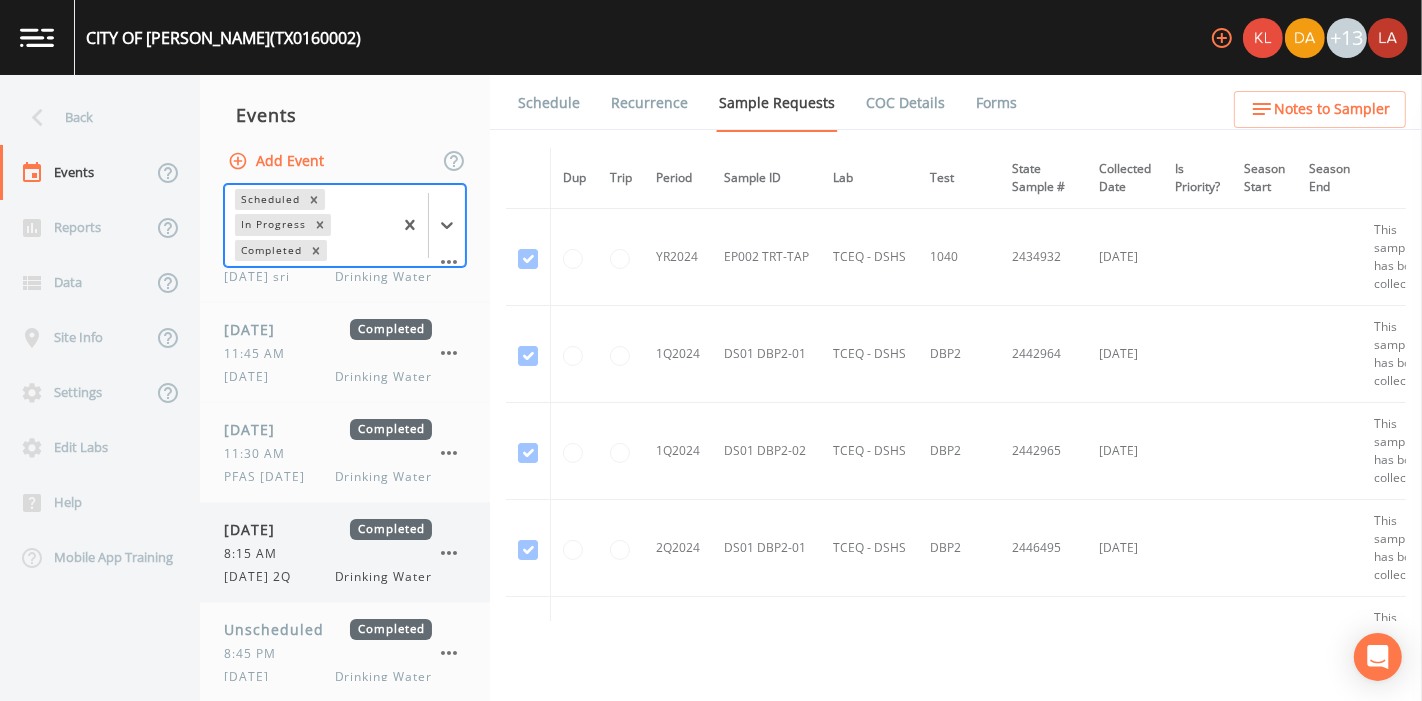 scroll, scrollTop: 153, scrollLeft: 0, axis: vertical 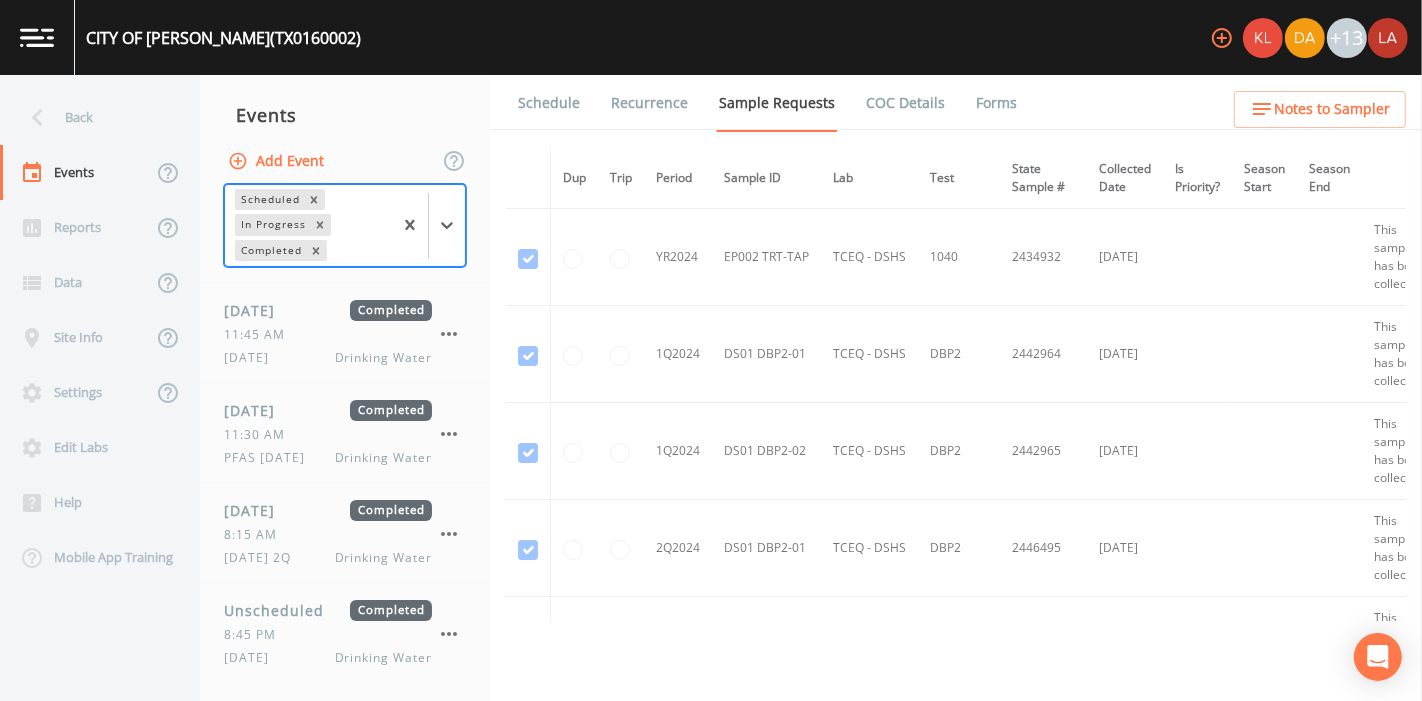 click on "Add Event" at bounding box center (278, 161) 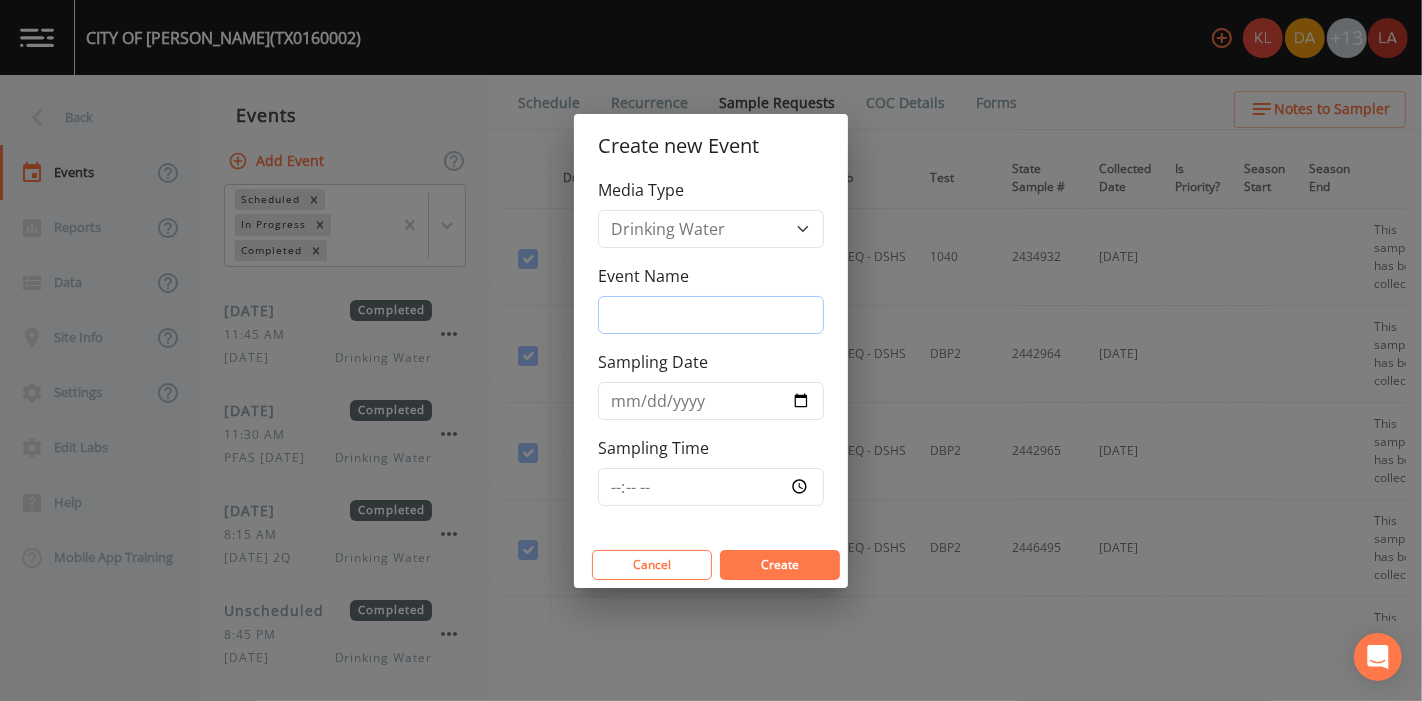 click on "Event Name" at bounding box center (711, 315) 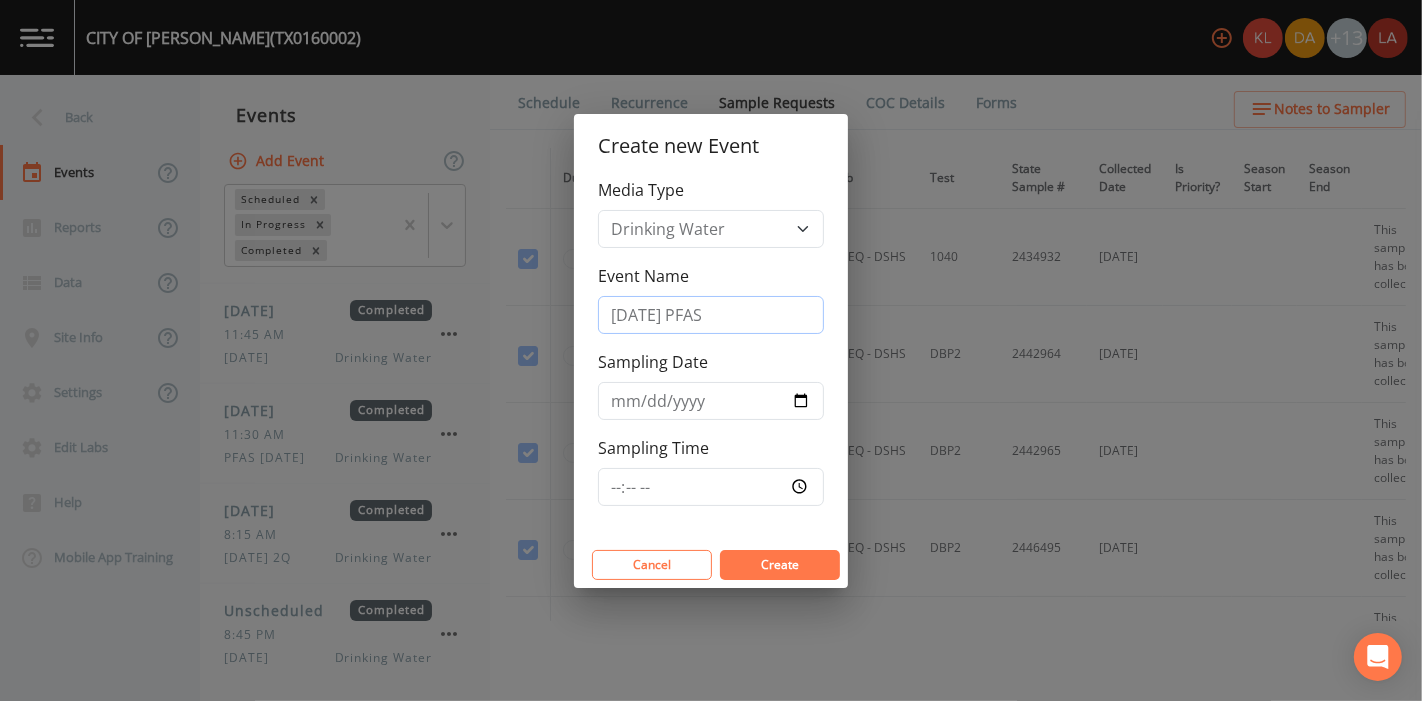 type on "[DATE] PFAS" 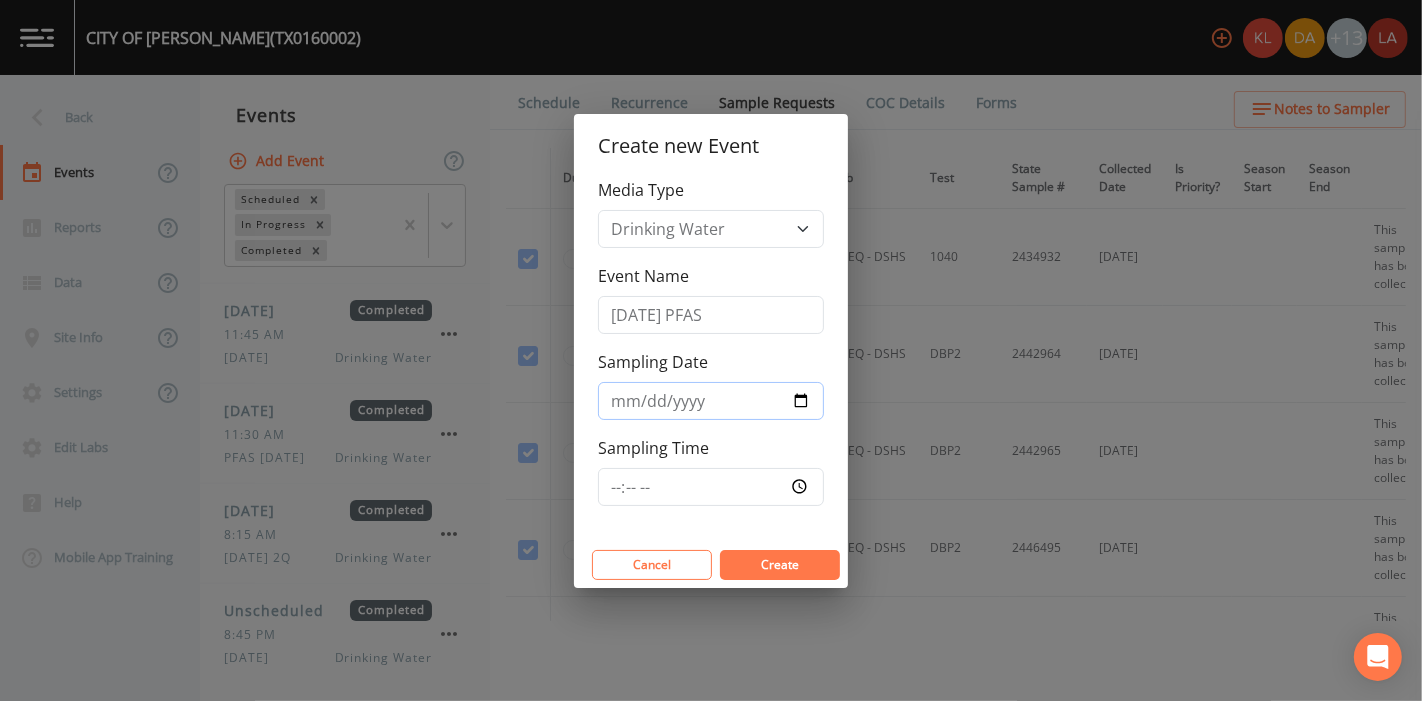 click on "Sampling Date" at bounding box center (711, 401) 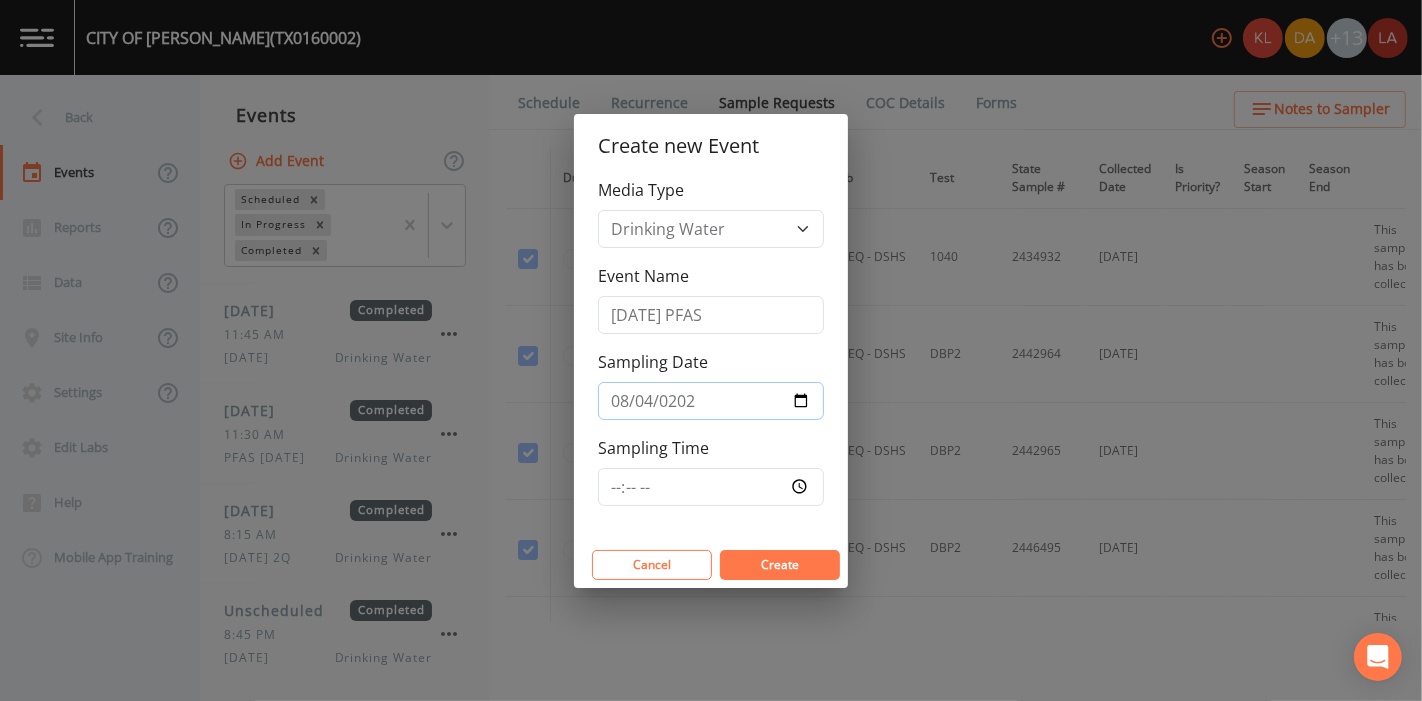 type on "[DATE]" 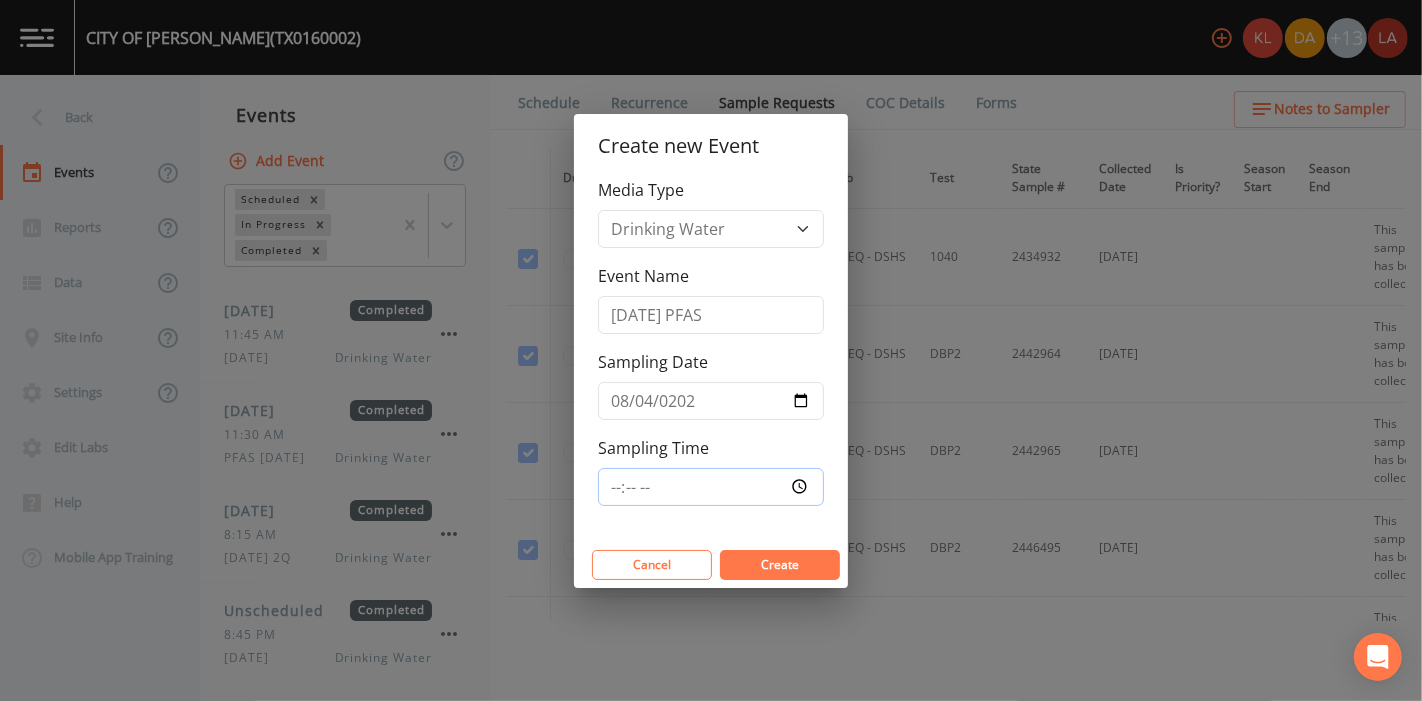type on "11:45" 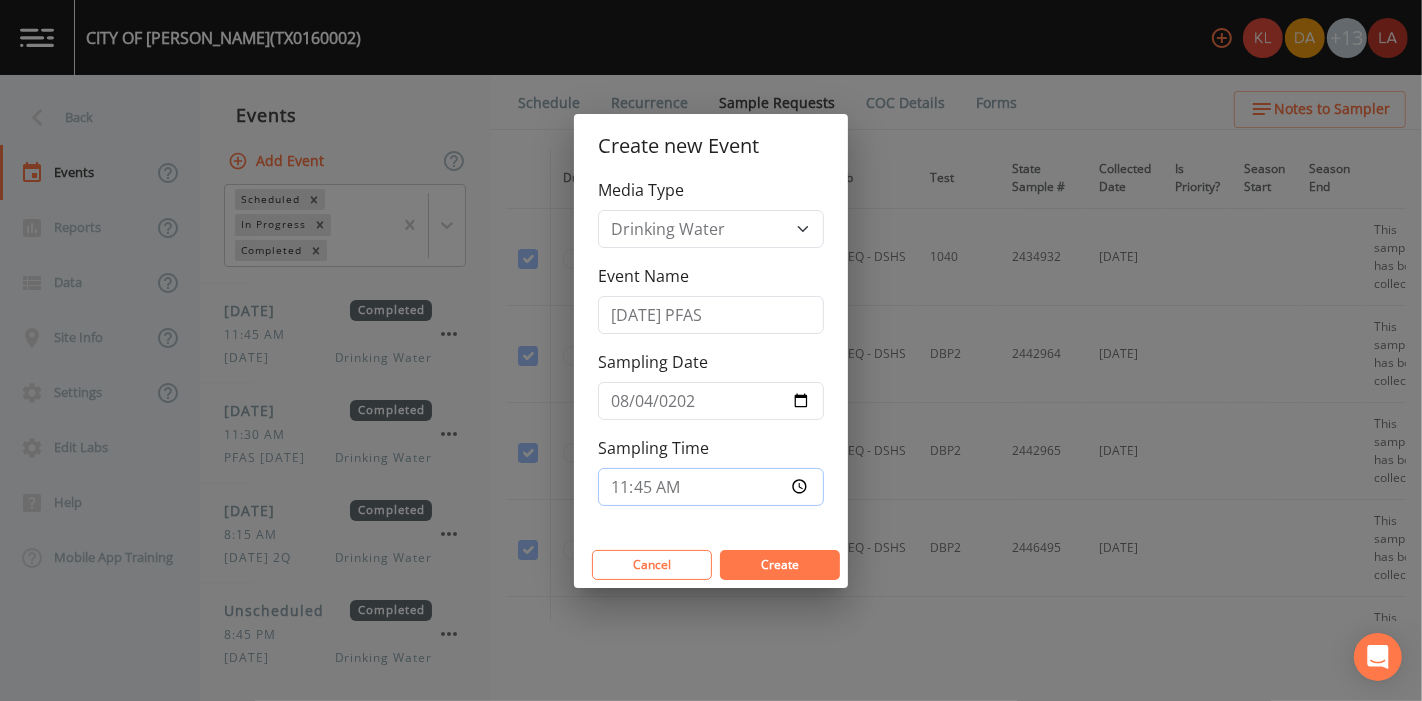 click on "Create" at bounding box center [780, 565] 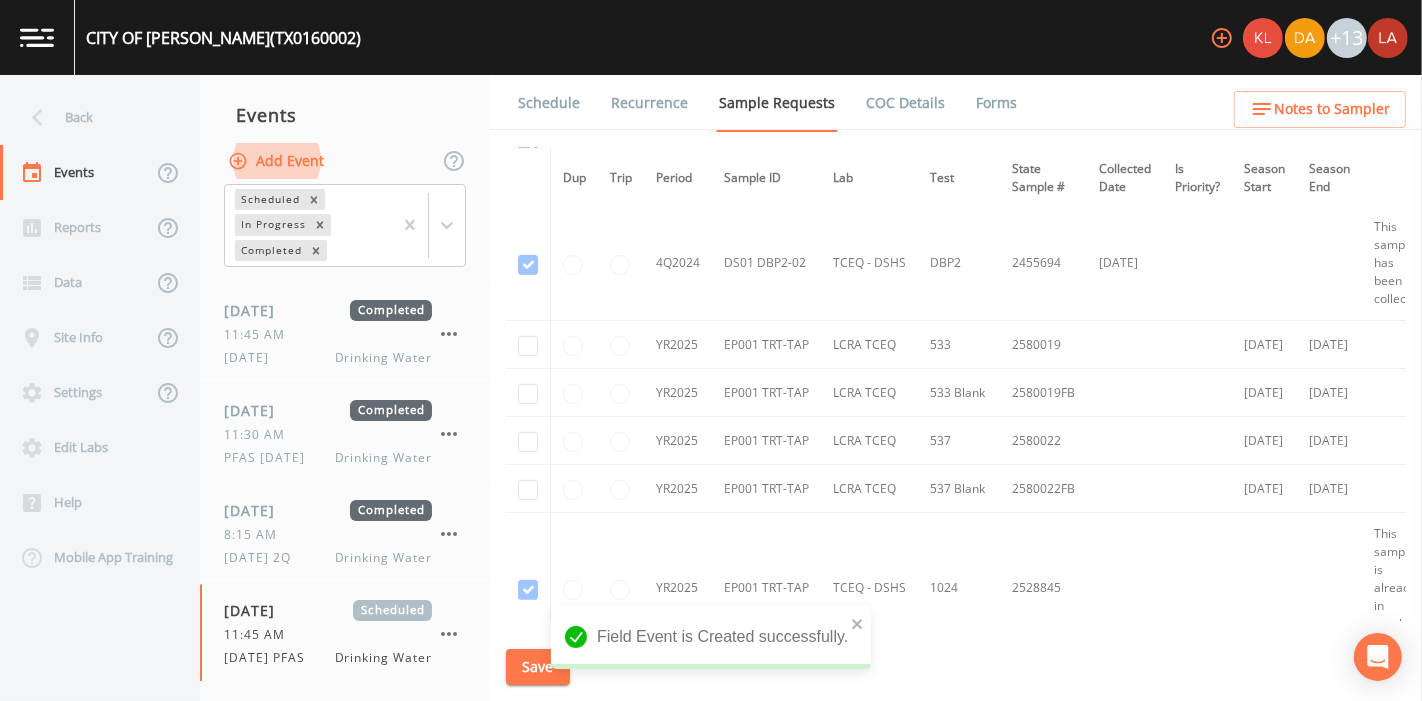 scroll, scrollTop: 888, scrollLeft: 0, axis: vertical 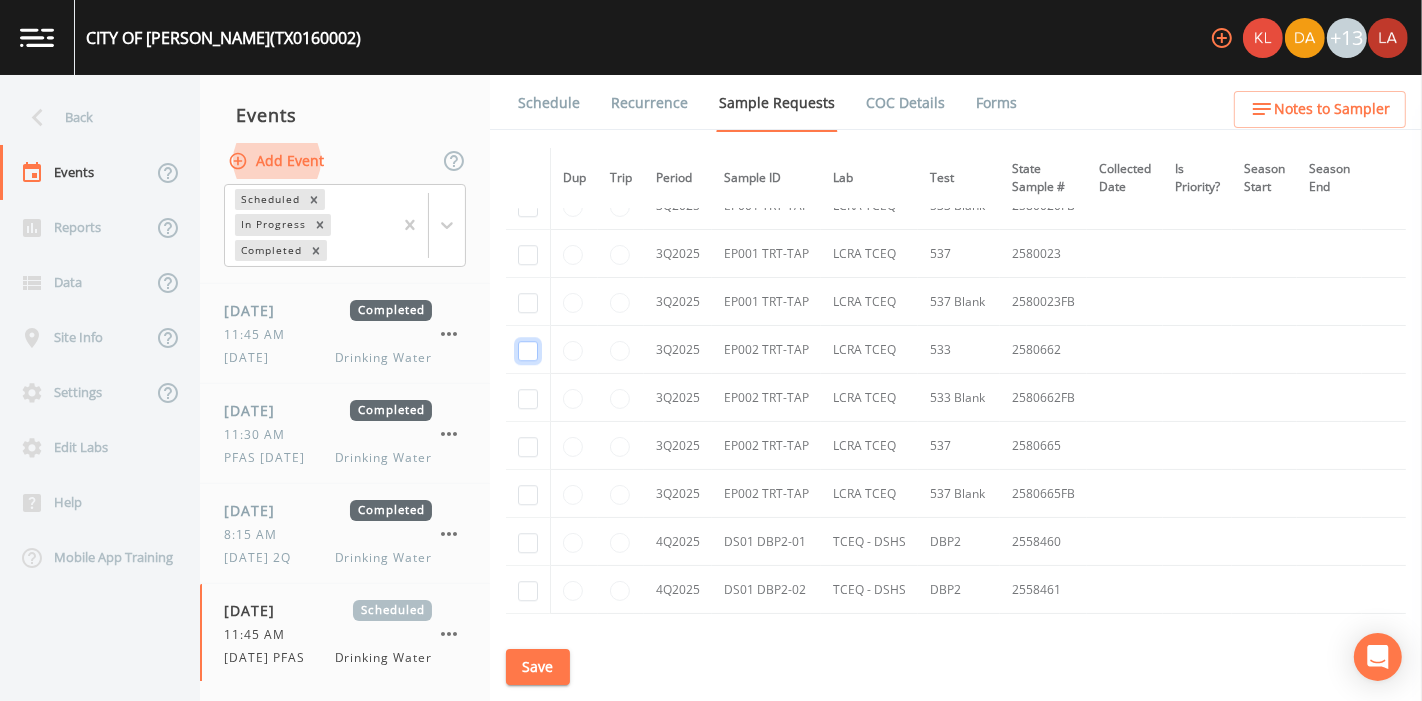 click at bounding box center [528, -1427] 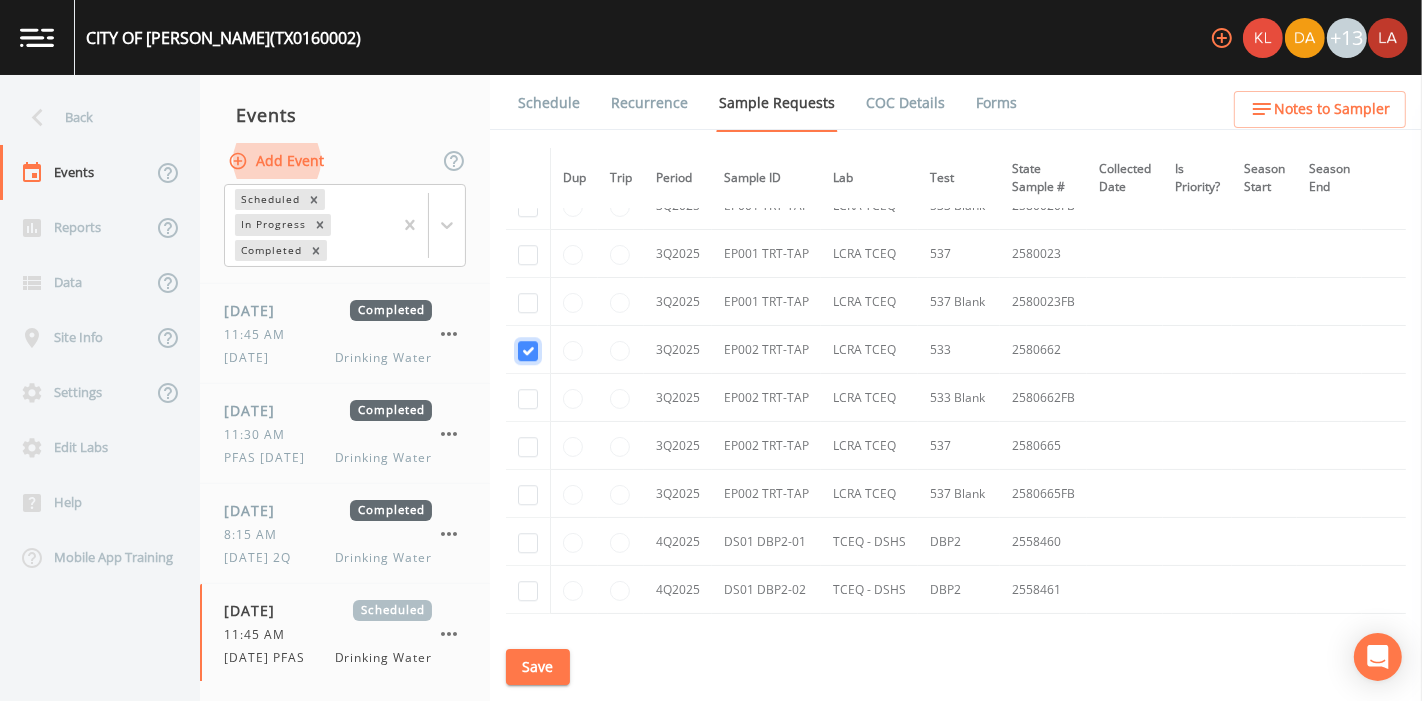 checkbox on "true" 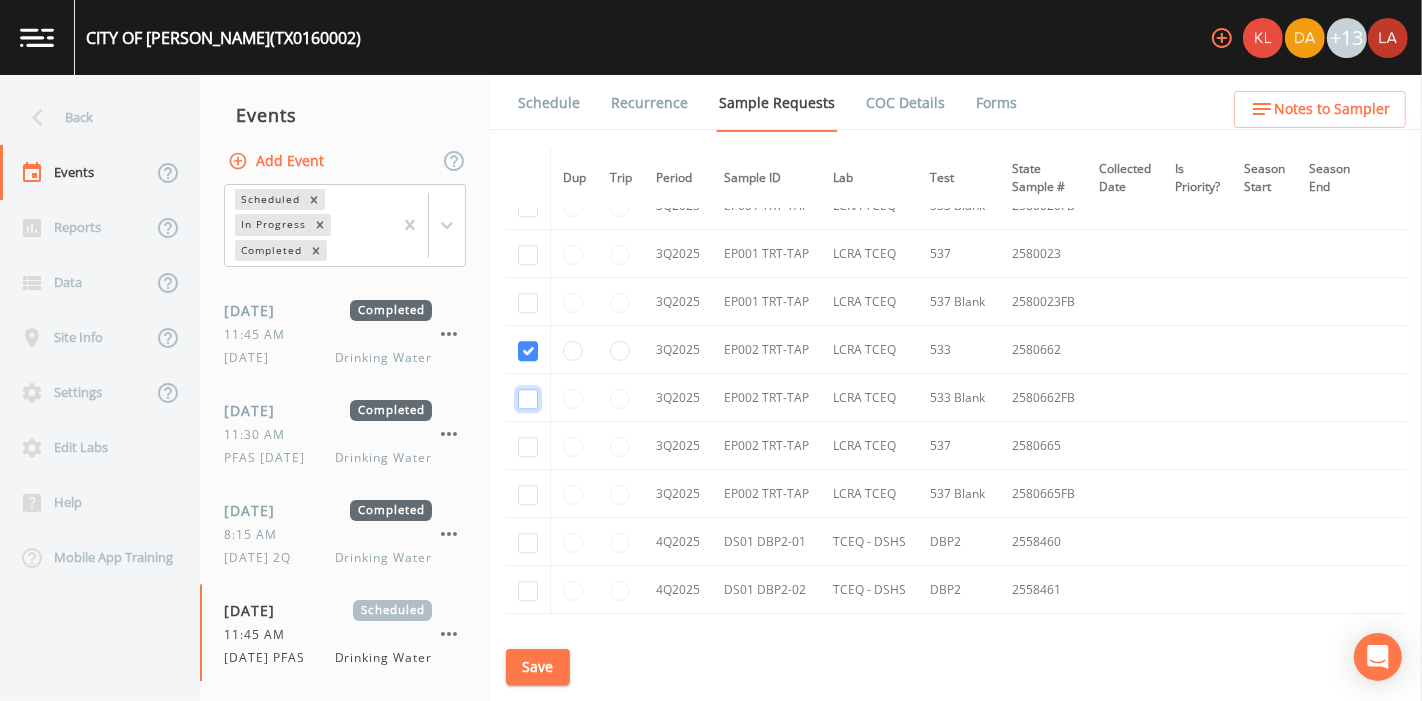 drag, startPoint x: 540, startPoint y: 383, endPoint x: 543, endPoint y: 417, distance: 34.132095 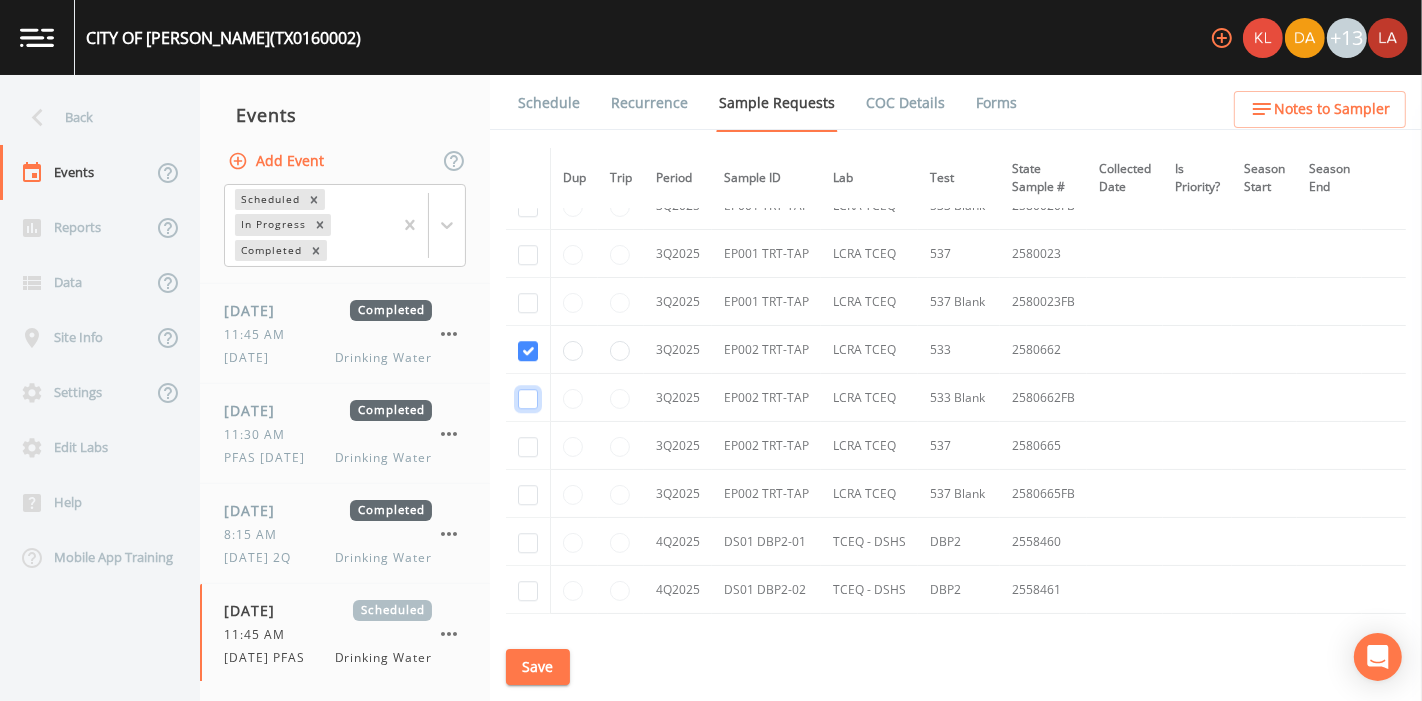 click at bounding box center (528, -1312) 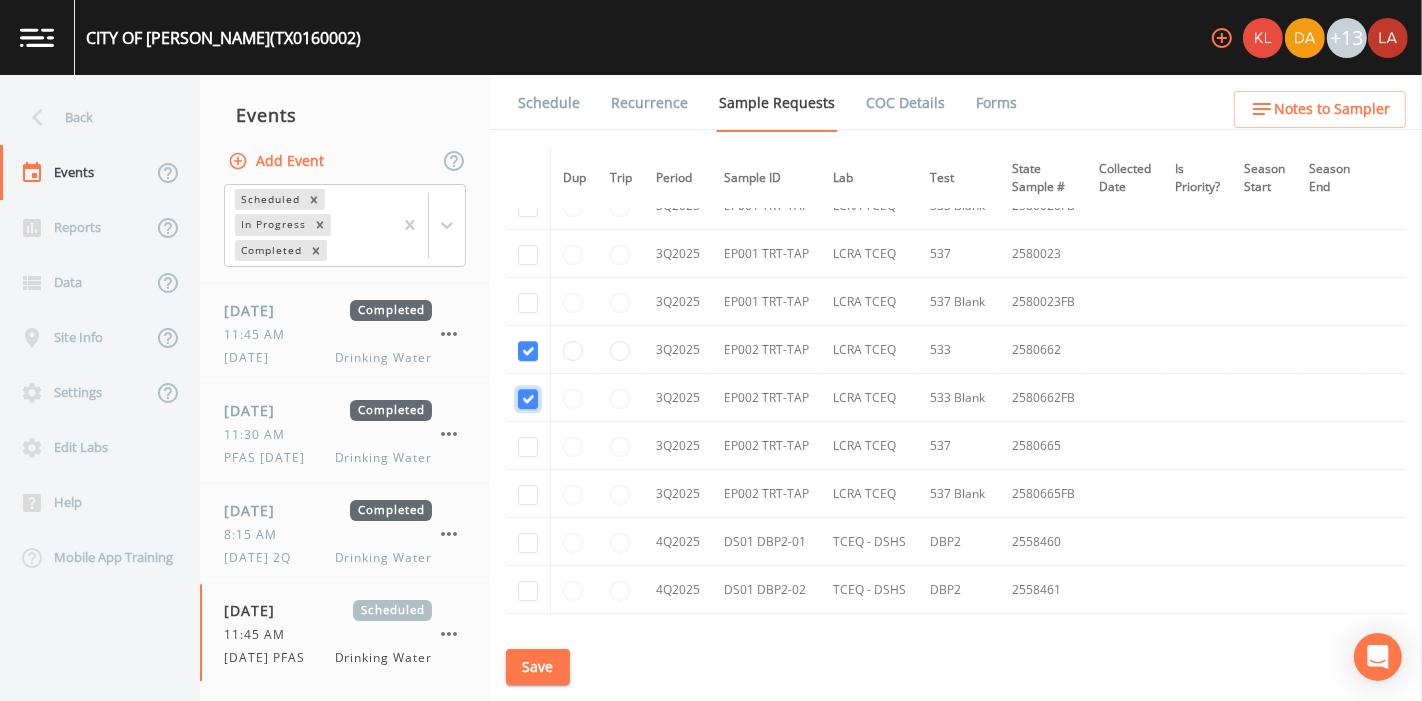 checkbox on "true" 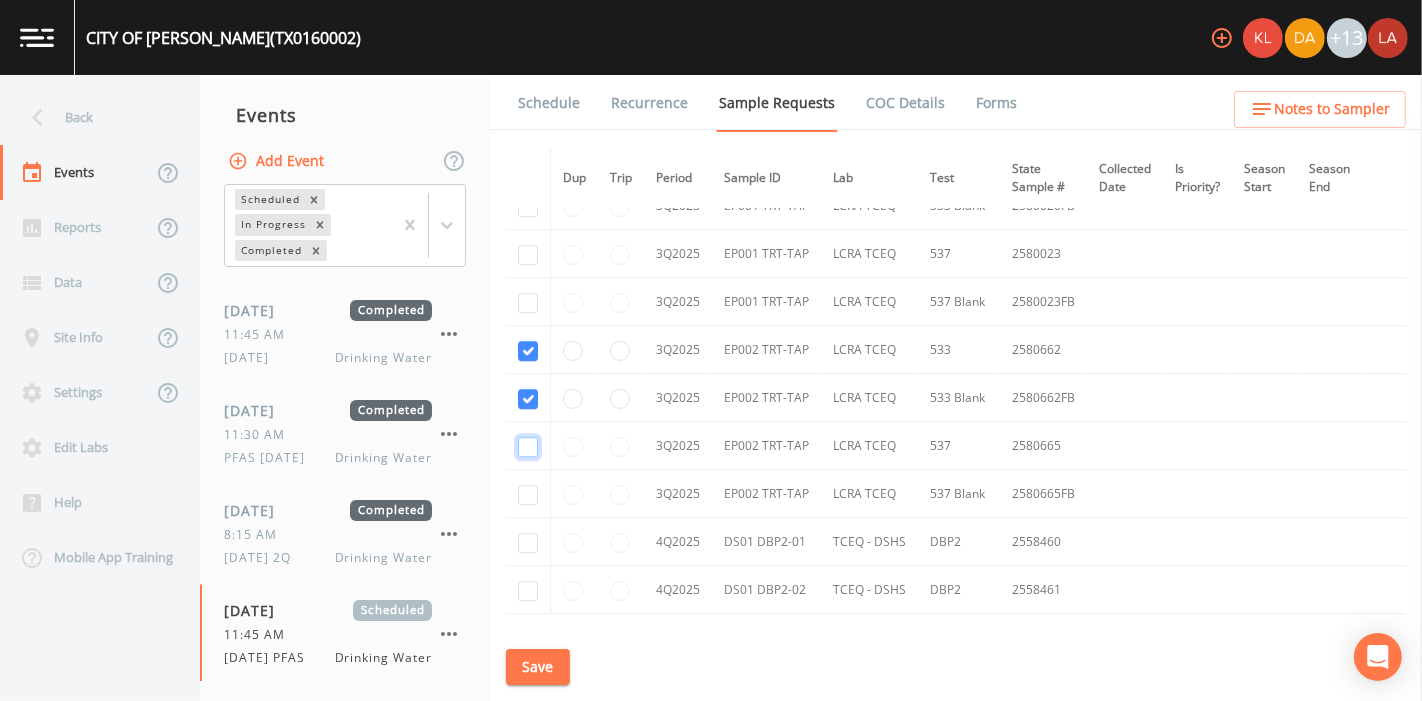 click at bounding box center (528, -1197) 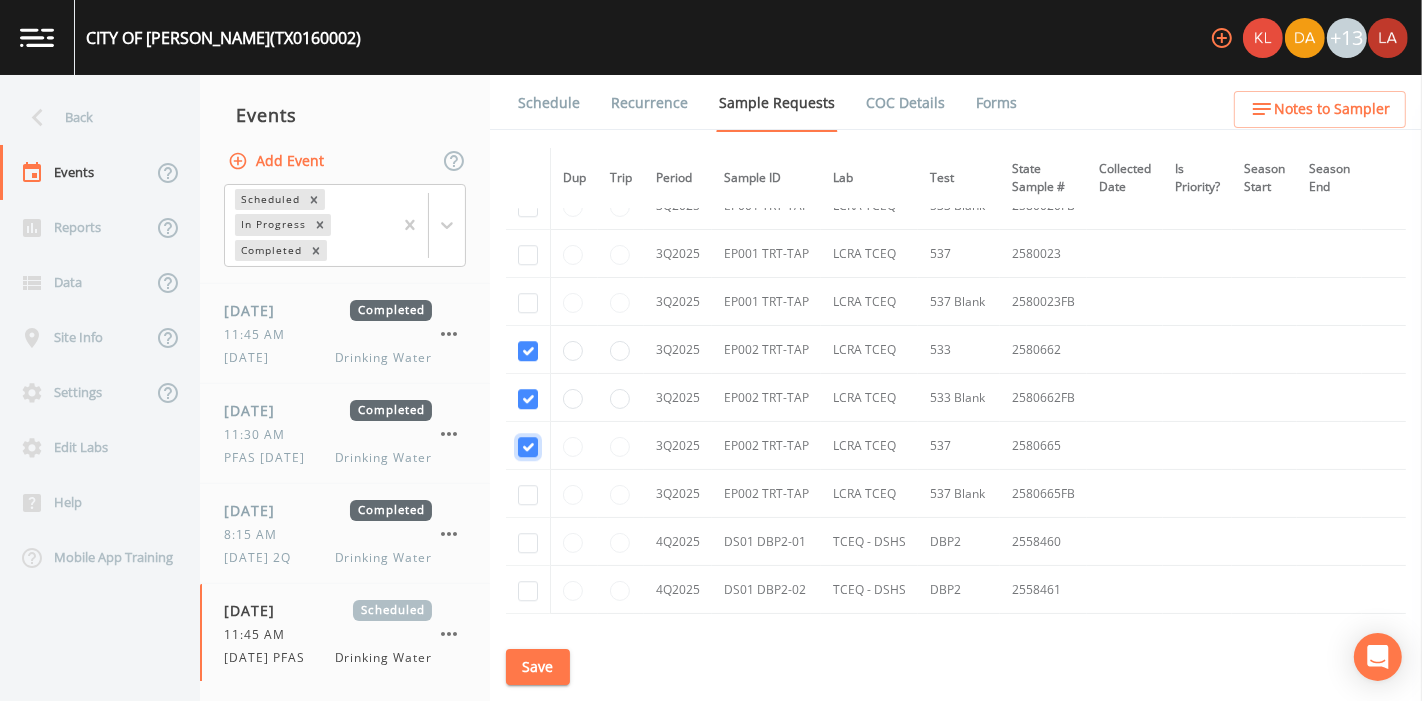 checkbox on "true" 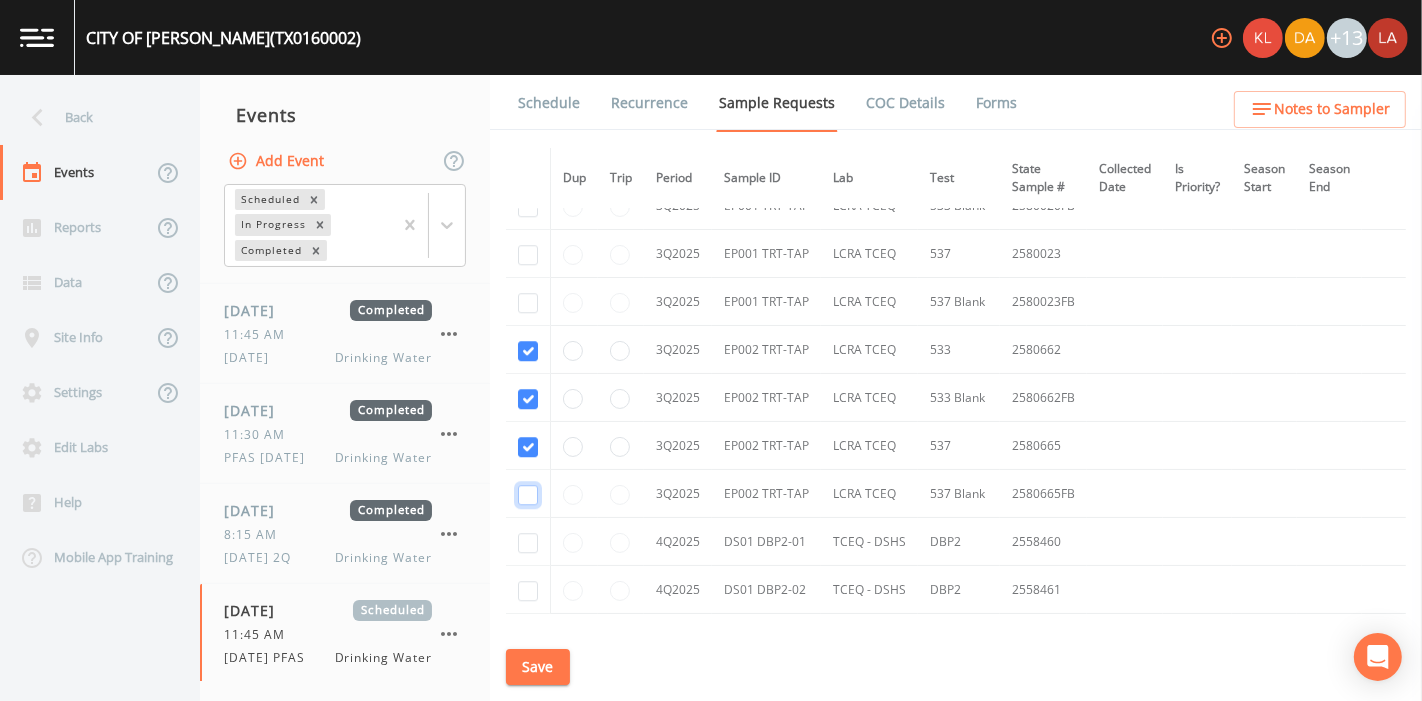 click at bounding box center [528, -1082] 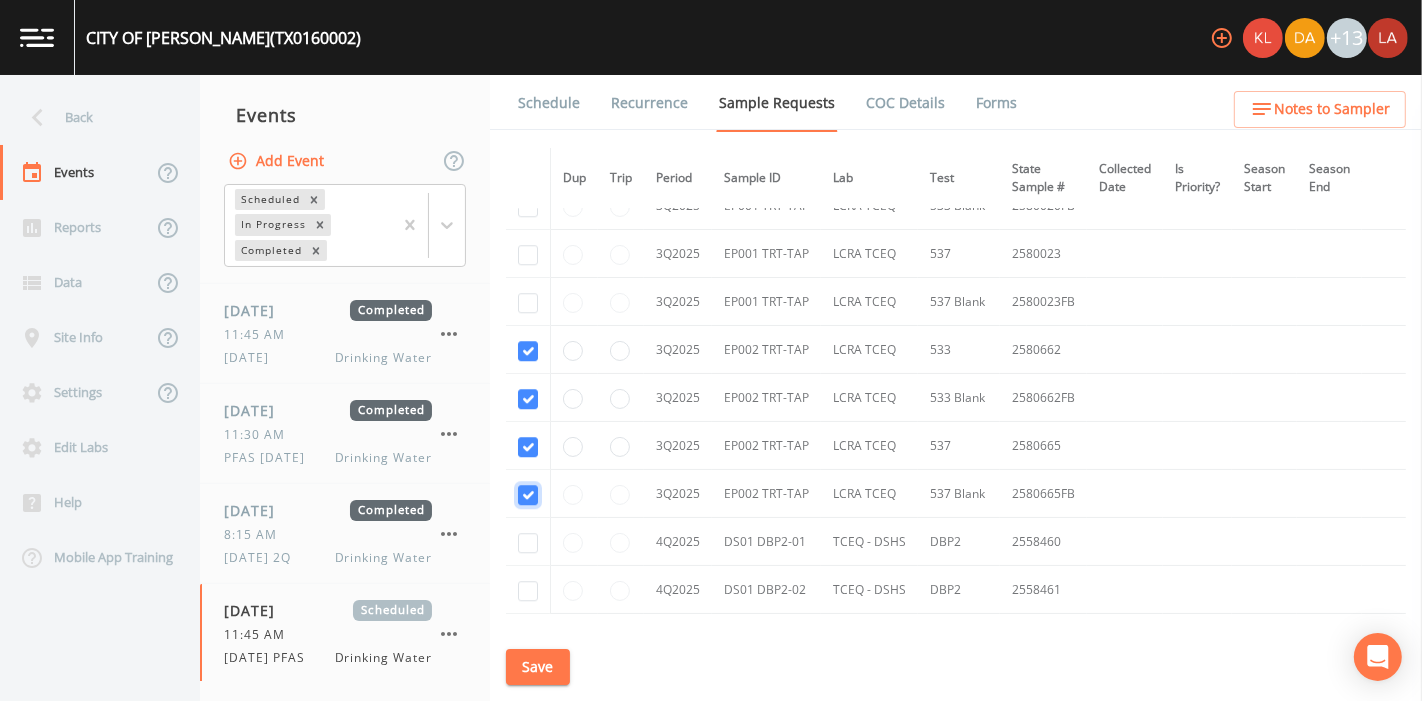 checkbox on "true" 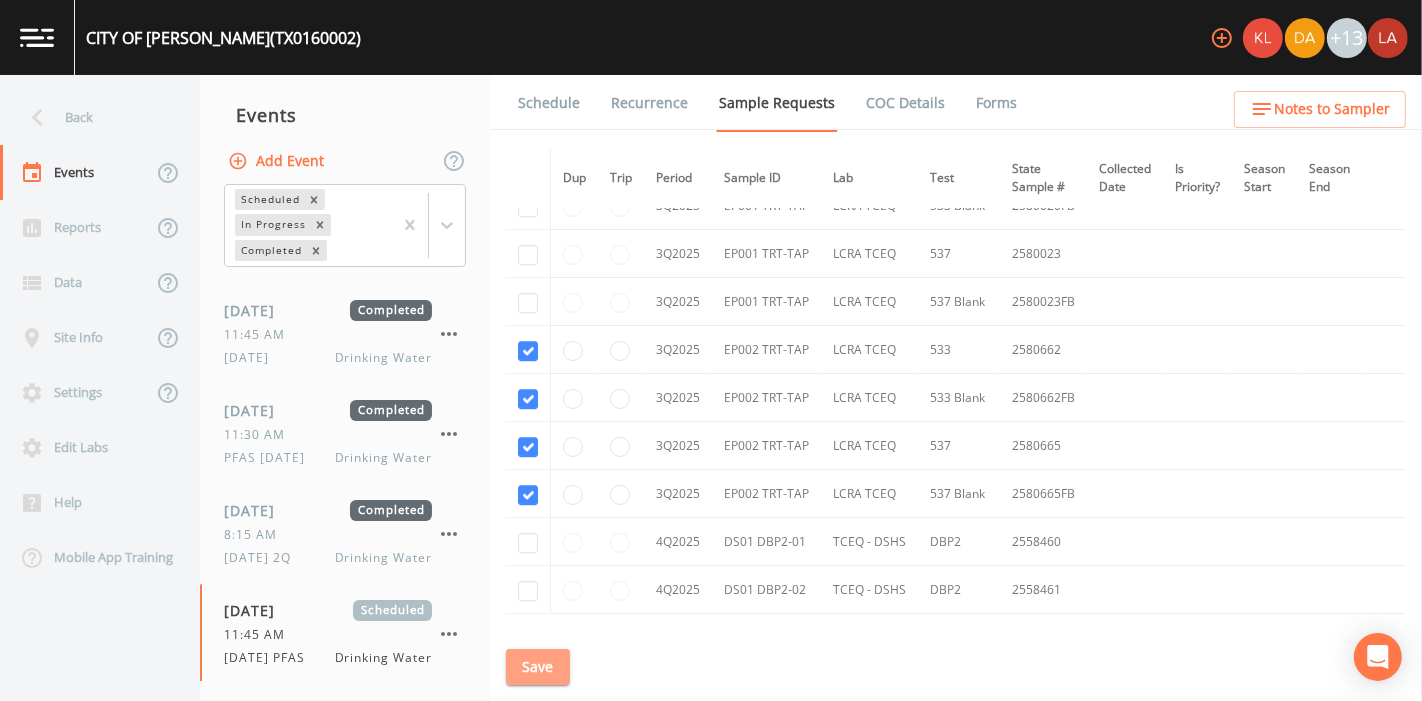 click on "Save" at bounding box center (538, 667) 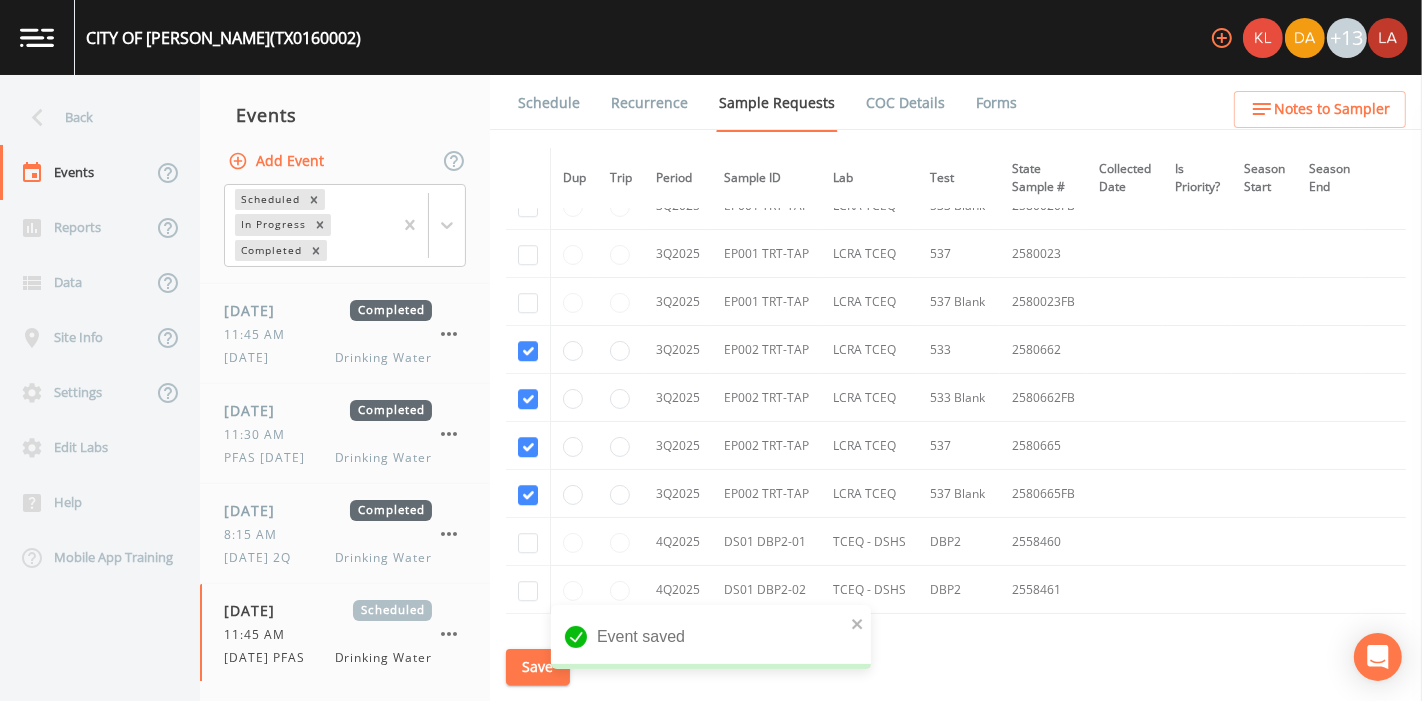 click on "Schedule" at bounding box center [549, 103] 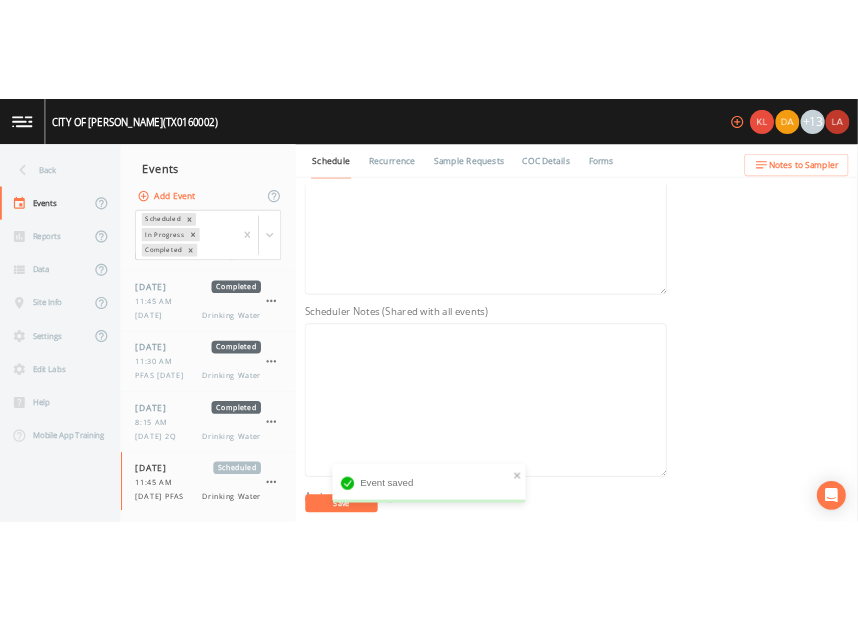 scroll, scrollTop: 555, scrollLeft: 0, axis: vertical 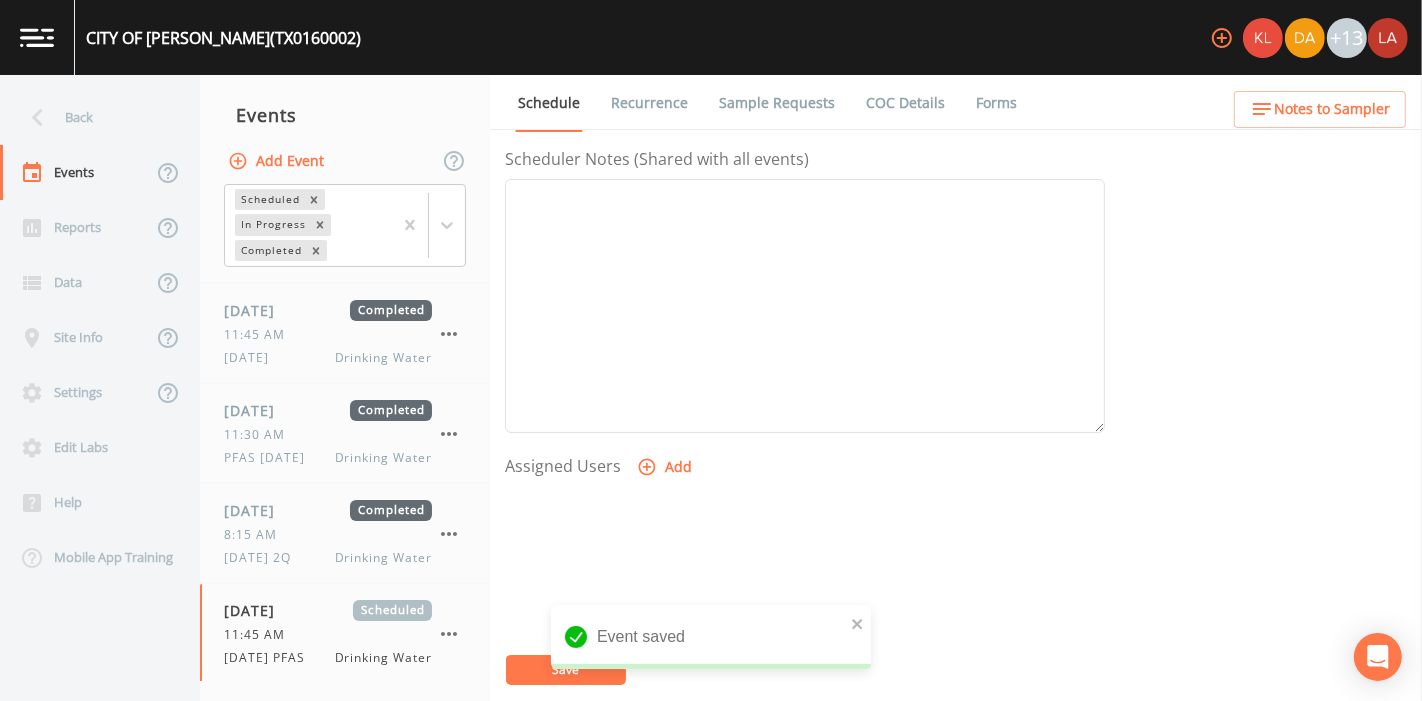 click 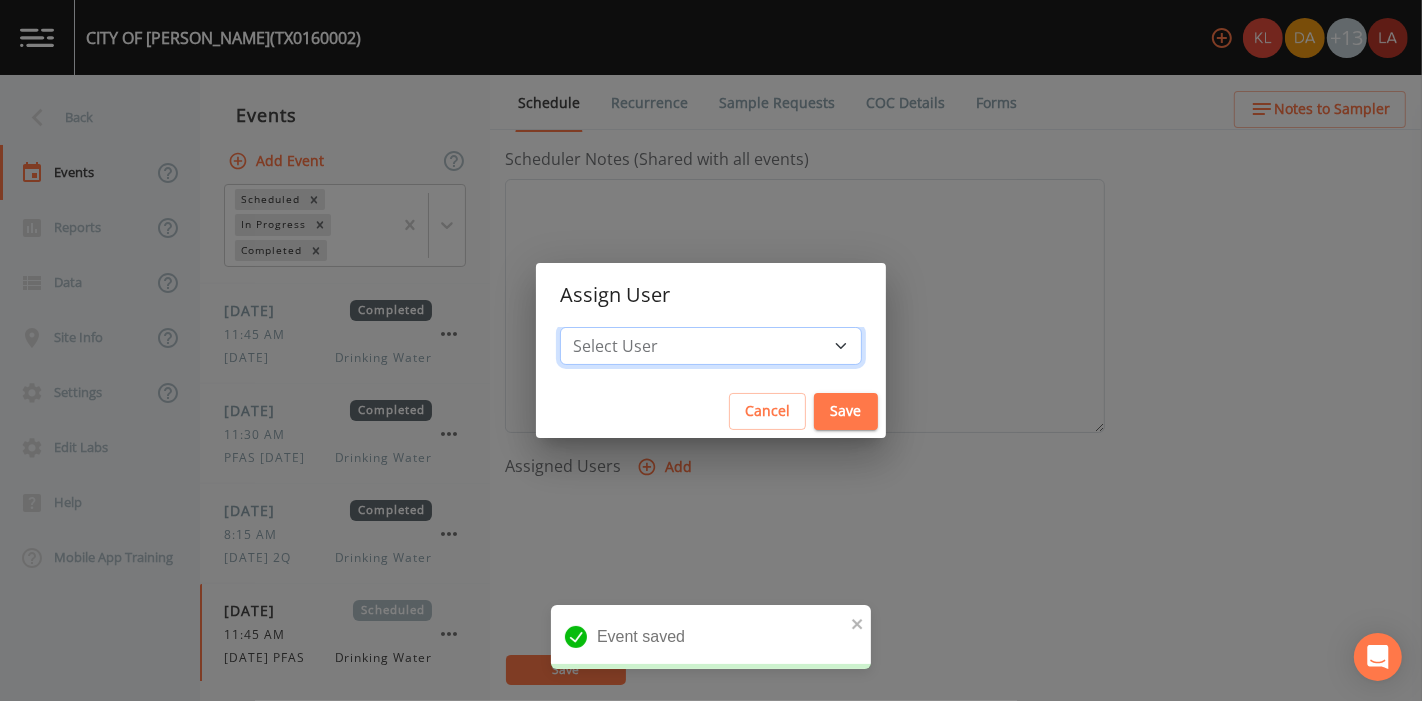 click on "Select User [PERSON_NAME] [PERSON_NAME] [PERSON_NAME]  [PERSON_NAME] [PERSON_NAME] [PERSON_NAME] [PERSON_NAME] [PERSON_NAME] [PERSON_NAME] [PERSON_NAME] [PERSON_NAME] [PERSON_NAME] [PERSON_NAME] [PERSON_NAME] [PERSON_NAME] [PERSON_NAME]" at bounding box center [711, 346] 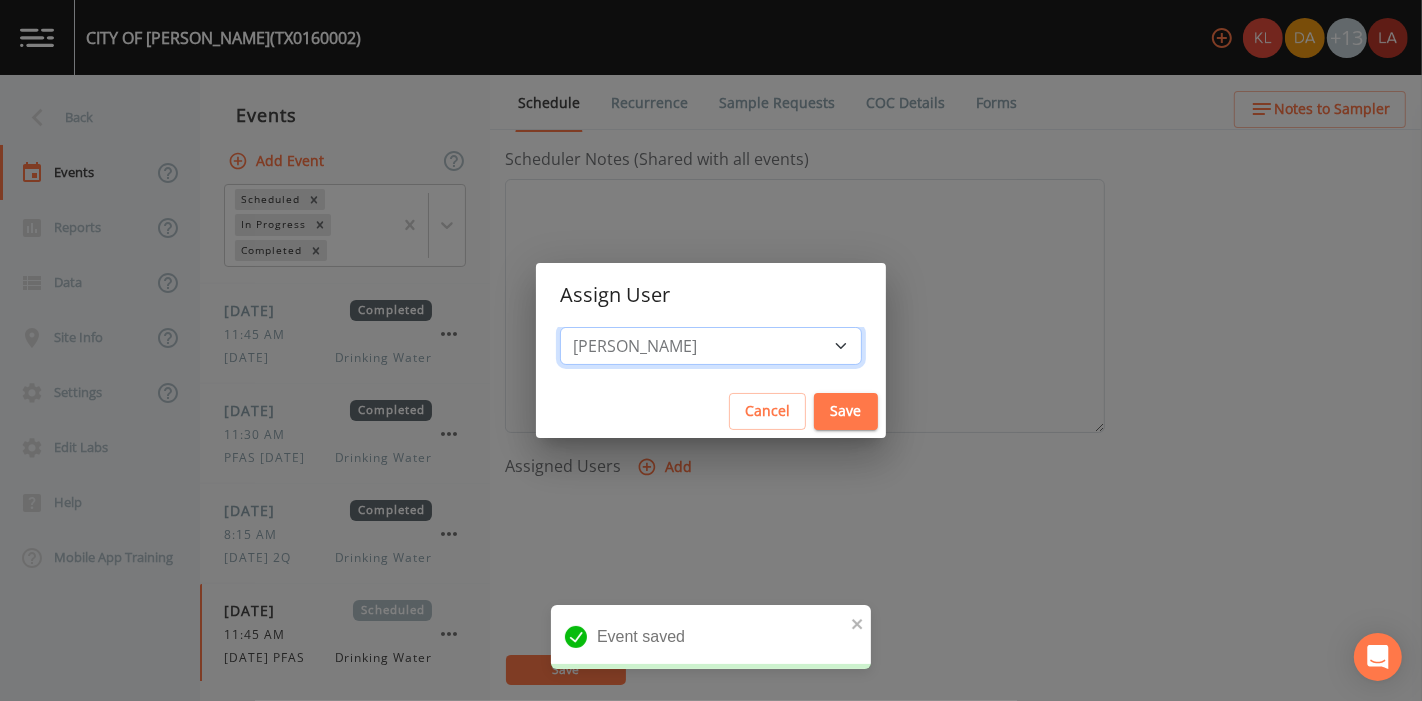 click on "Select User [PERSON_NAME] [PERSON_NAME] [PERSON_NAME]  [PERSON_NAME] [PERSON_NAME] [PERSON_NAME] [PERSON_NAME] [PERSON_NAME] [PERSON_NAME] [PERSON_NAME] [PERSON_NAME] [PERSON_NAME] [PERSON_NAME] [PERSON_NAME] [PERSON_NAME] [PERSON_NAME]" at bounding box center (711, 346) 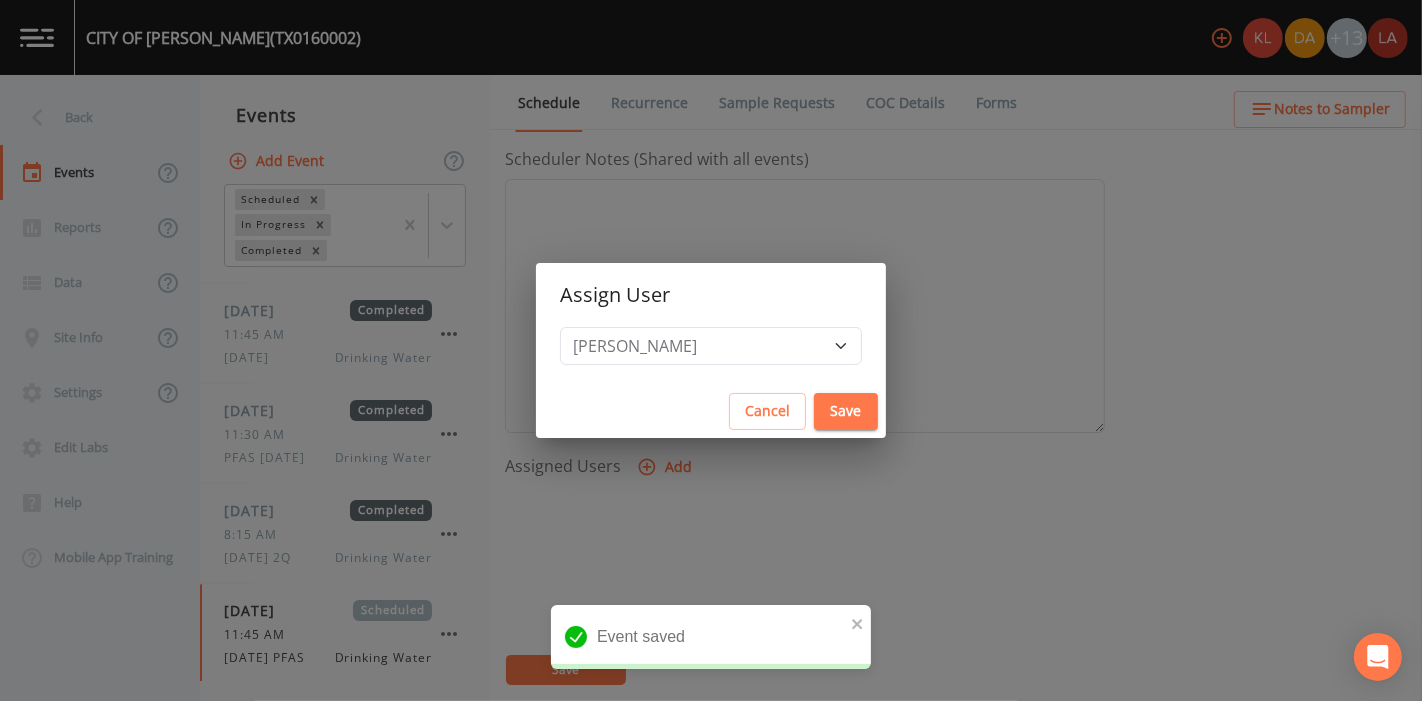 click on "Save" at bounding box center [846, 411] 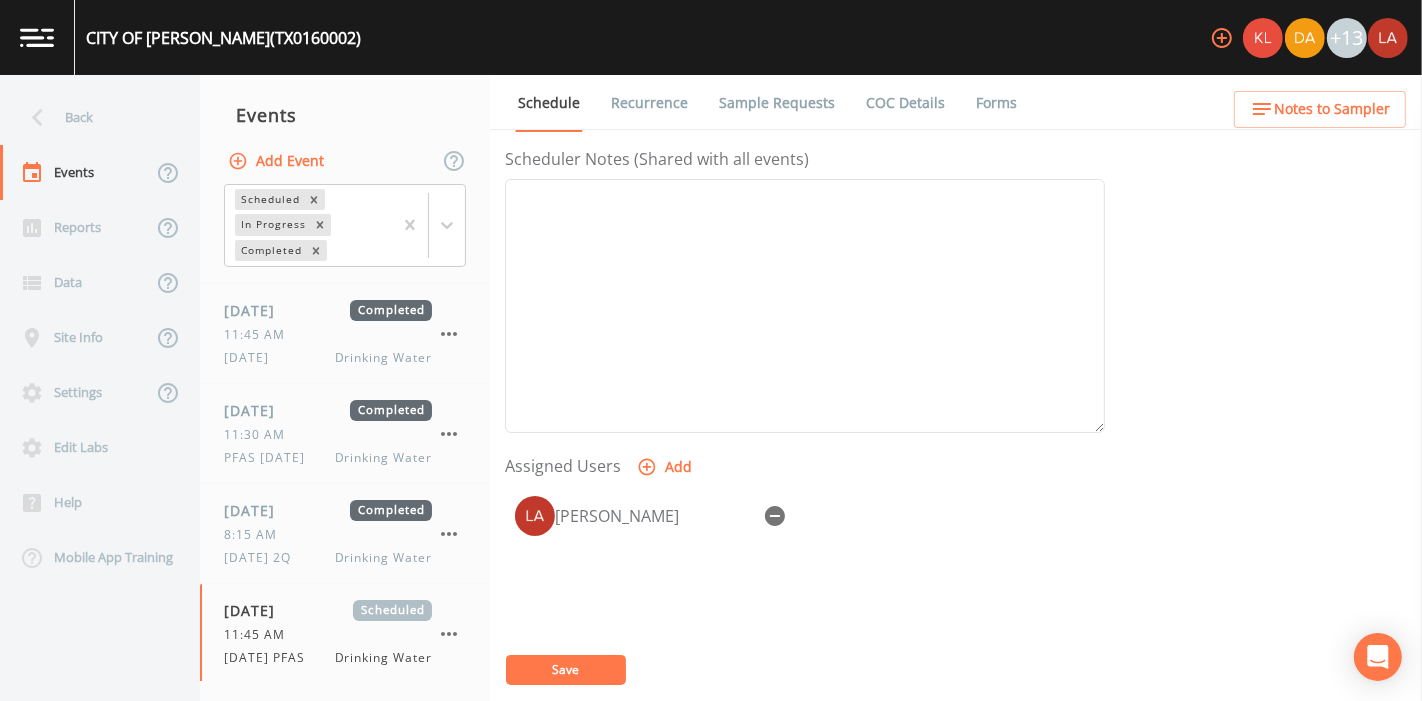 click on "Save" at bounding box center [566, 670] 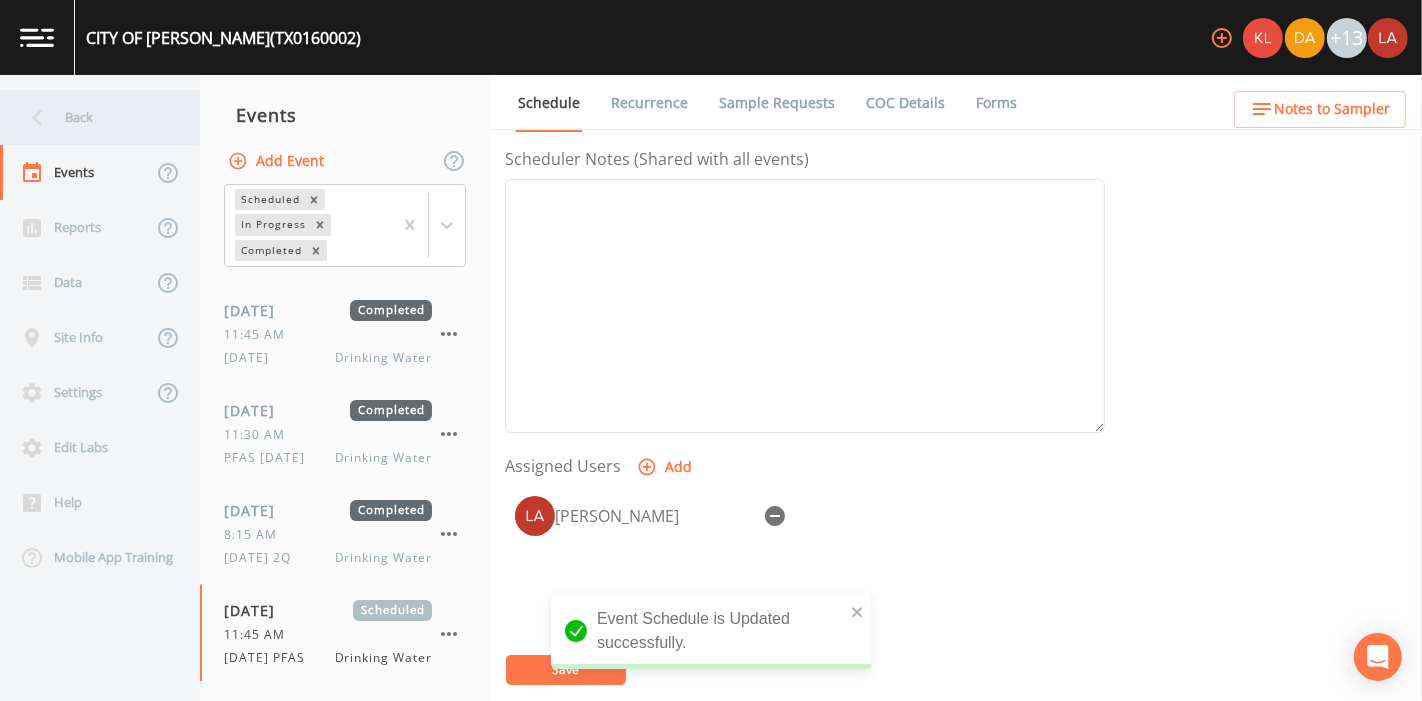 click on "Back" at bounding box center [90, 117] 